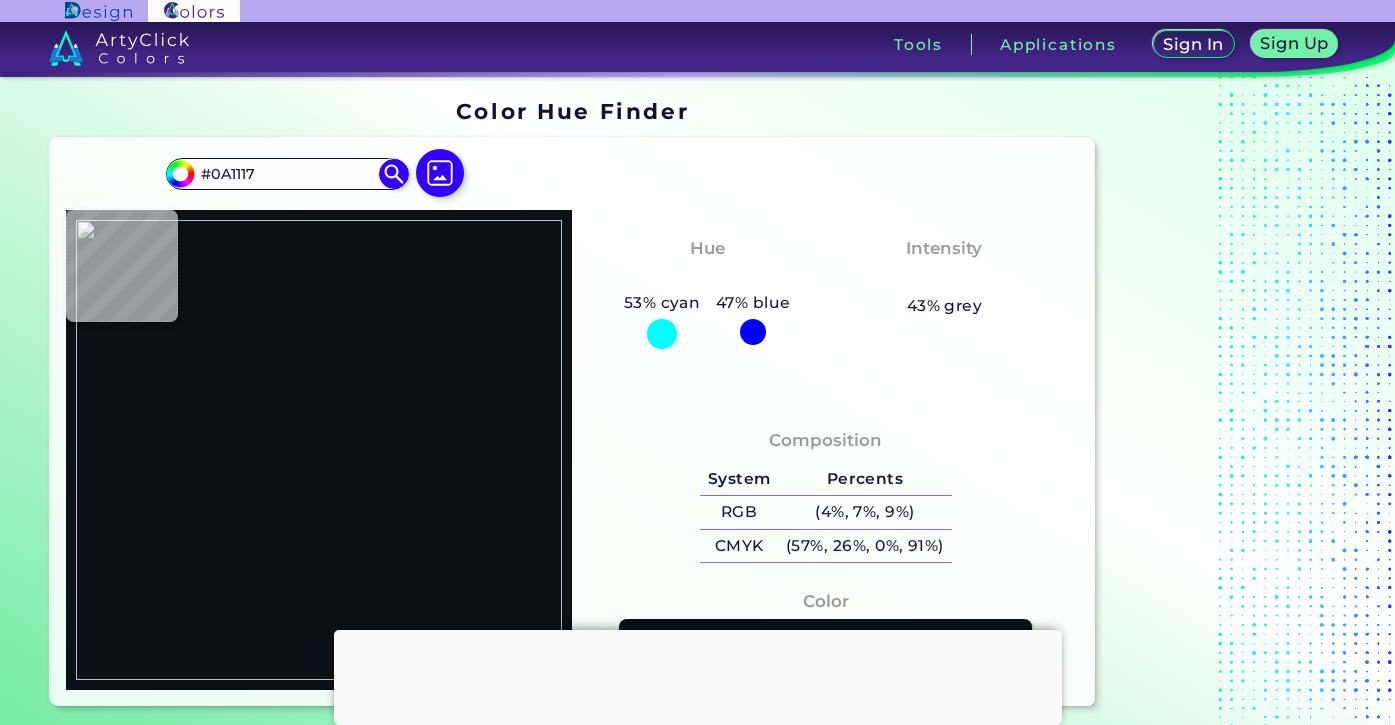 scroll, scrollTop: 0, scrollLeft: 0, axis: both 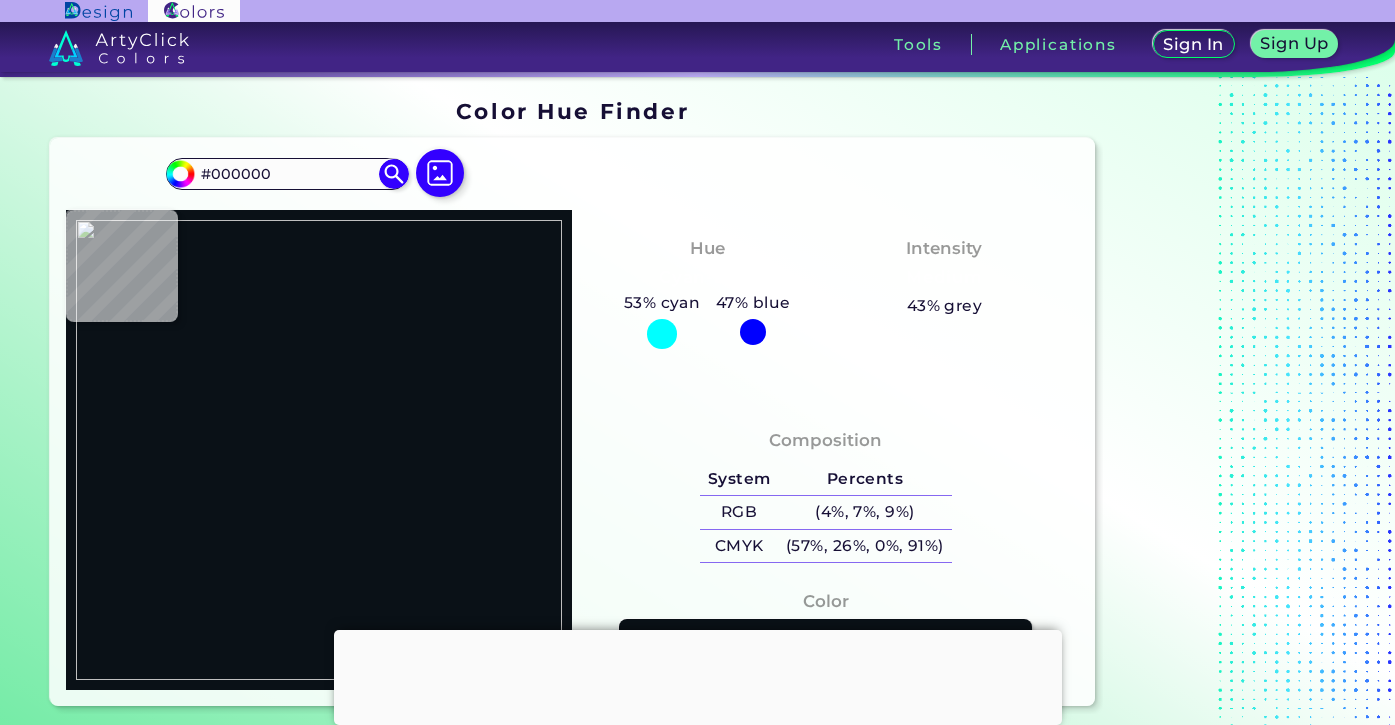 type on "#777538" 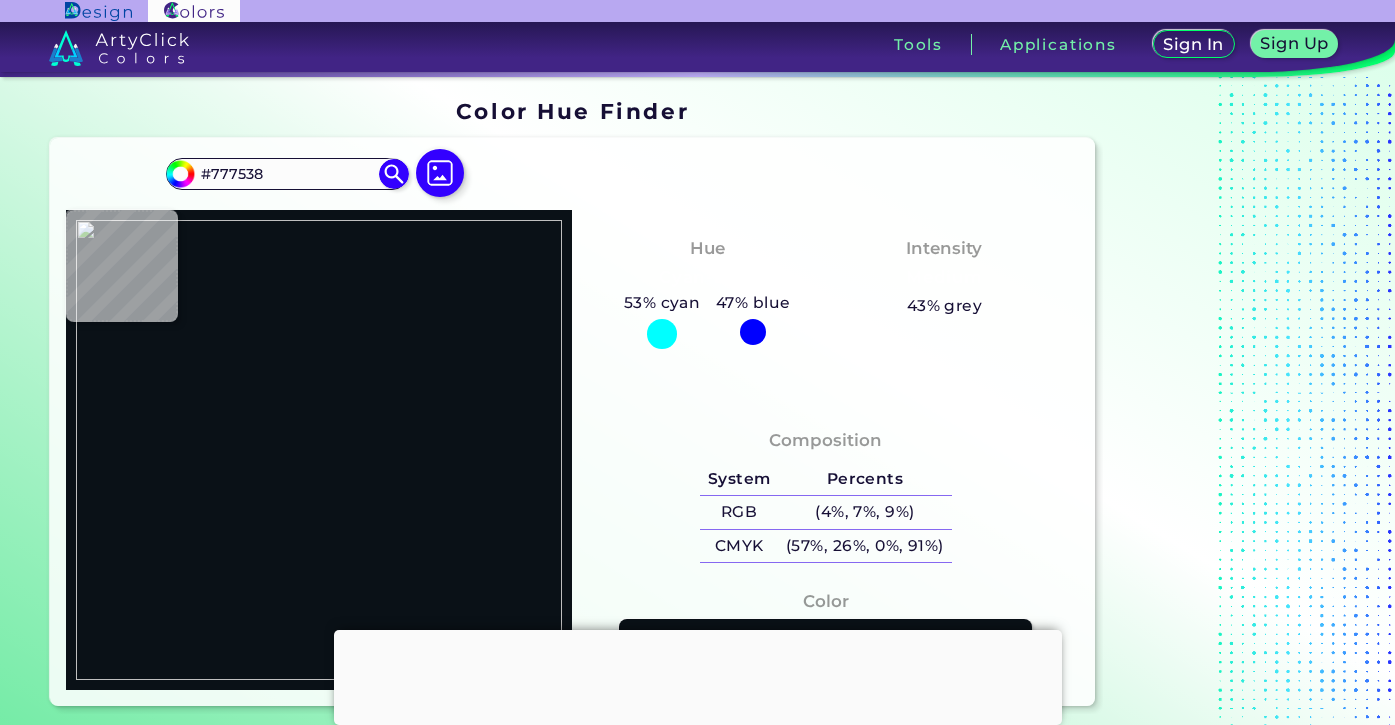 type on "#a0a05a" 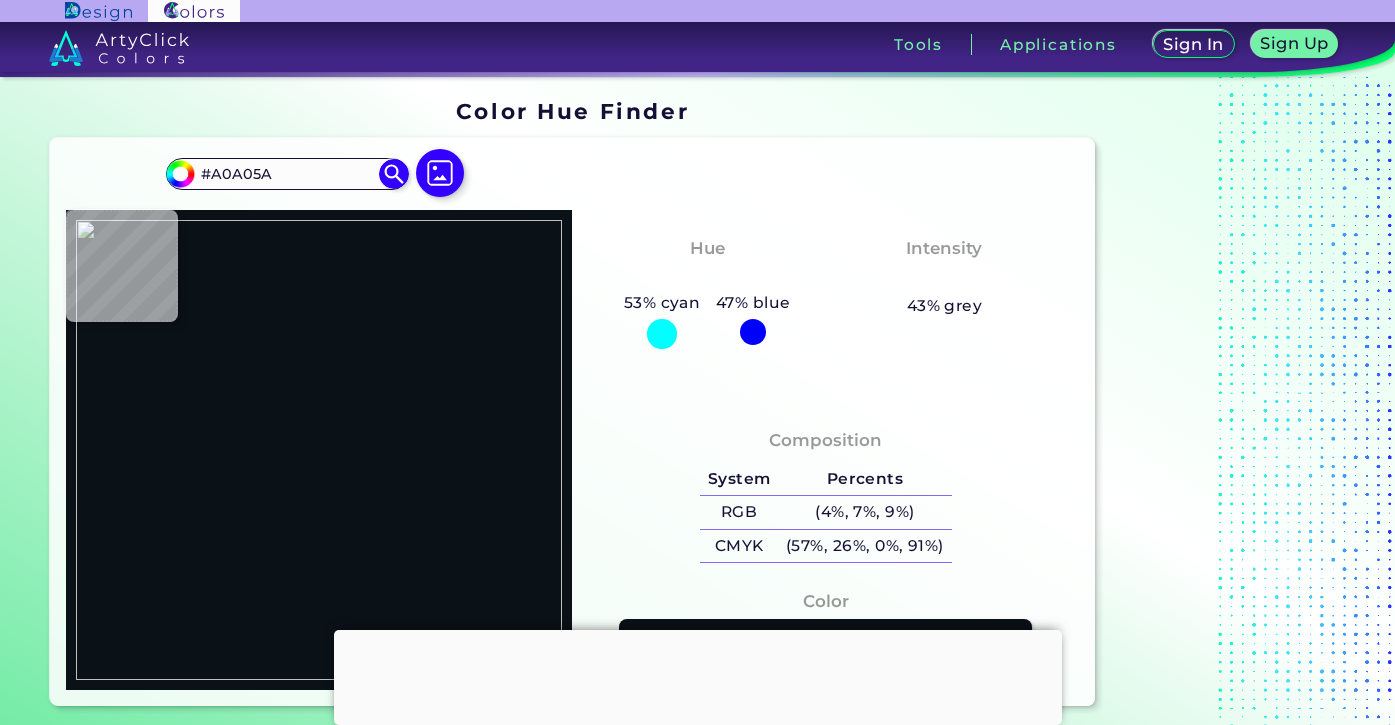 type on "#908f4c" 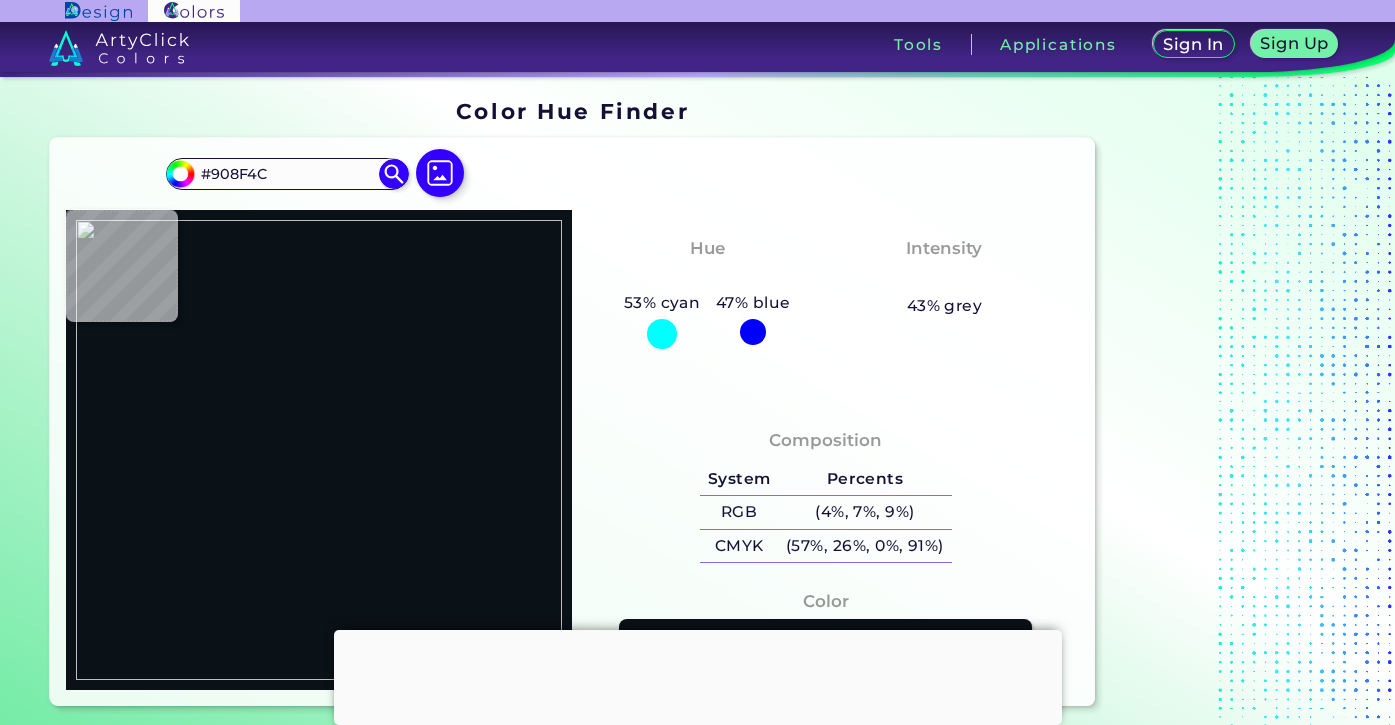 type on "#848340" 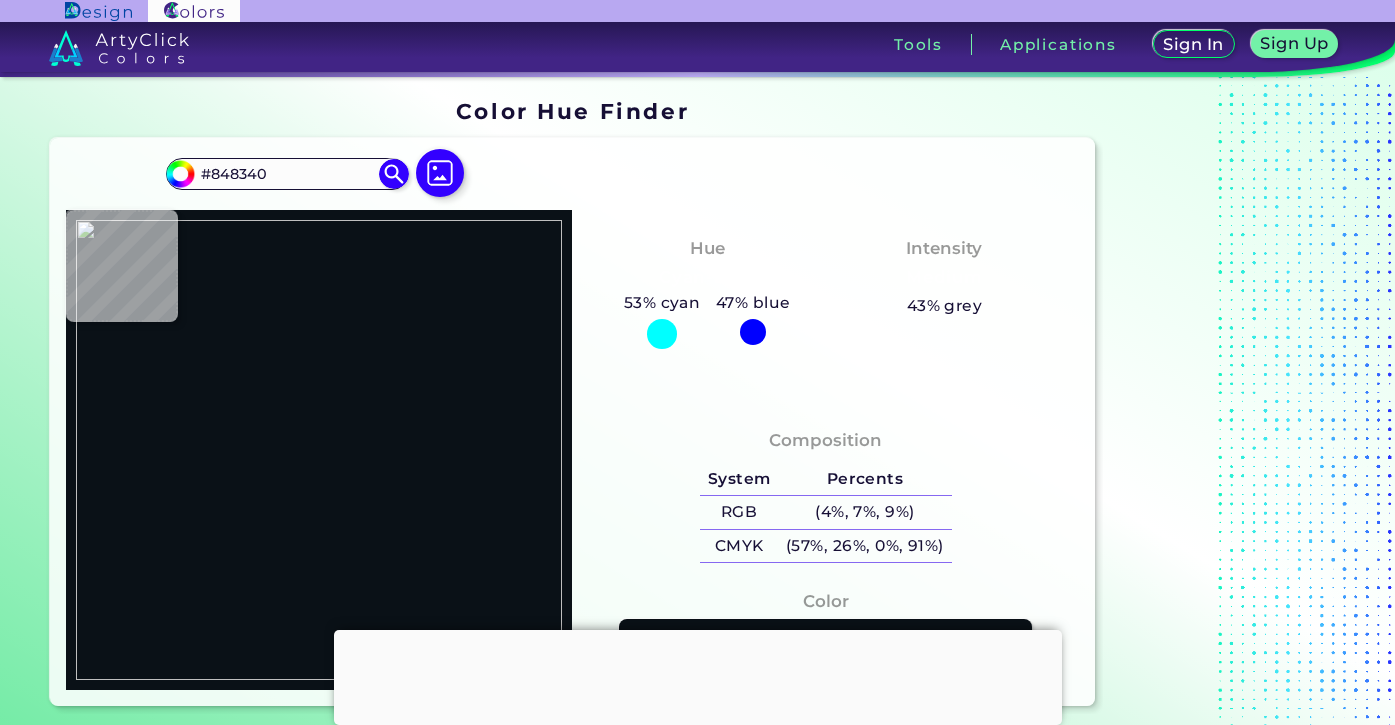 type on "#858441" 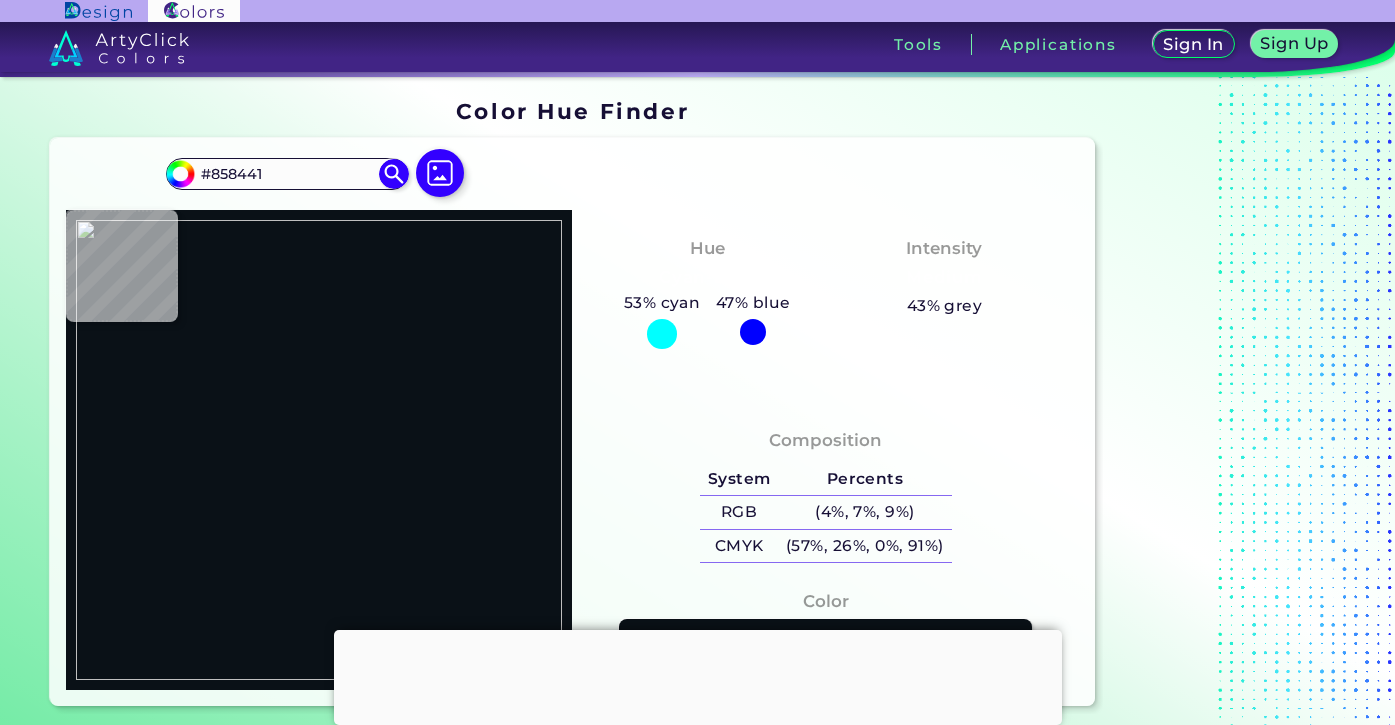 type on "#8a8944" 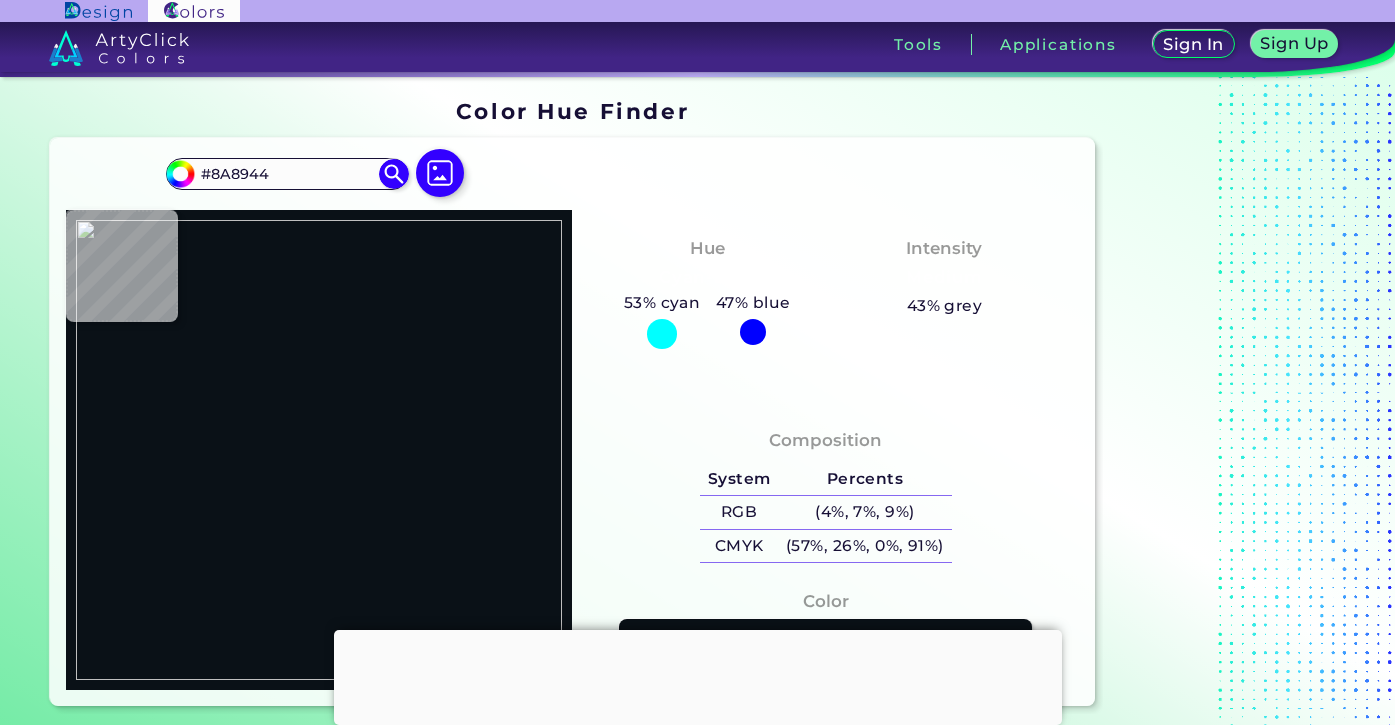 type on "#8f8e4b" 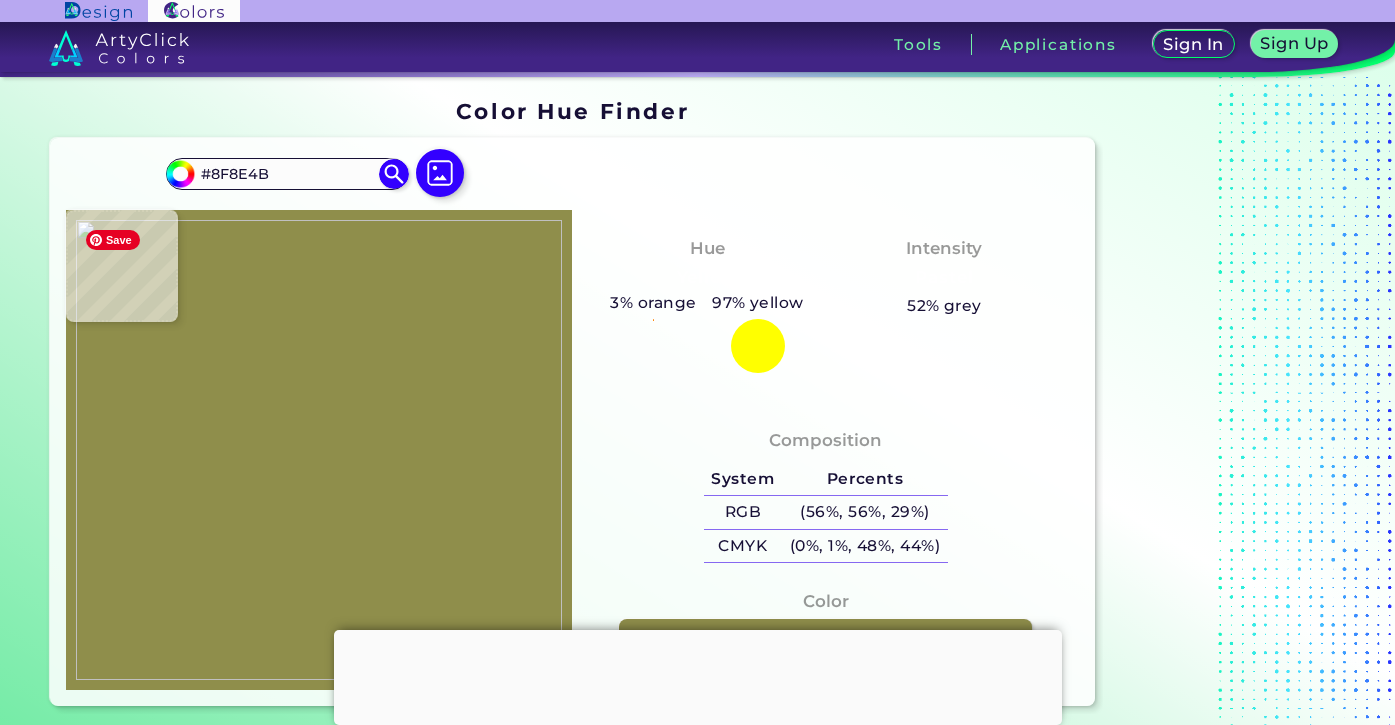 type on "#85853f" 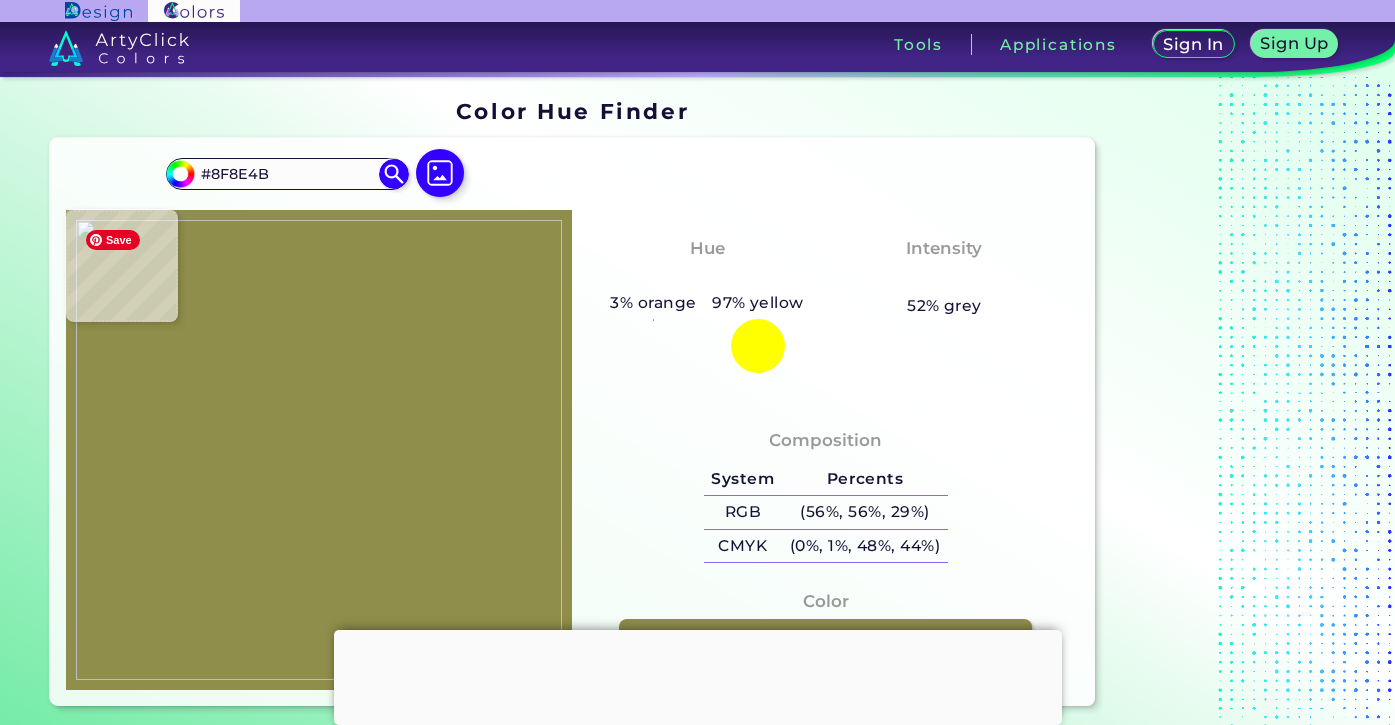 type on "#85853F" 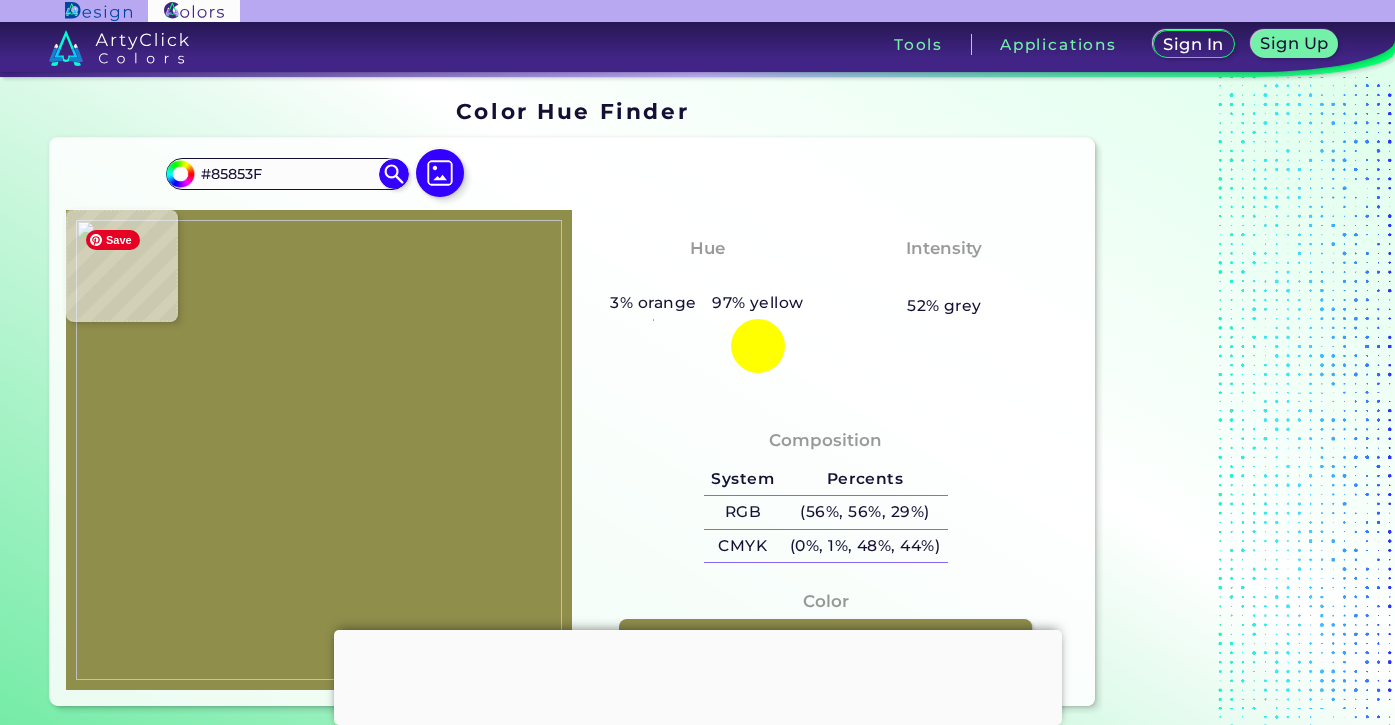 type on "#8b8a47" 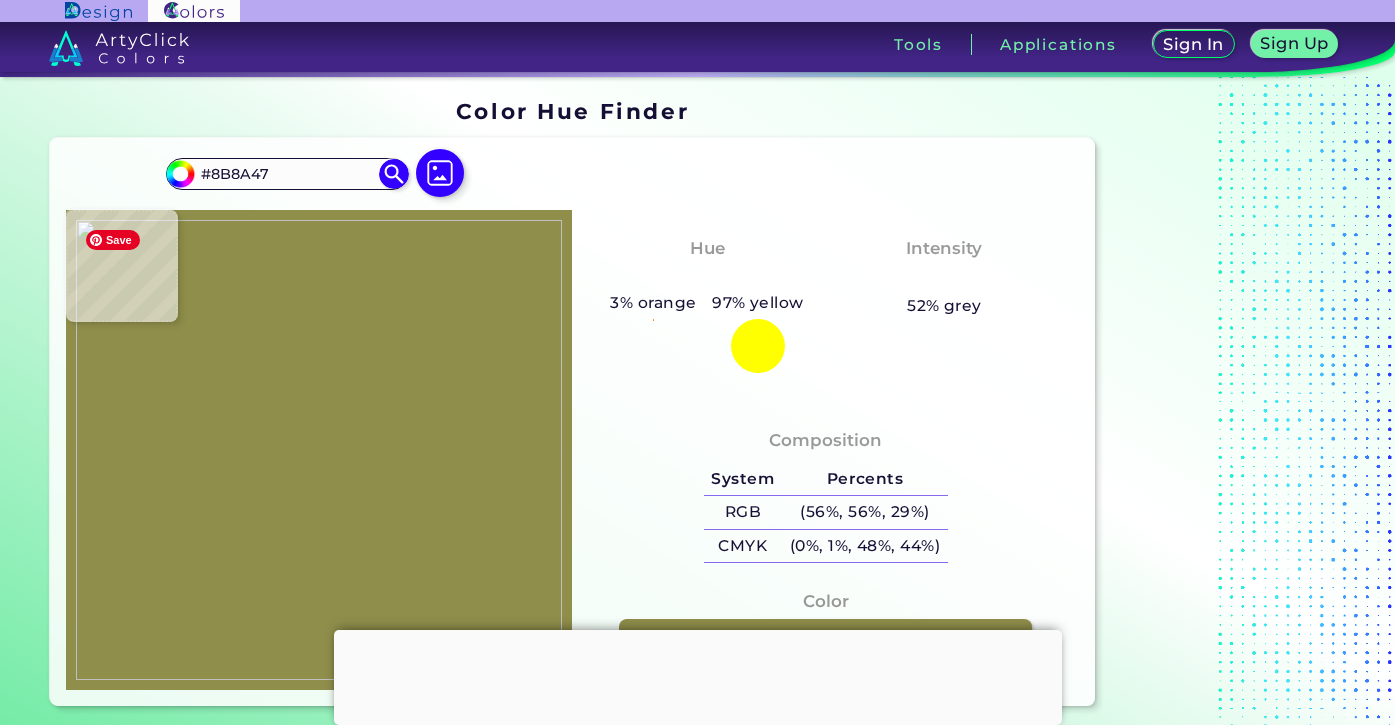 type on "#868640" 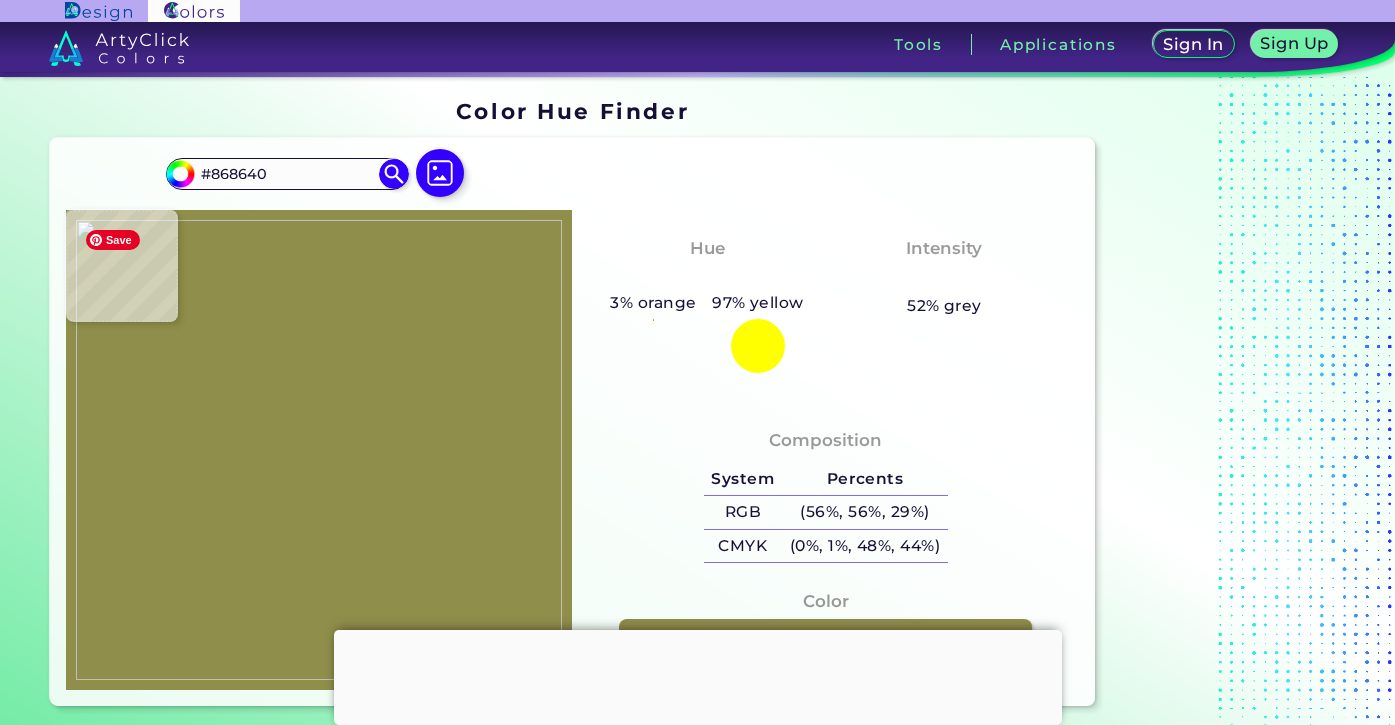 type on "#868641" 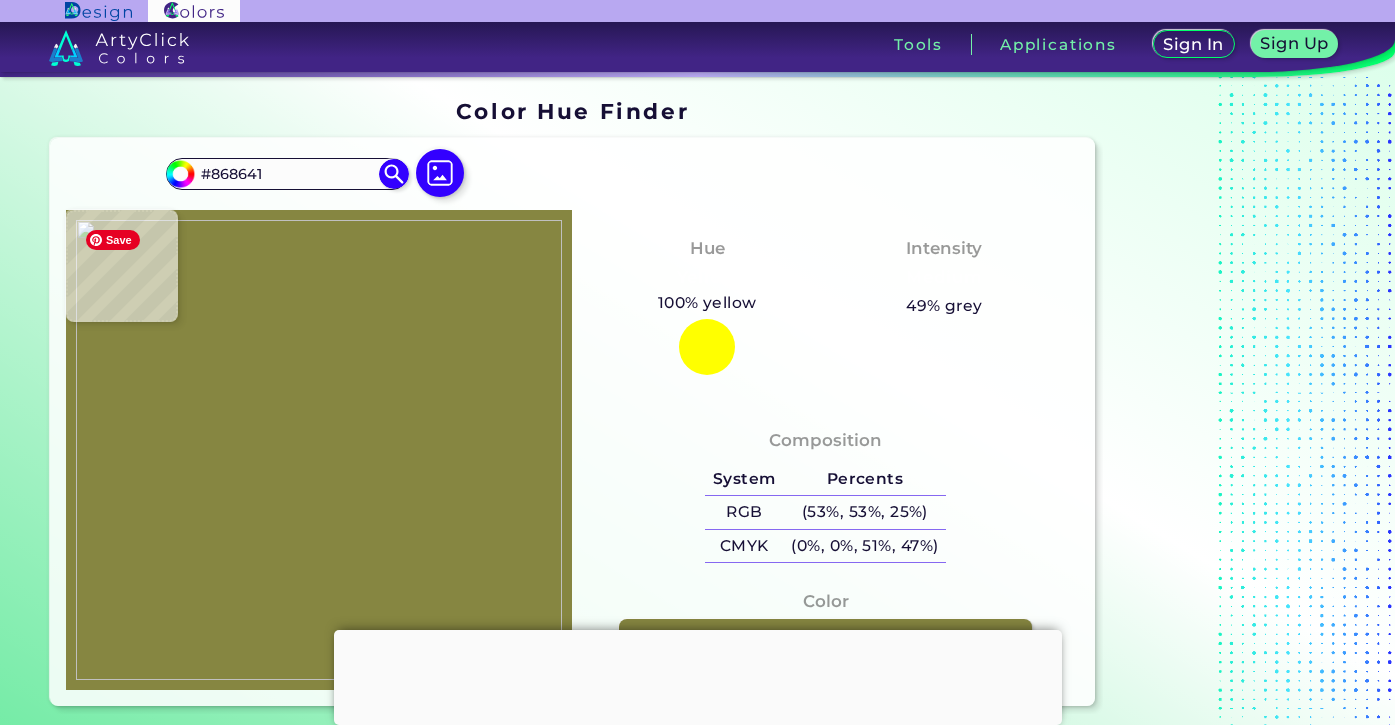 type on "#868640" 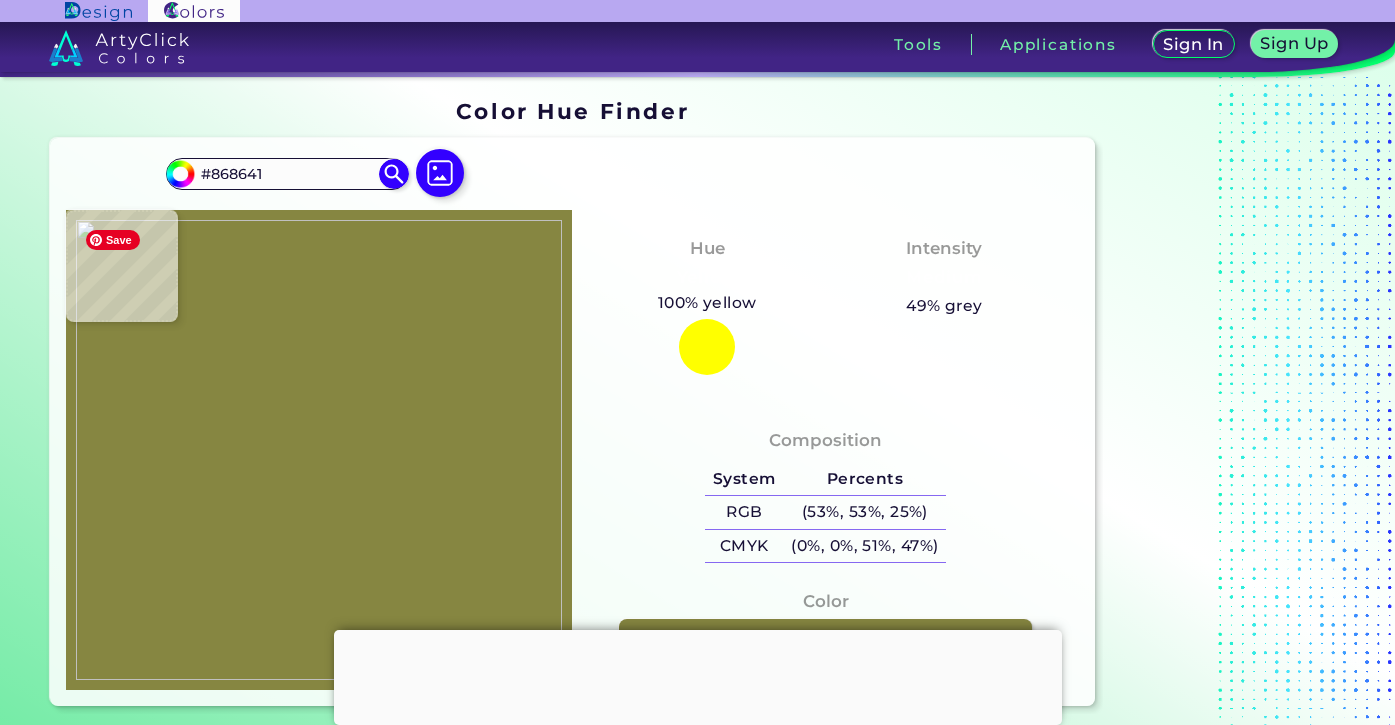 type on "#868640" 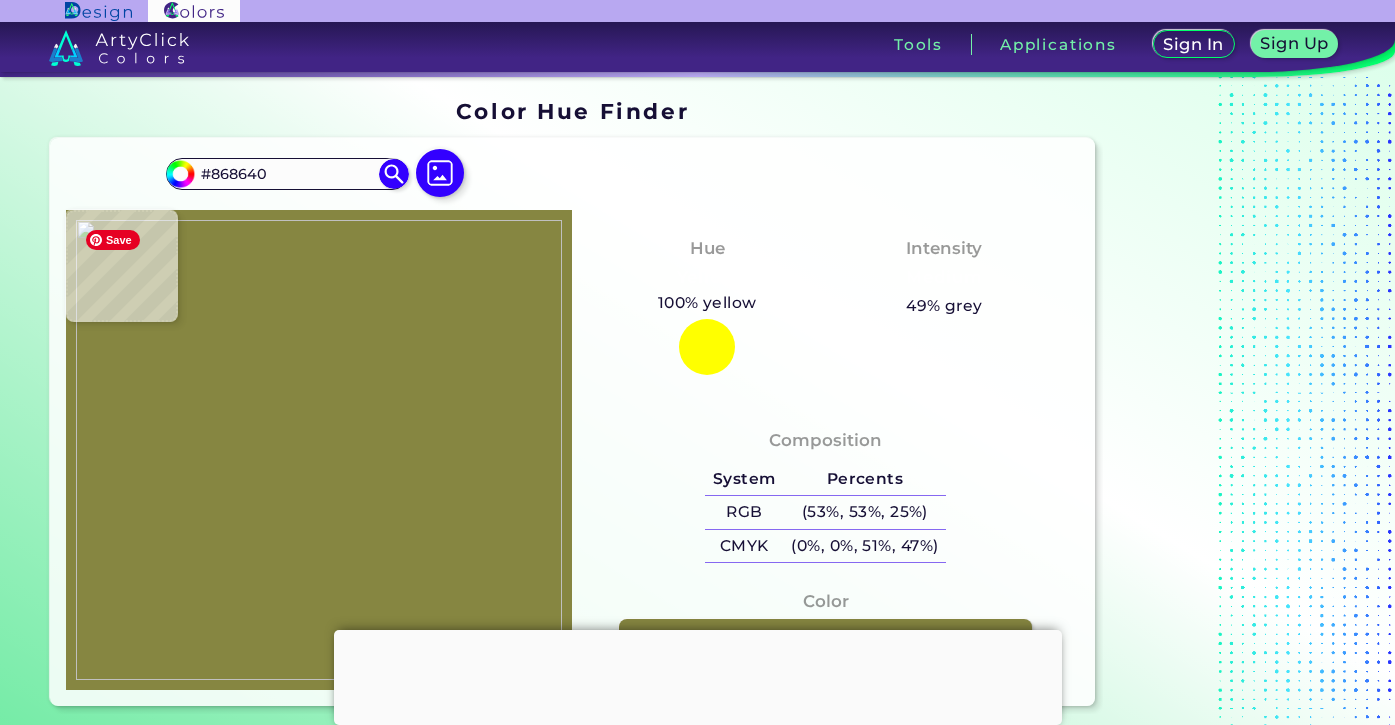 type on "#8b8b45" 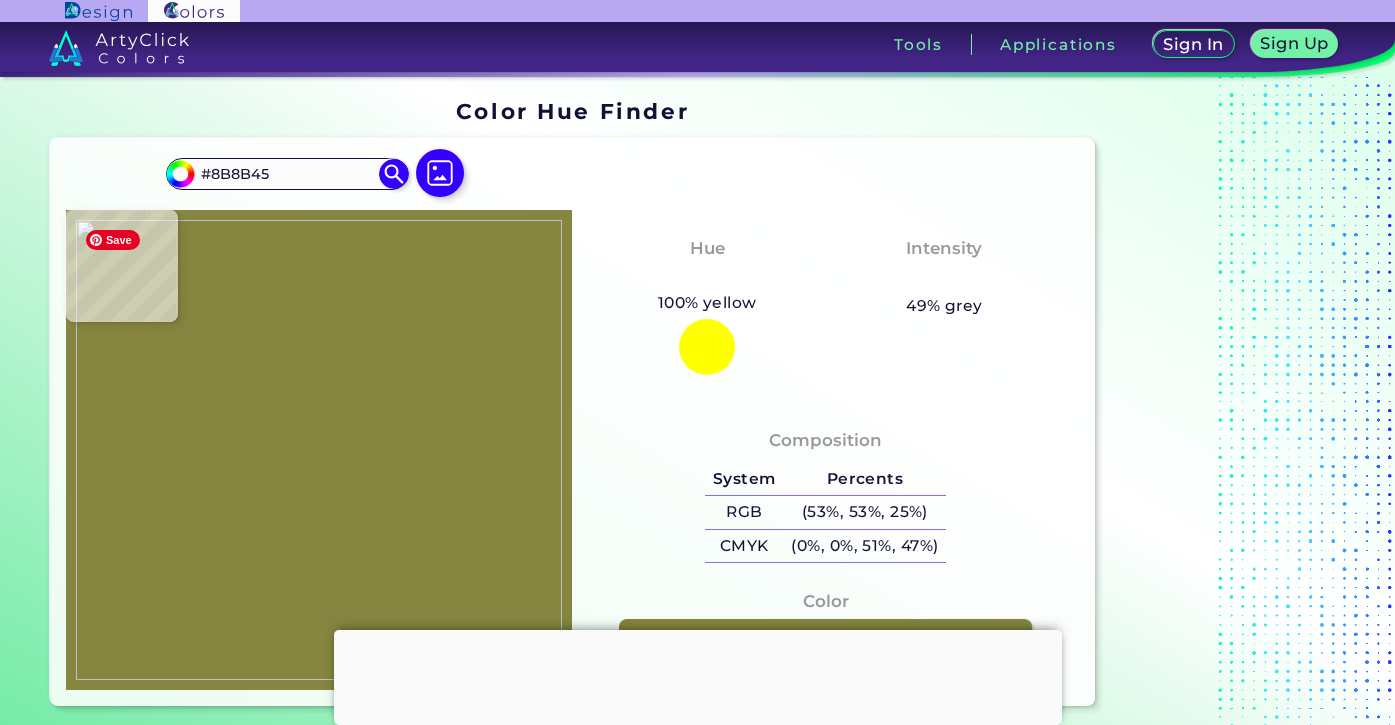 type on "#90904a" 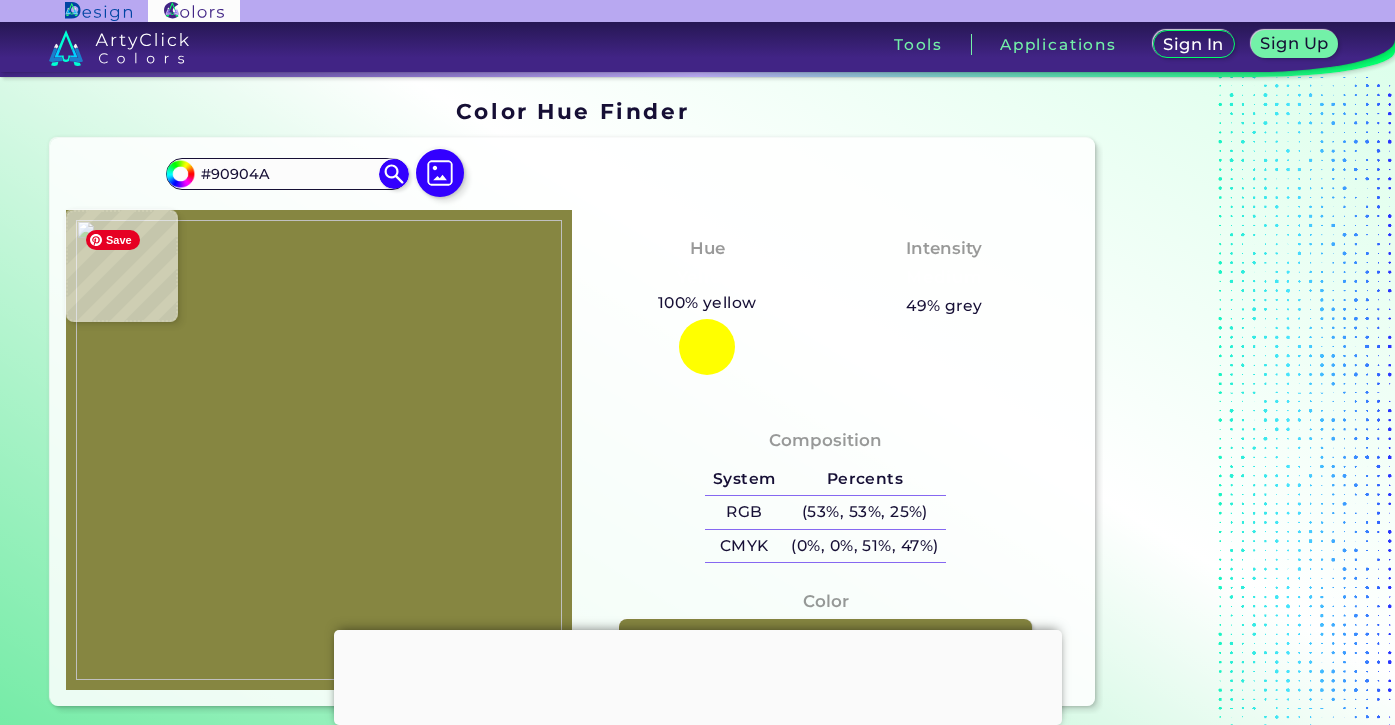 type on "#878741" 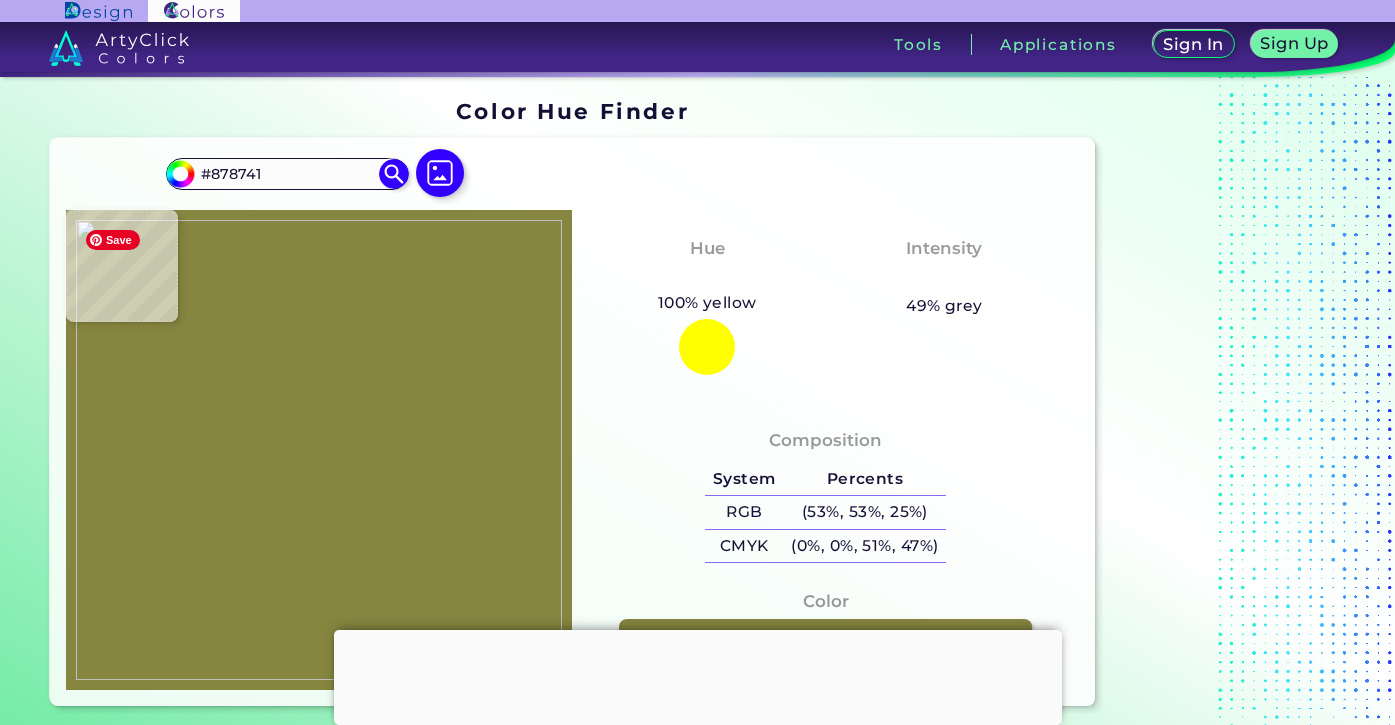 type on "#82823c" 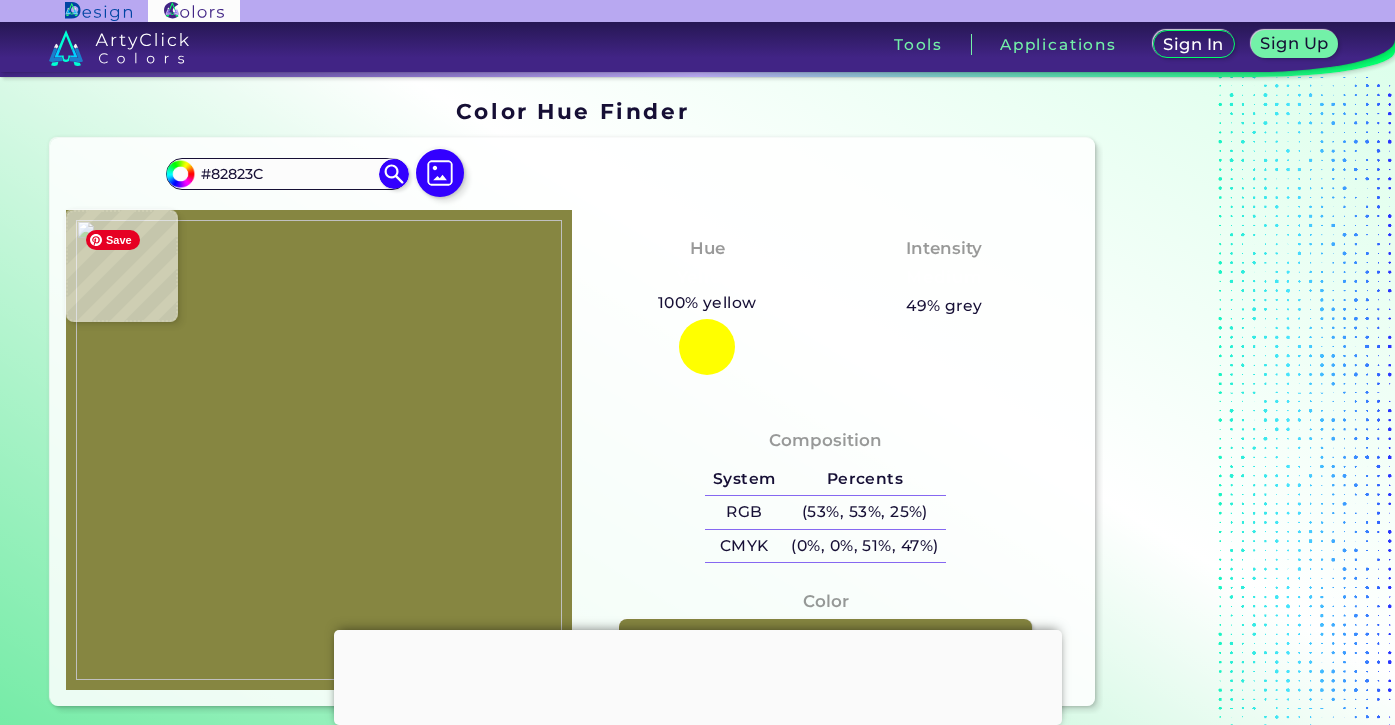 type on "#84843e" 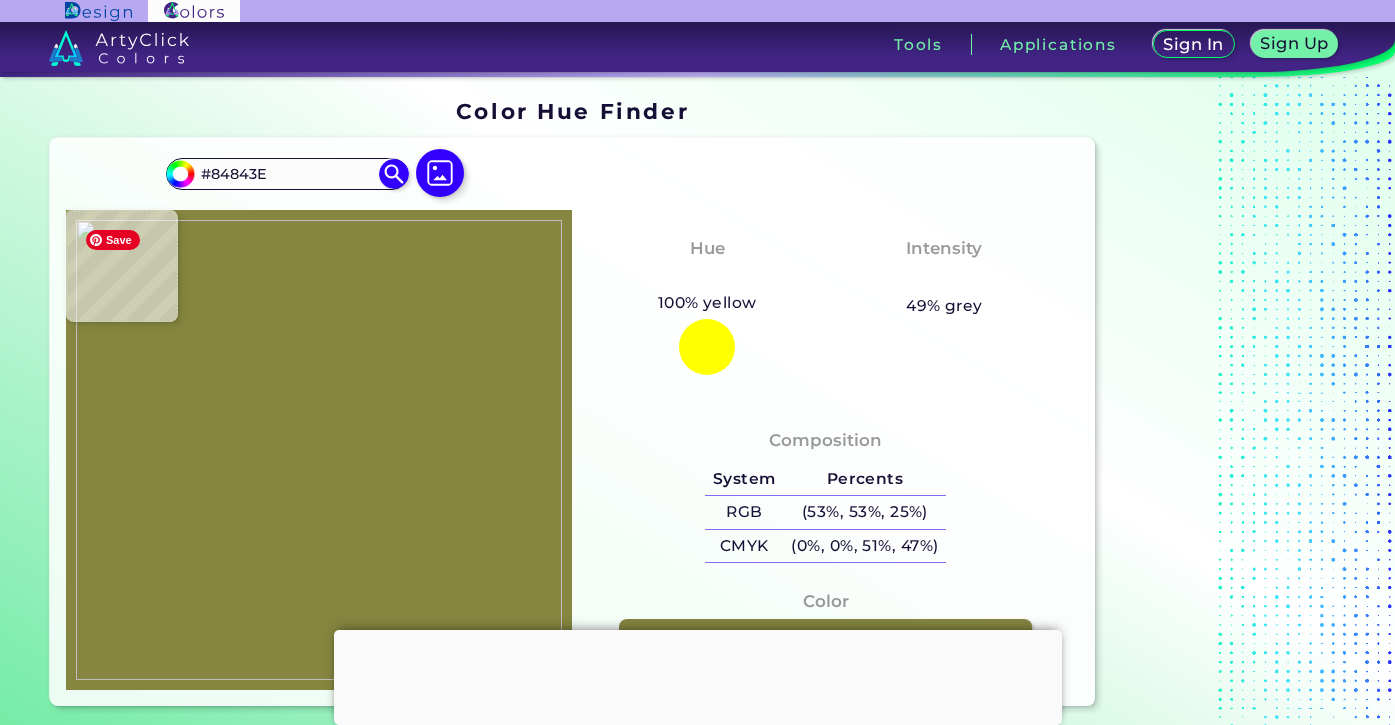 type on "#8a8a42" 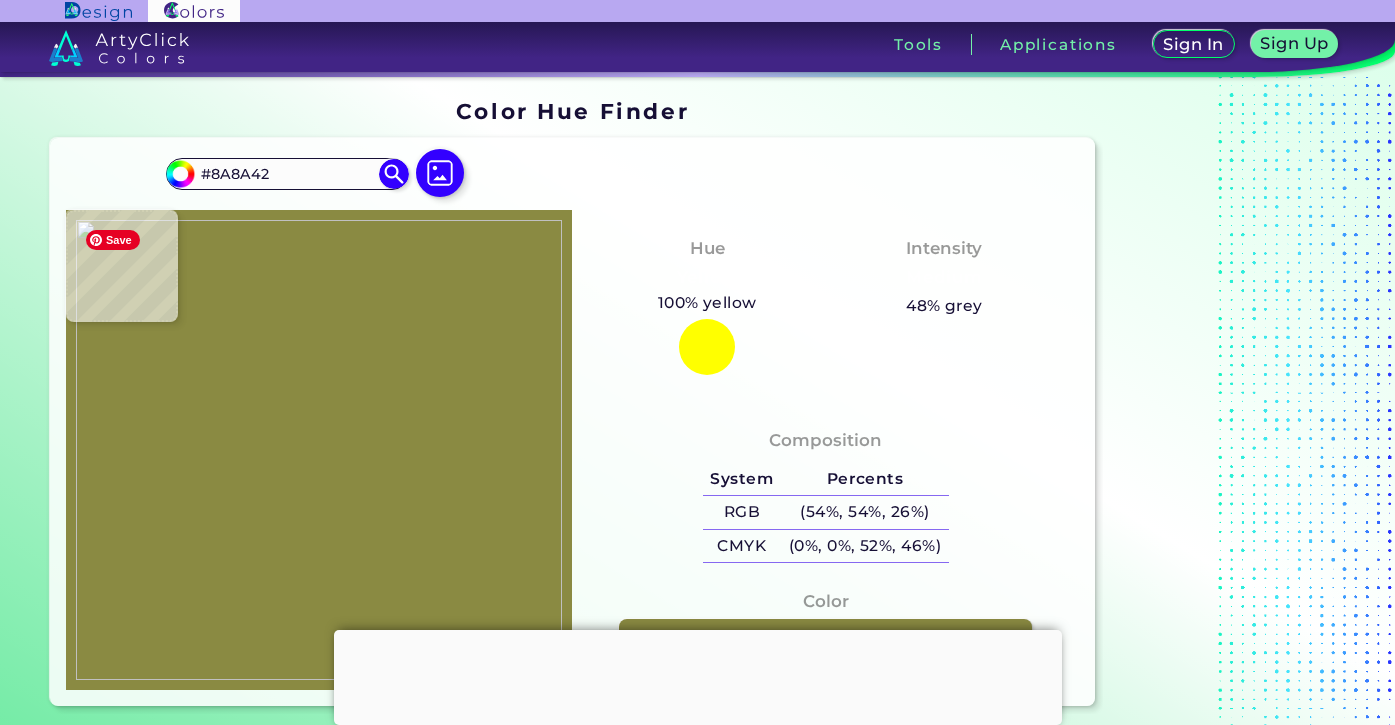 type on "#84843e" 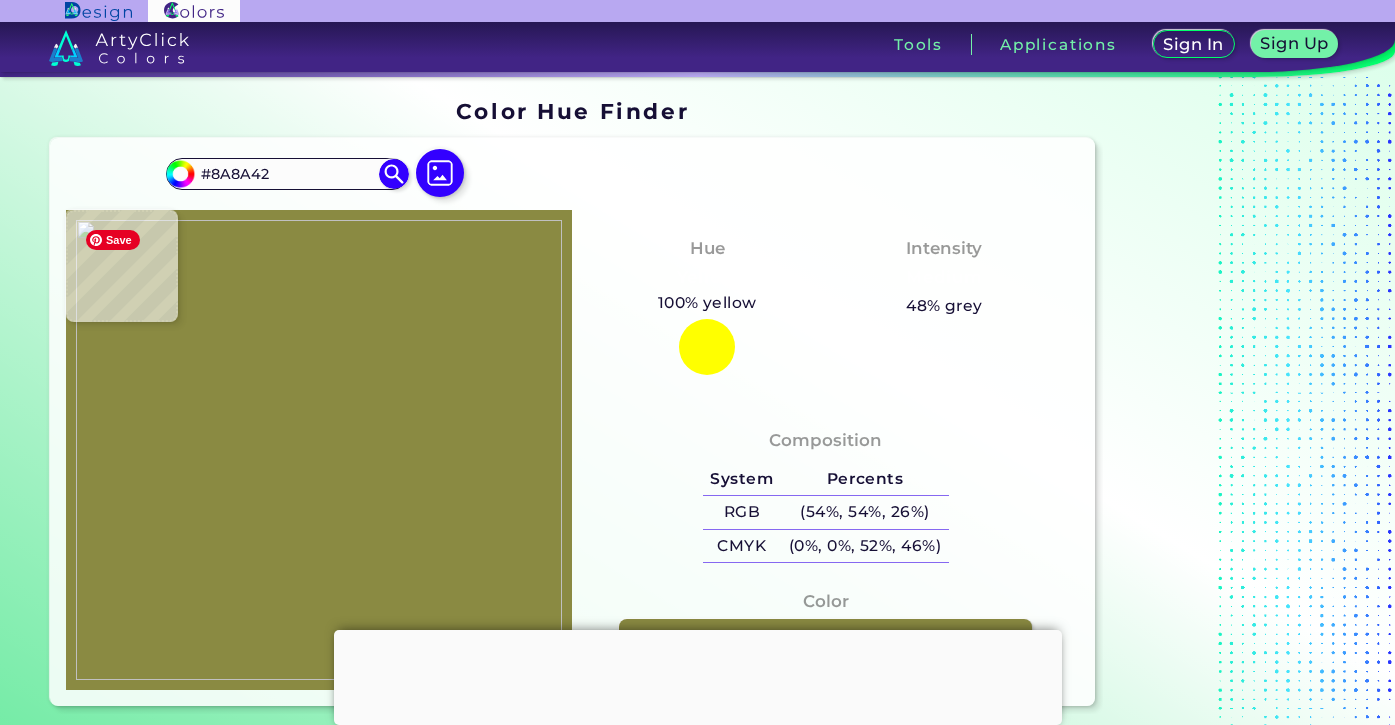 type on "#84843E" 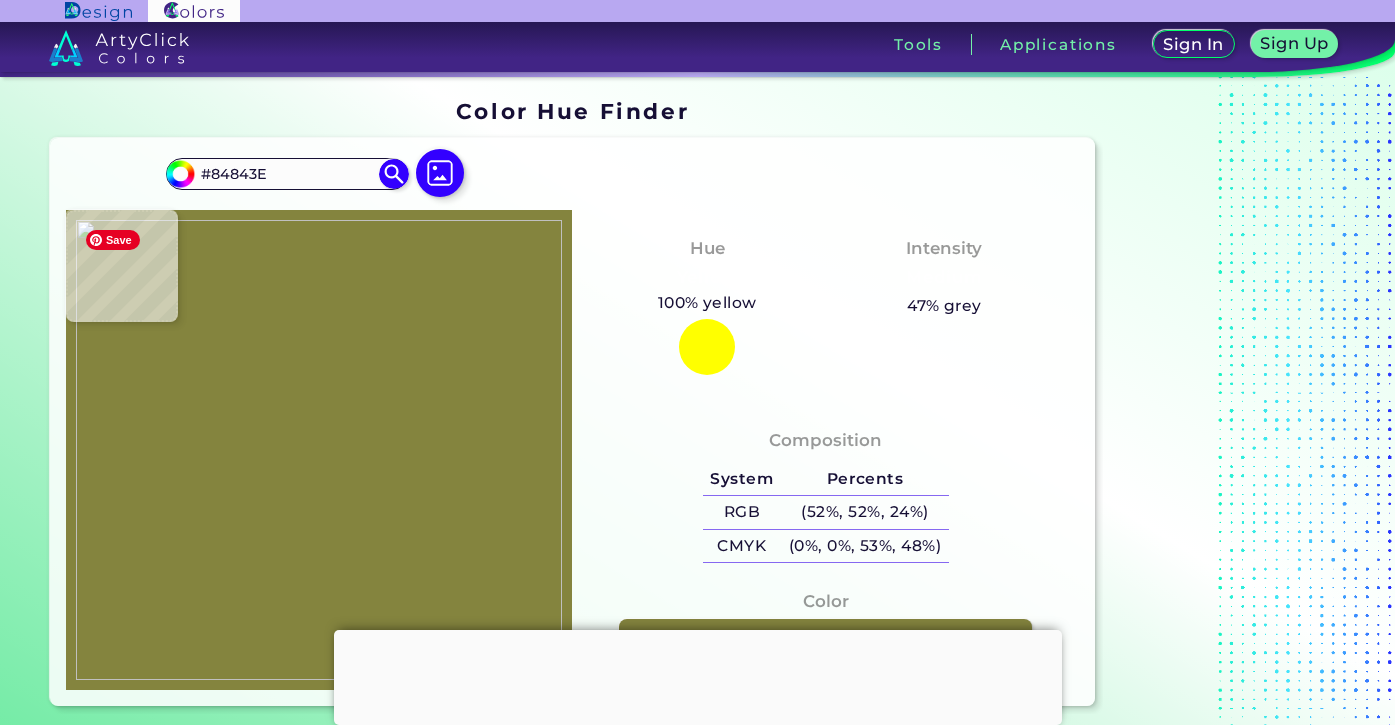 type on "#888842" 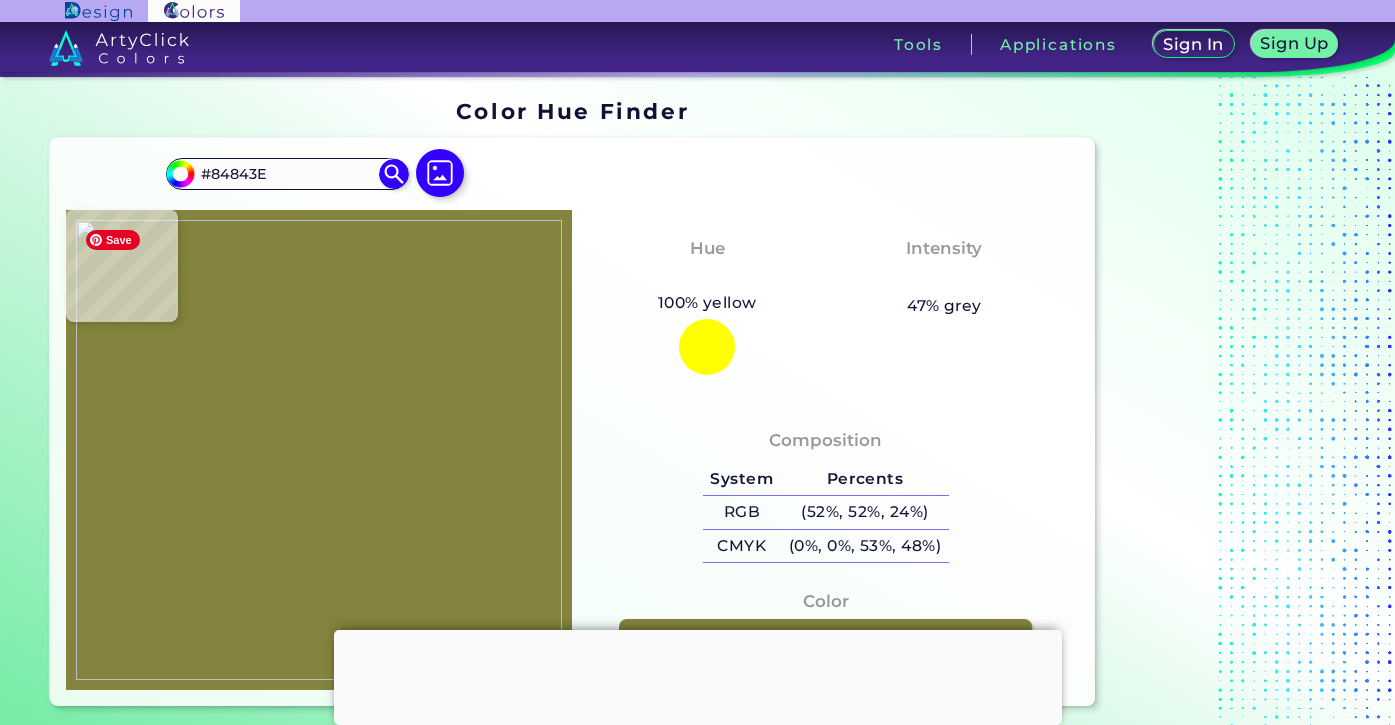 type on "#888842" 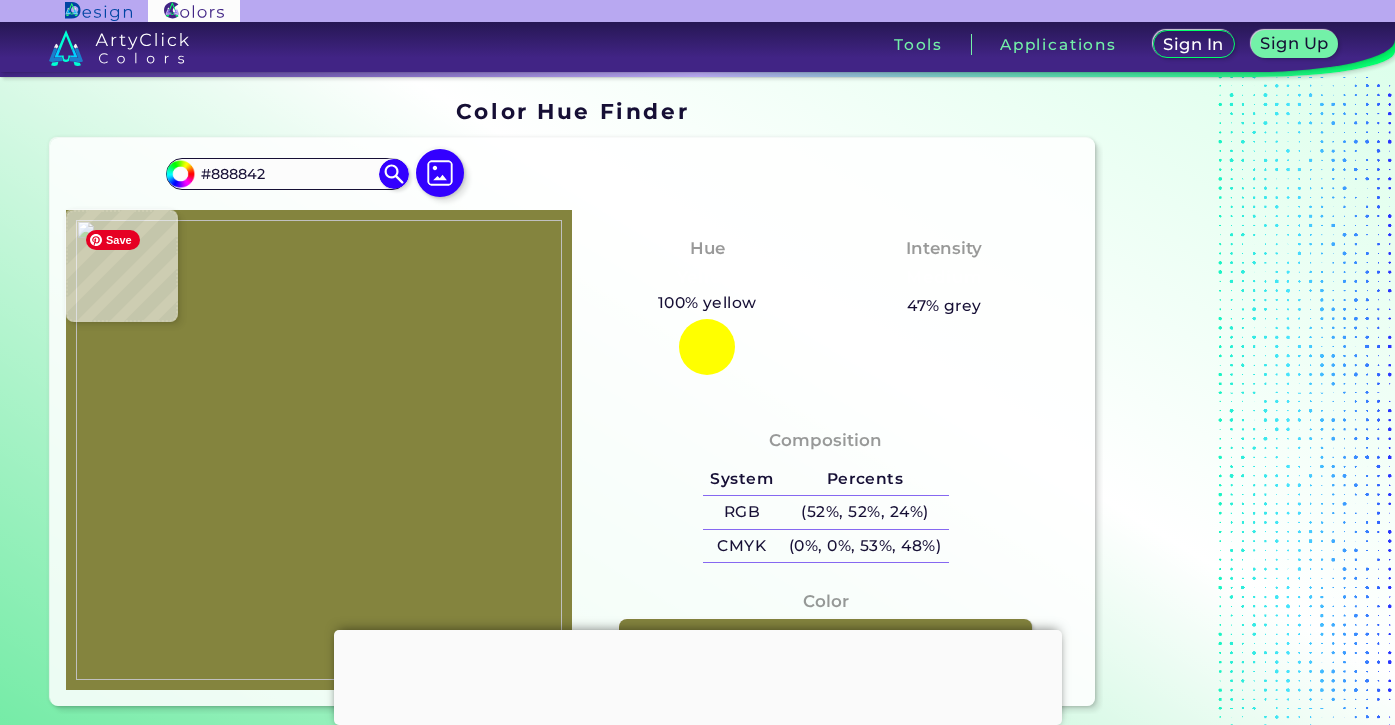 type on "#93934d" 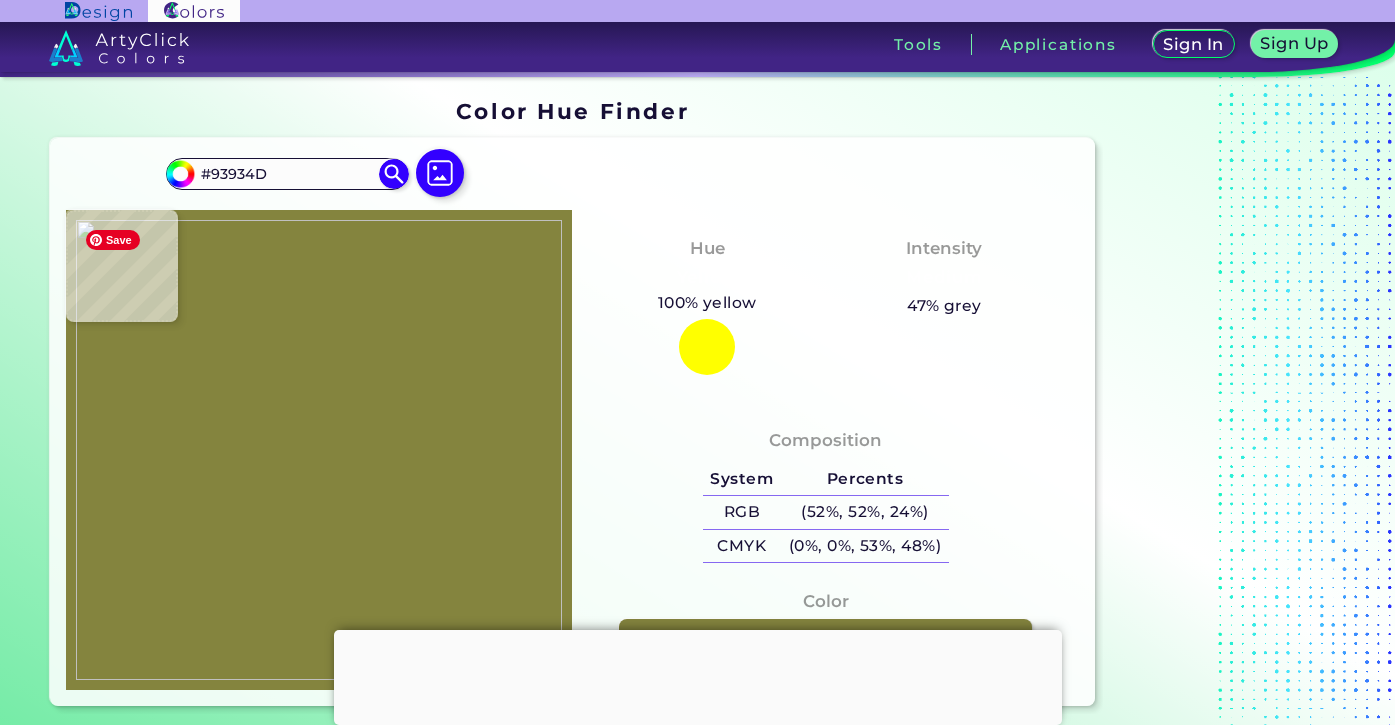 type on "#6e6d2c" 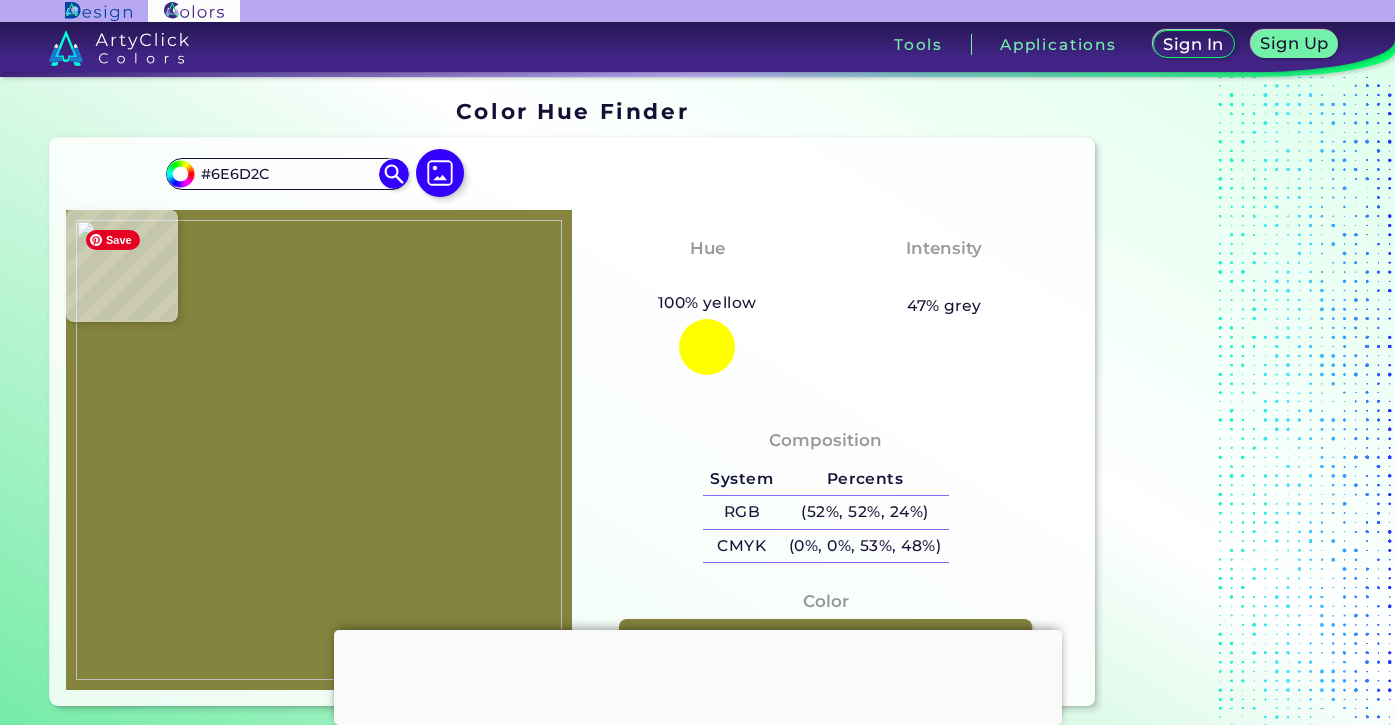 type on "#797835" 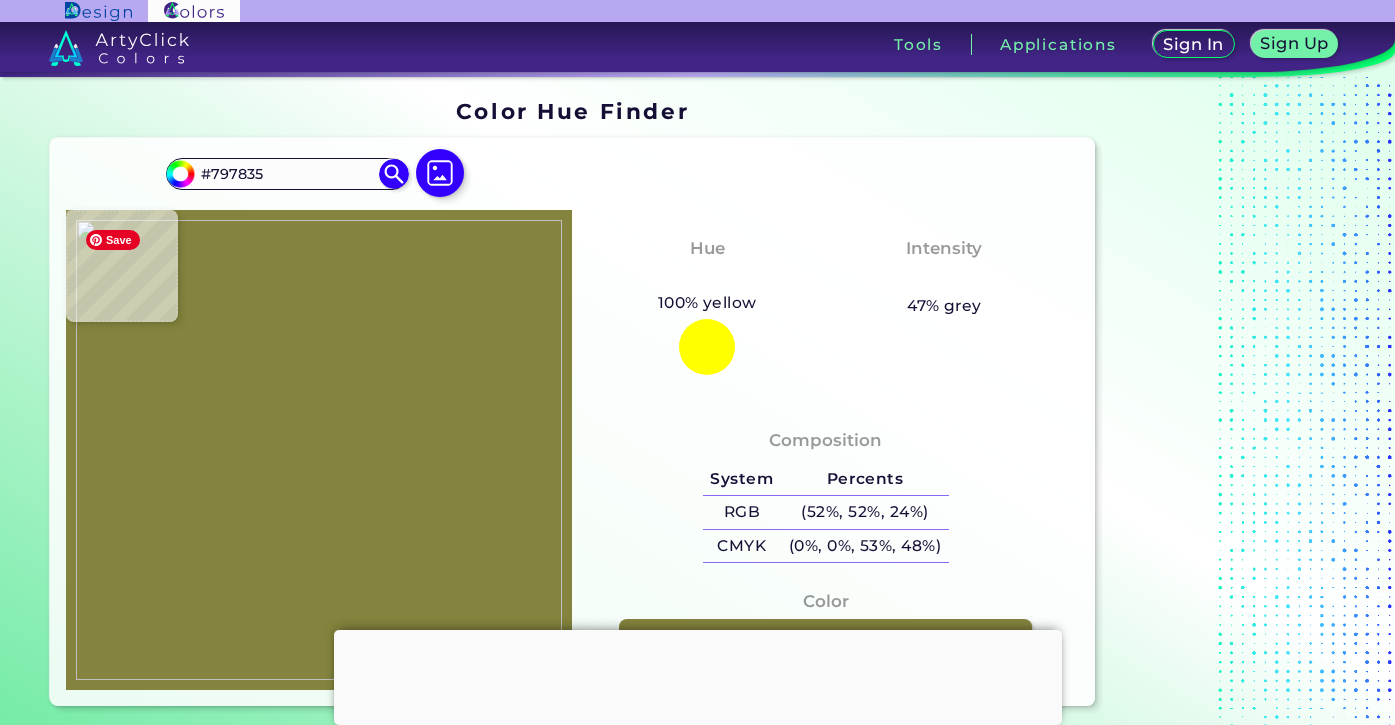 type on "#7a7a34" 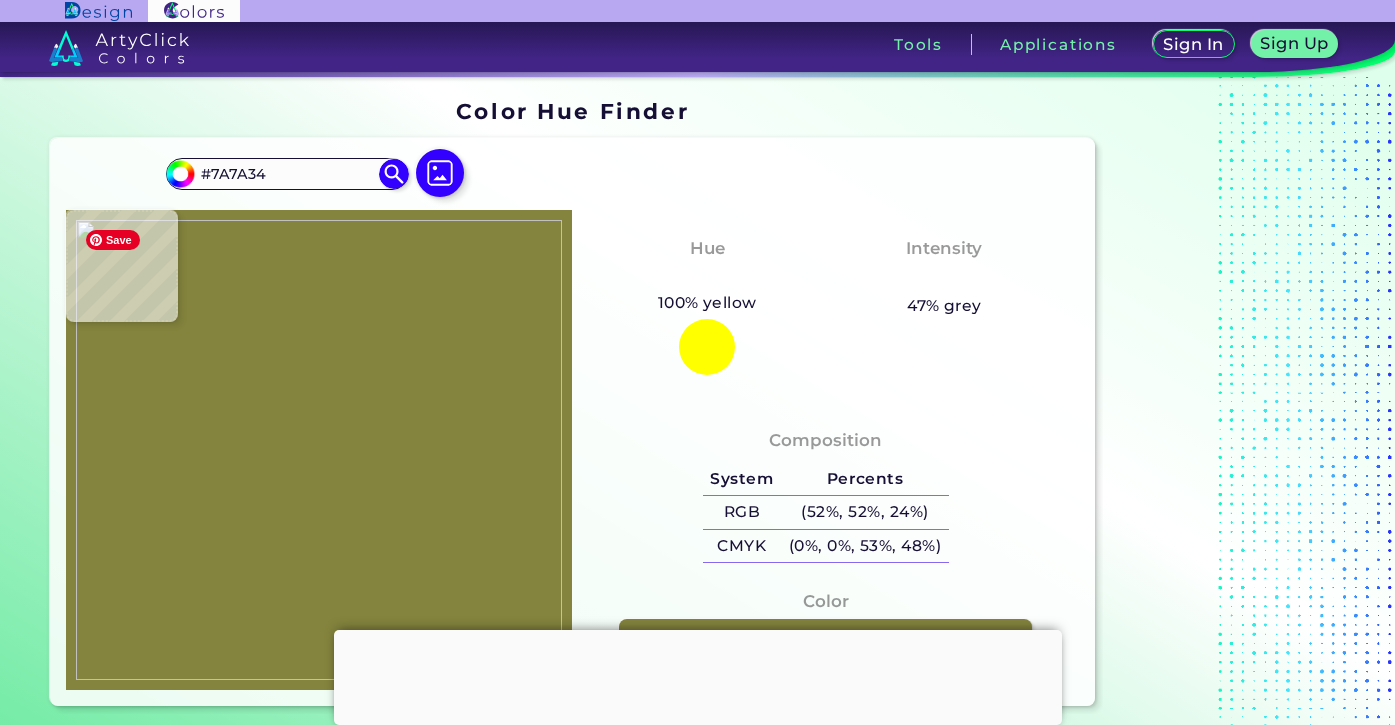 type on "#6e6d2c" 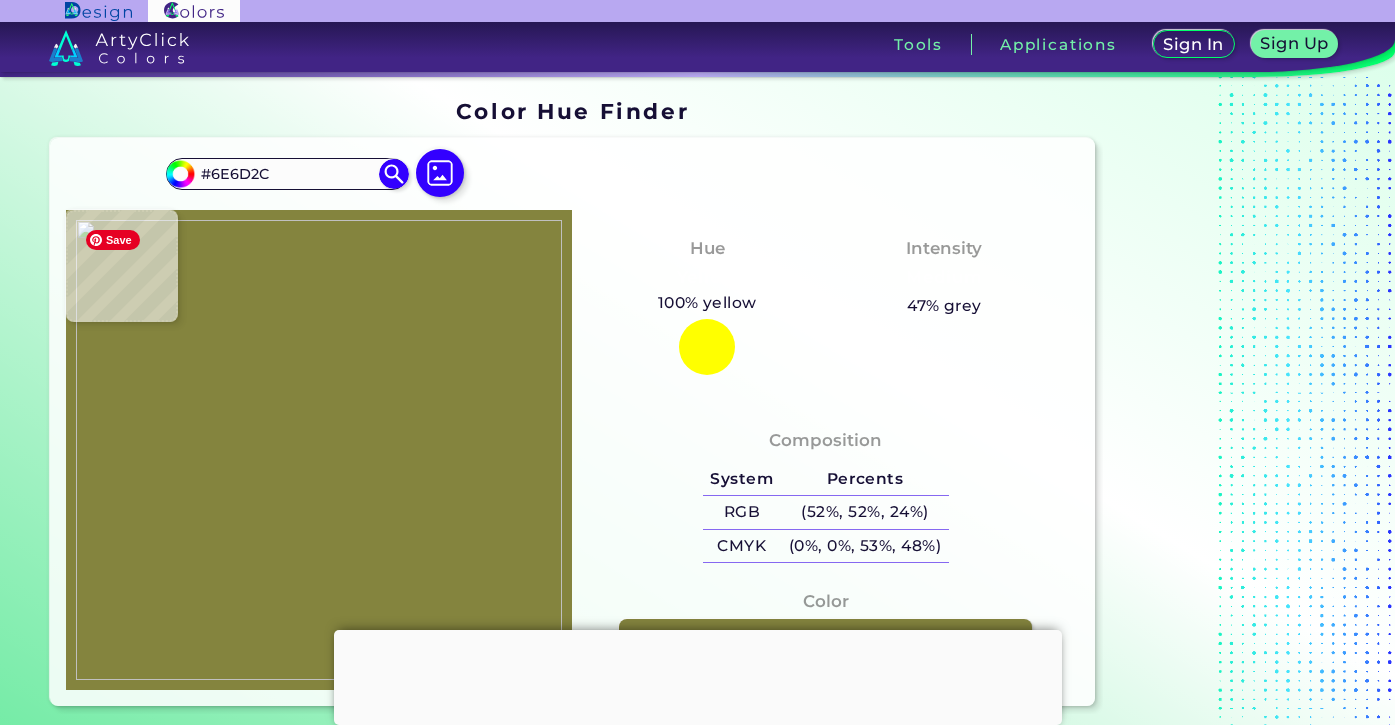 type on "#615f22" 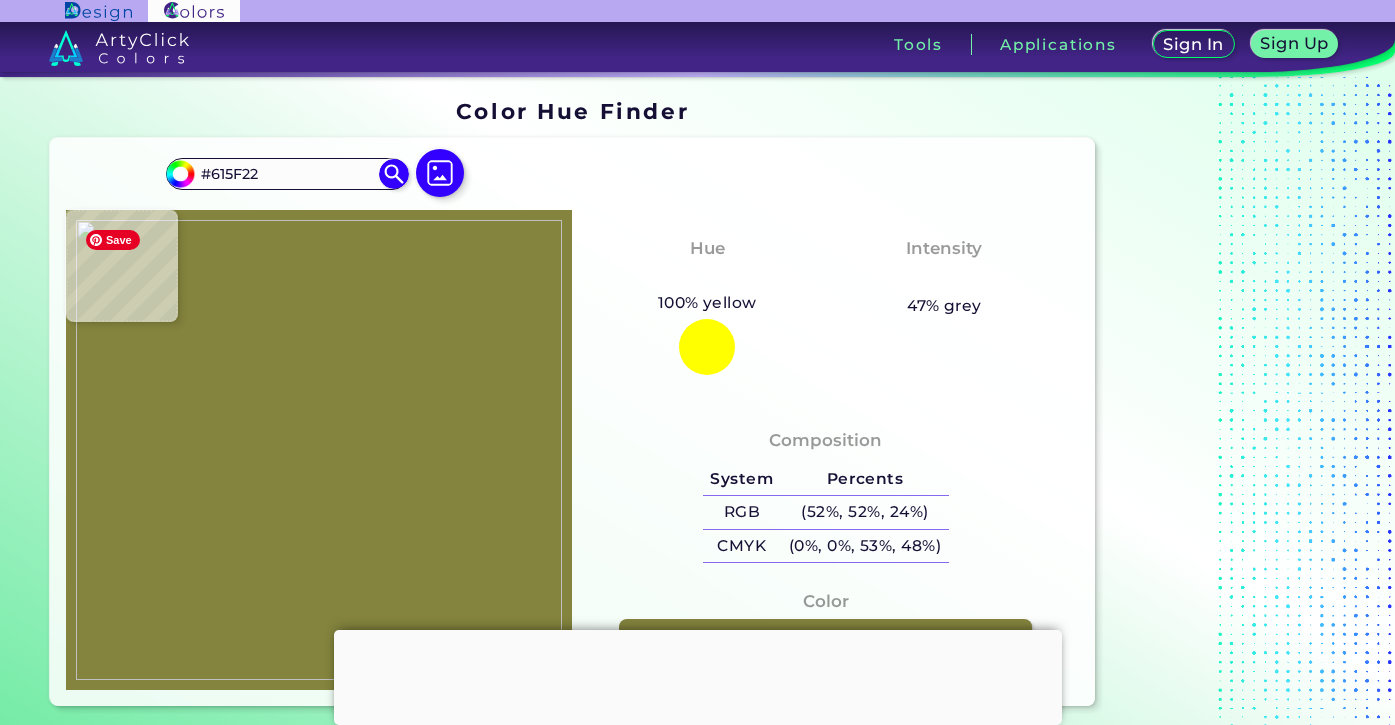 type on "#5a581d" 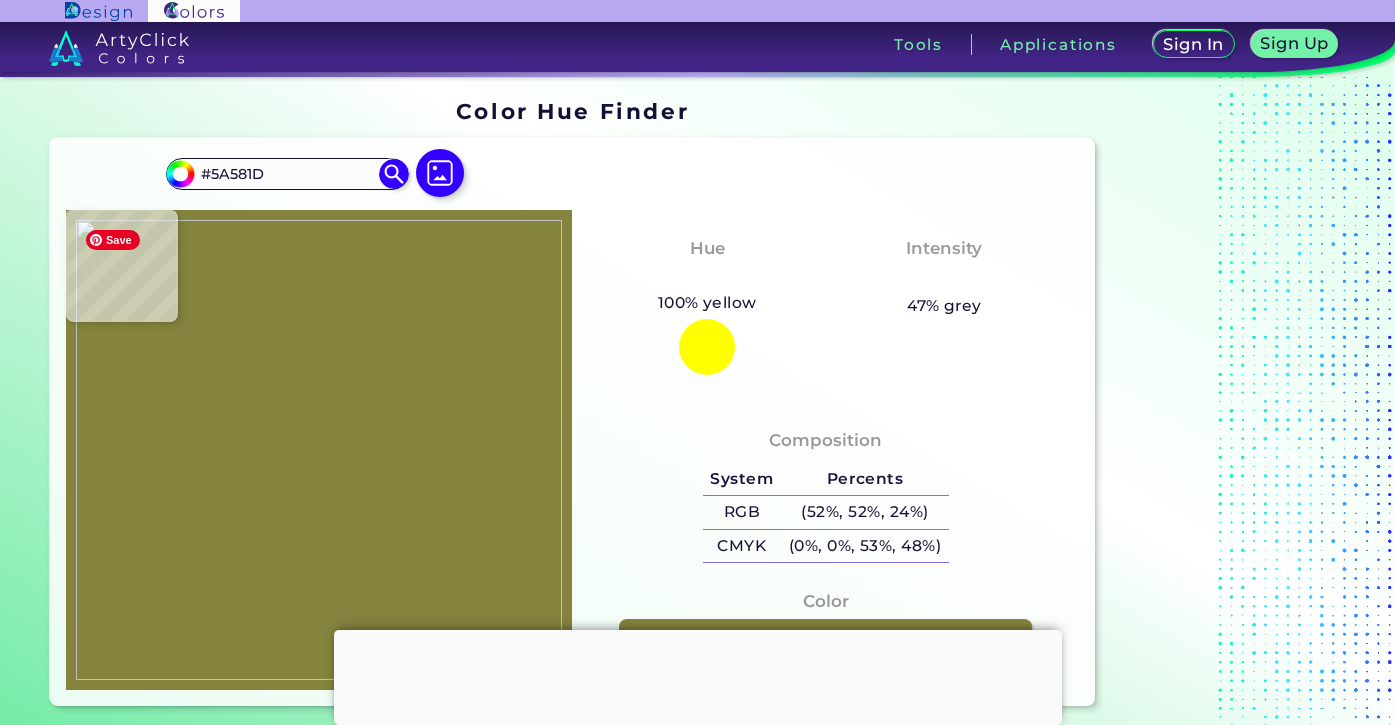 type on "#585619" 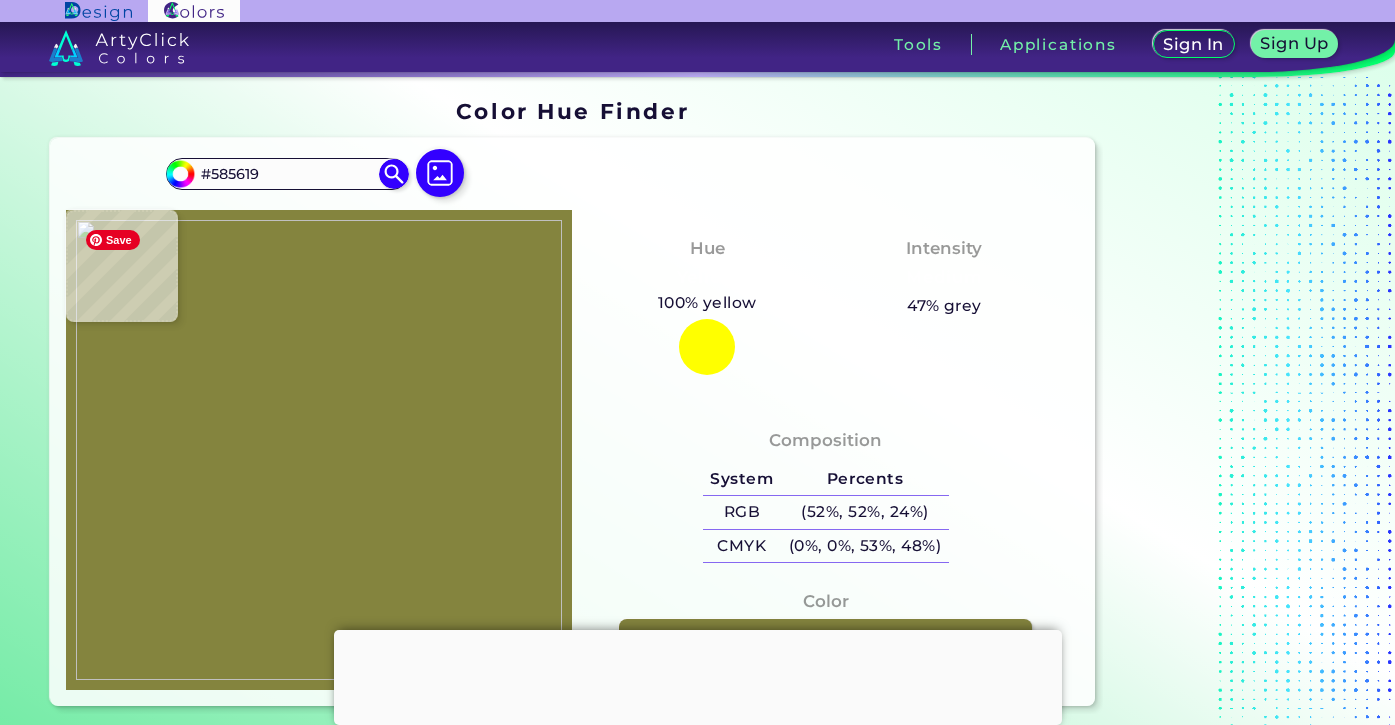type on "#5f5d20" 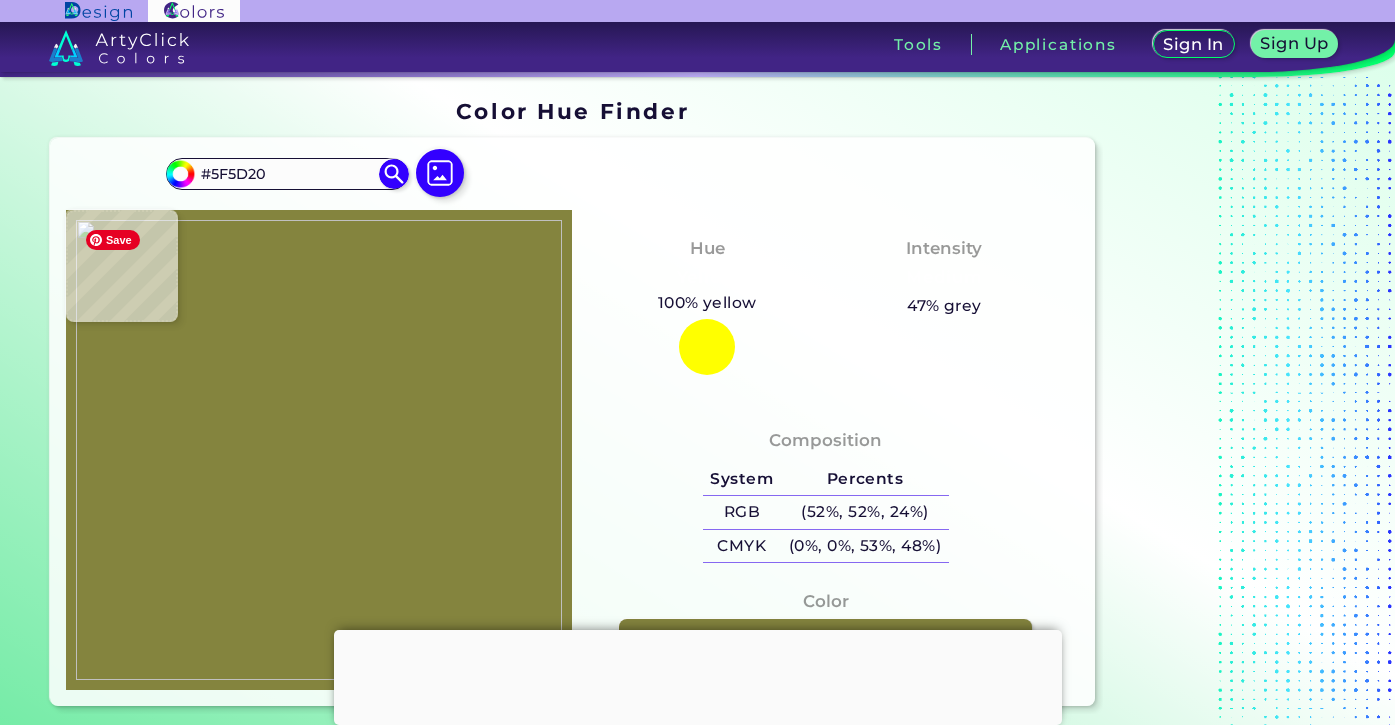 type on "#605e23" 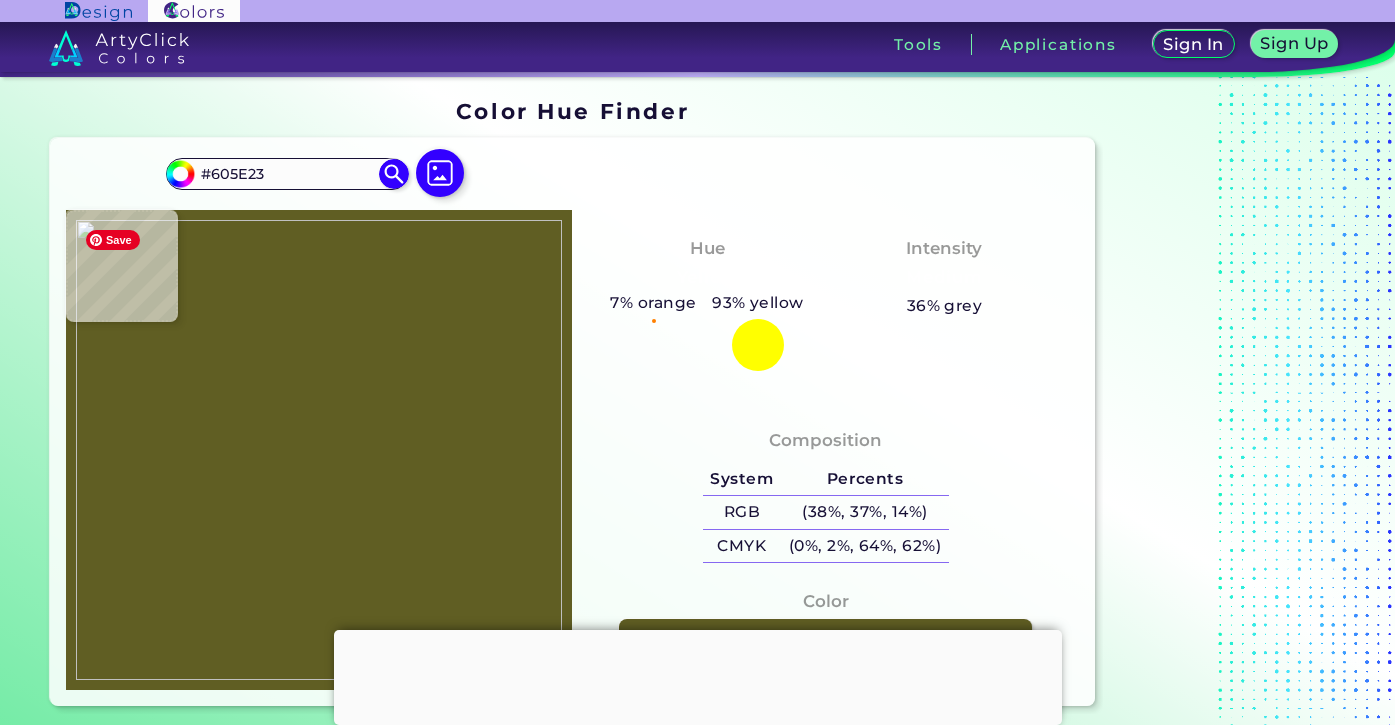 type on "#615f24" 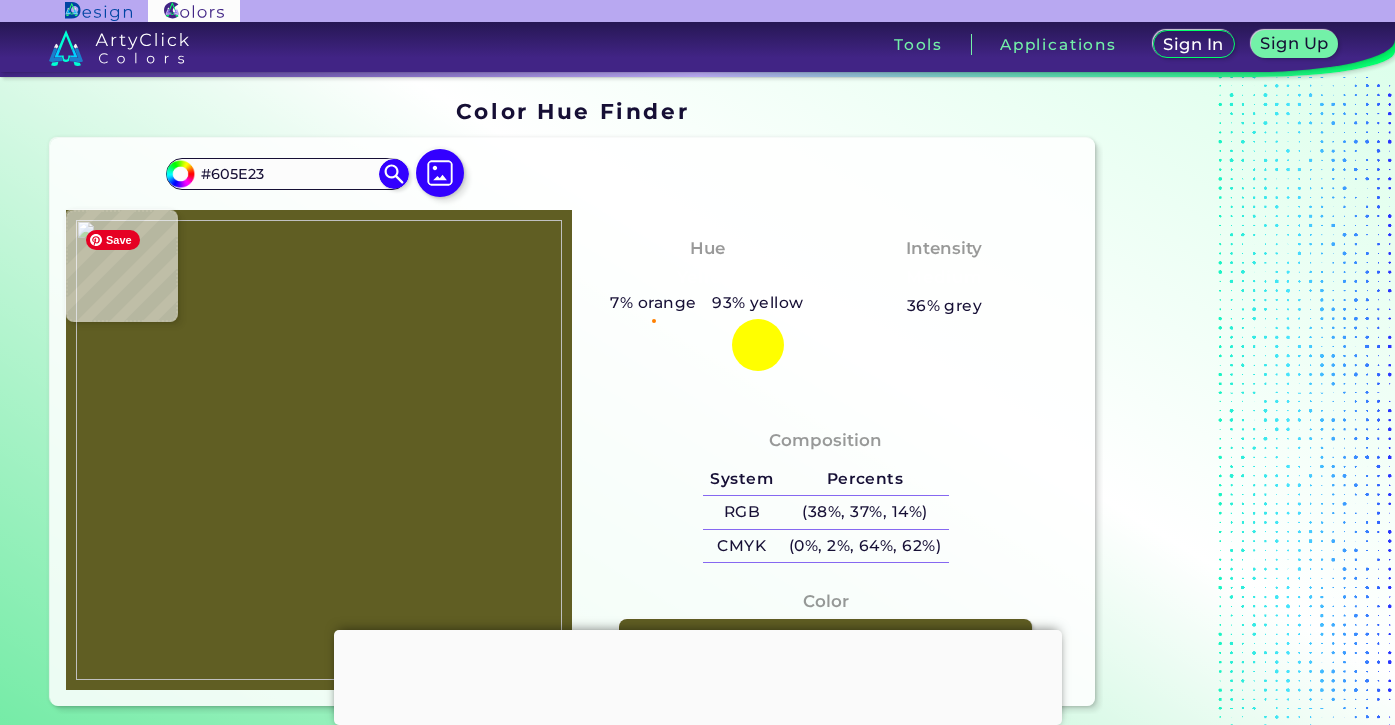 type on "#615F24" 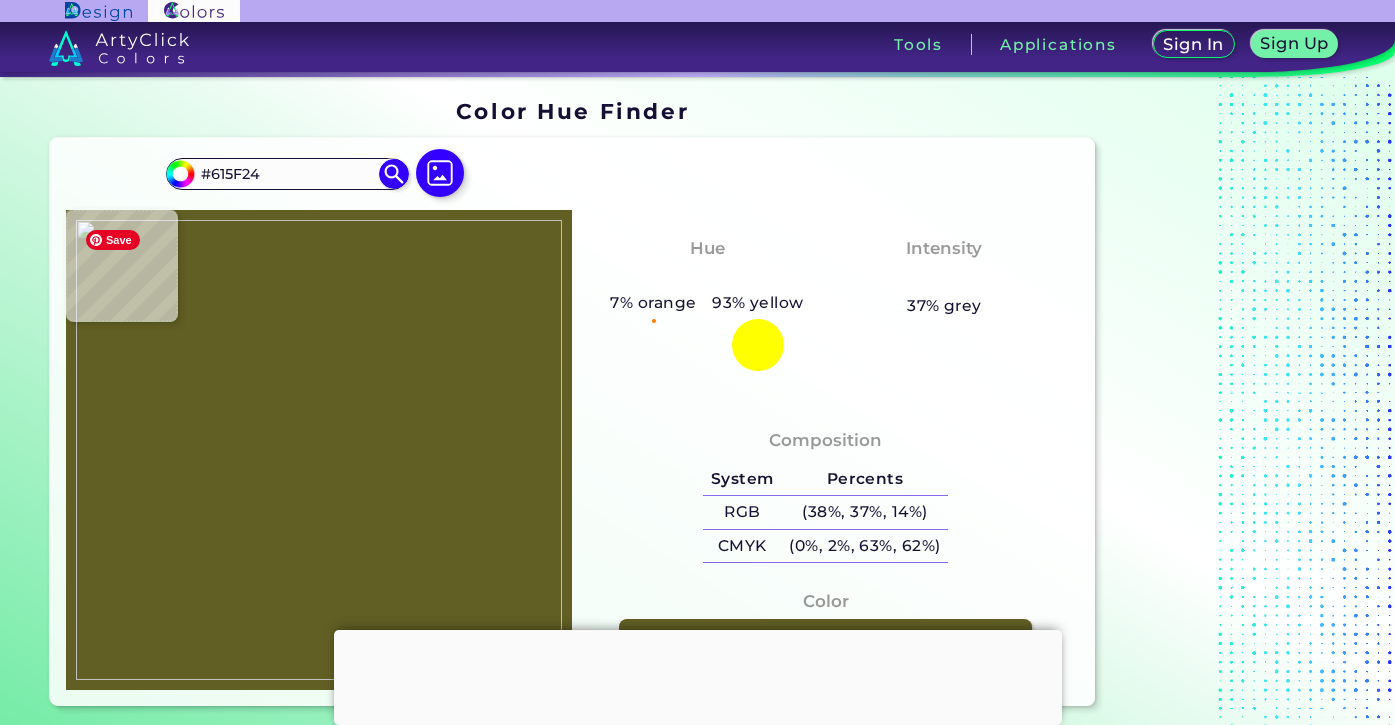 type on "#605e23" 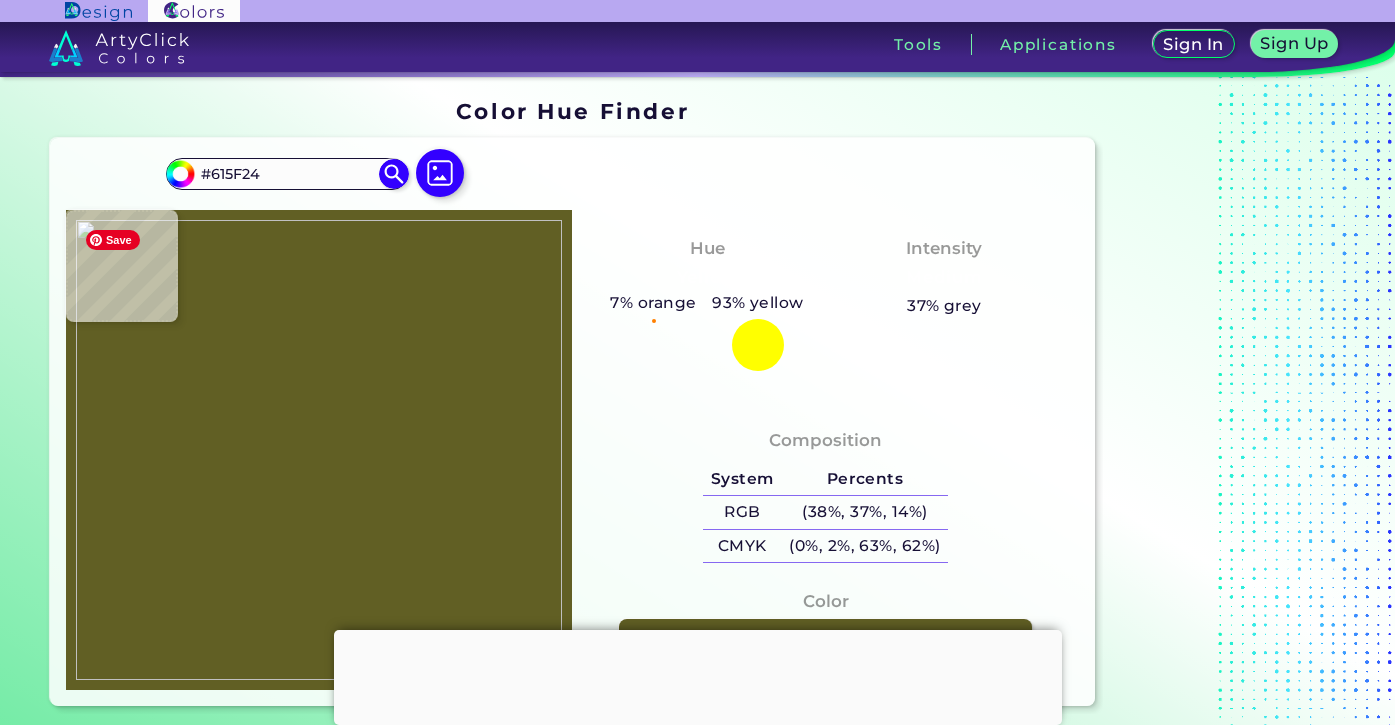 type on "#605E23" 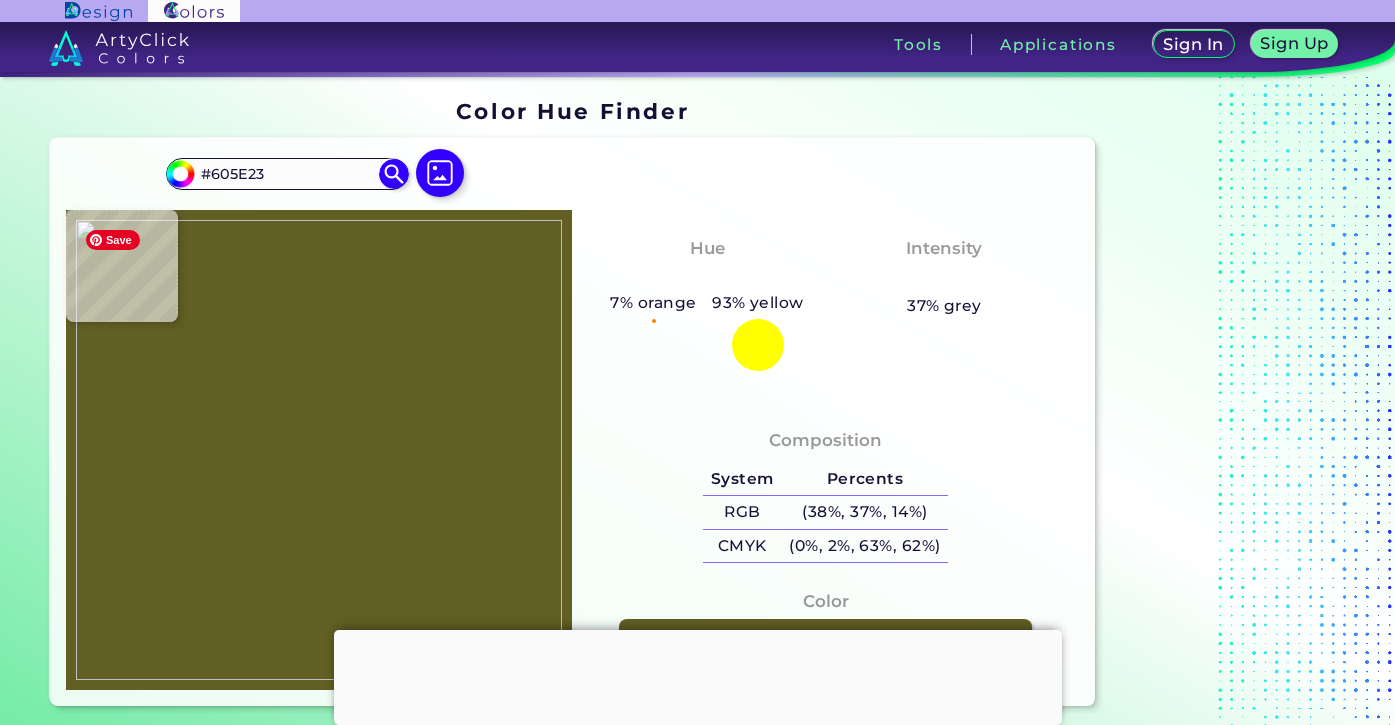 type on "#605e21" 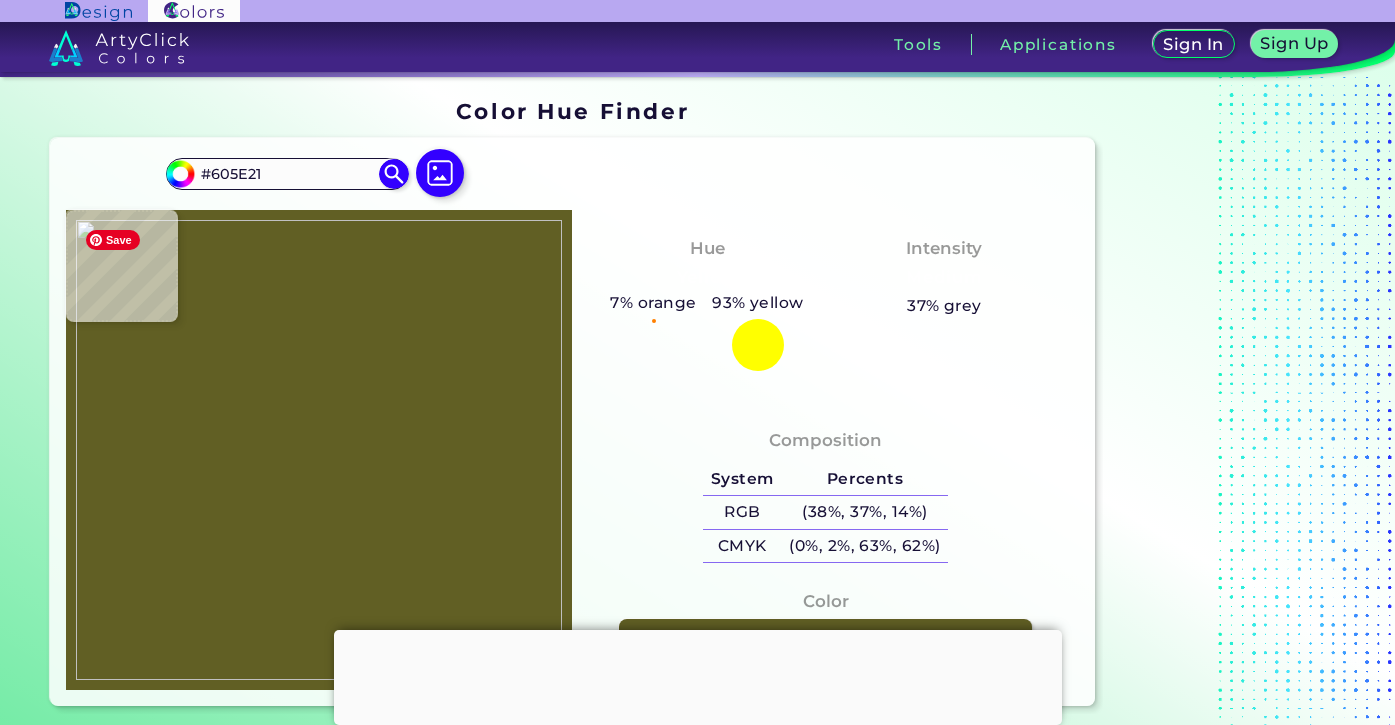type on "#585619" 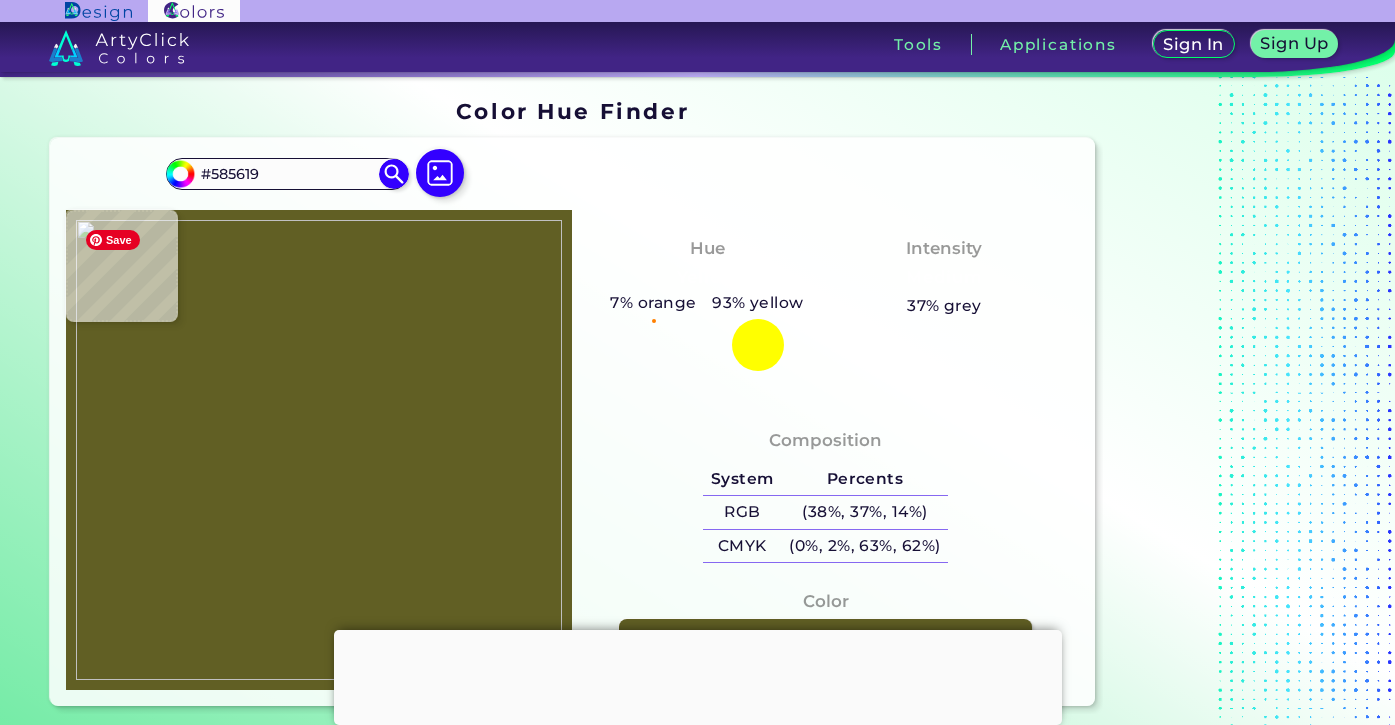 type on "#615f22" 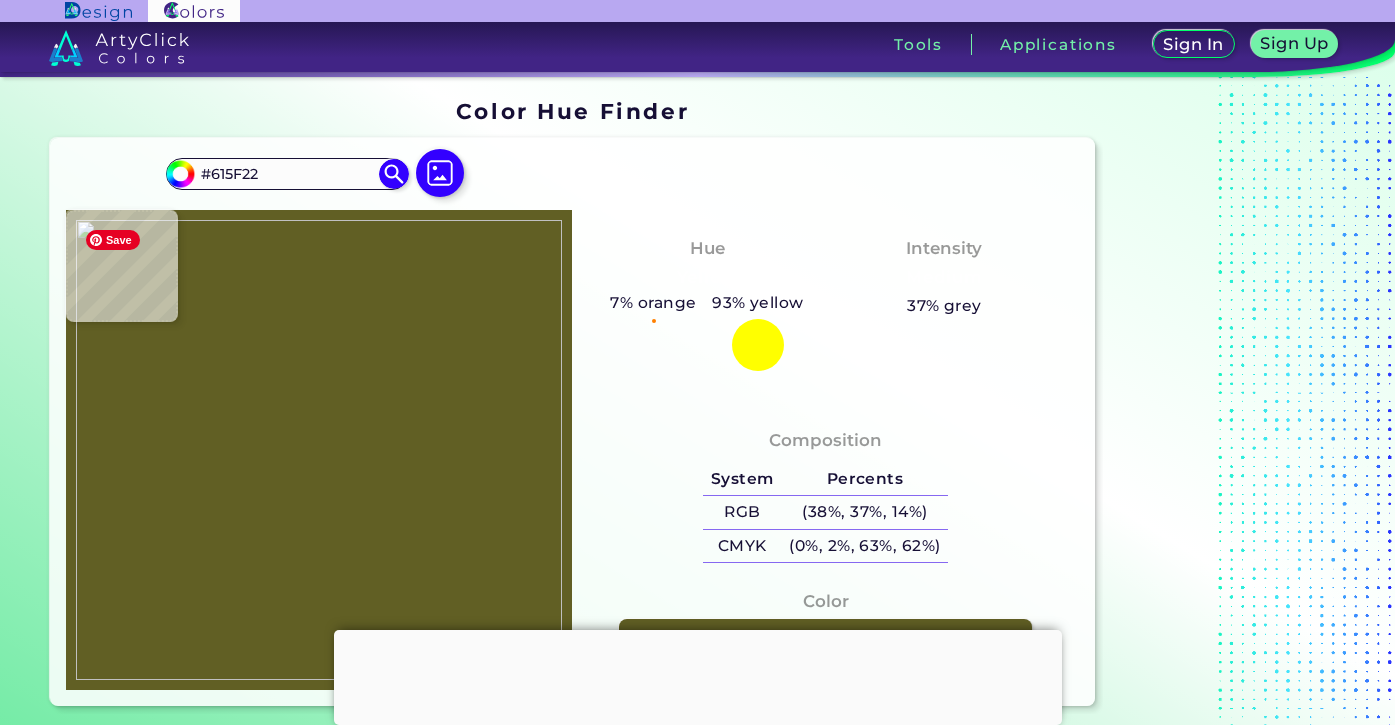 type on "#48460b" 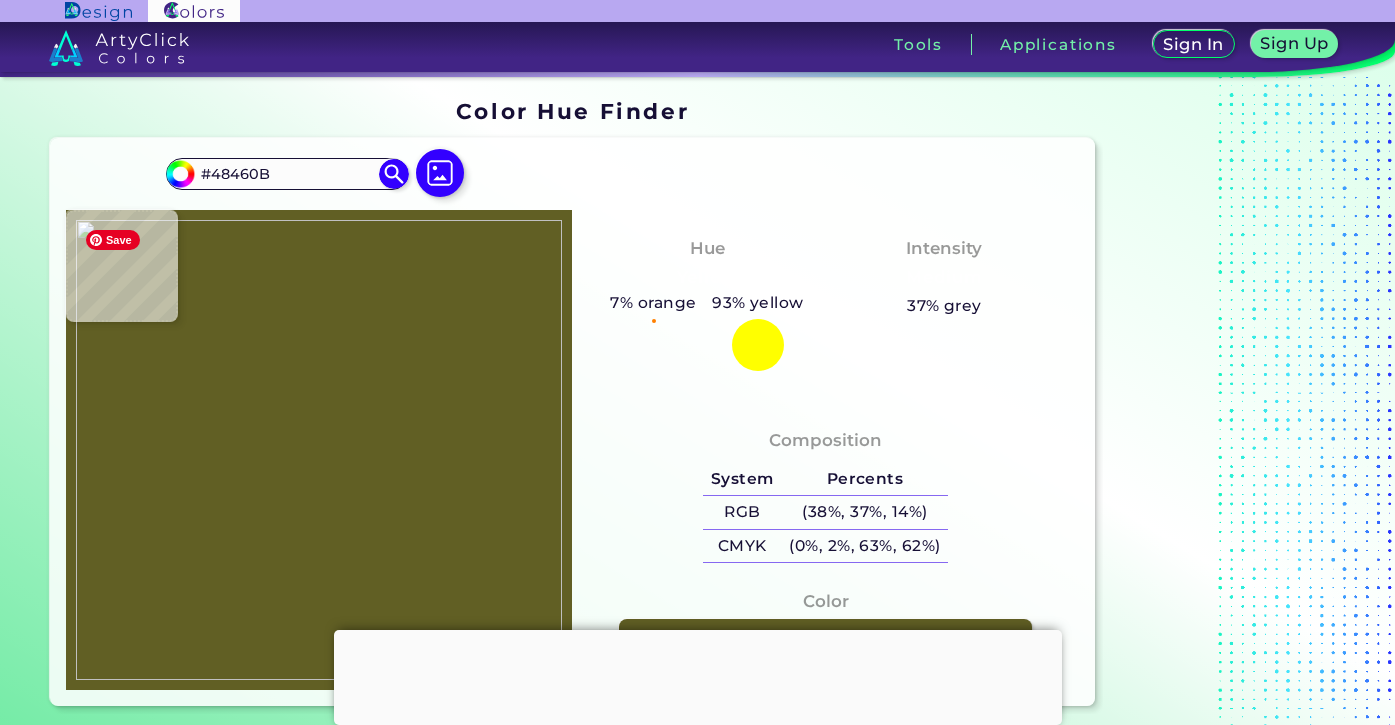 type on "#5f5d20" 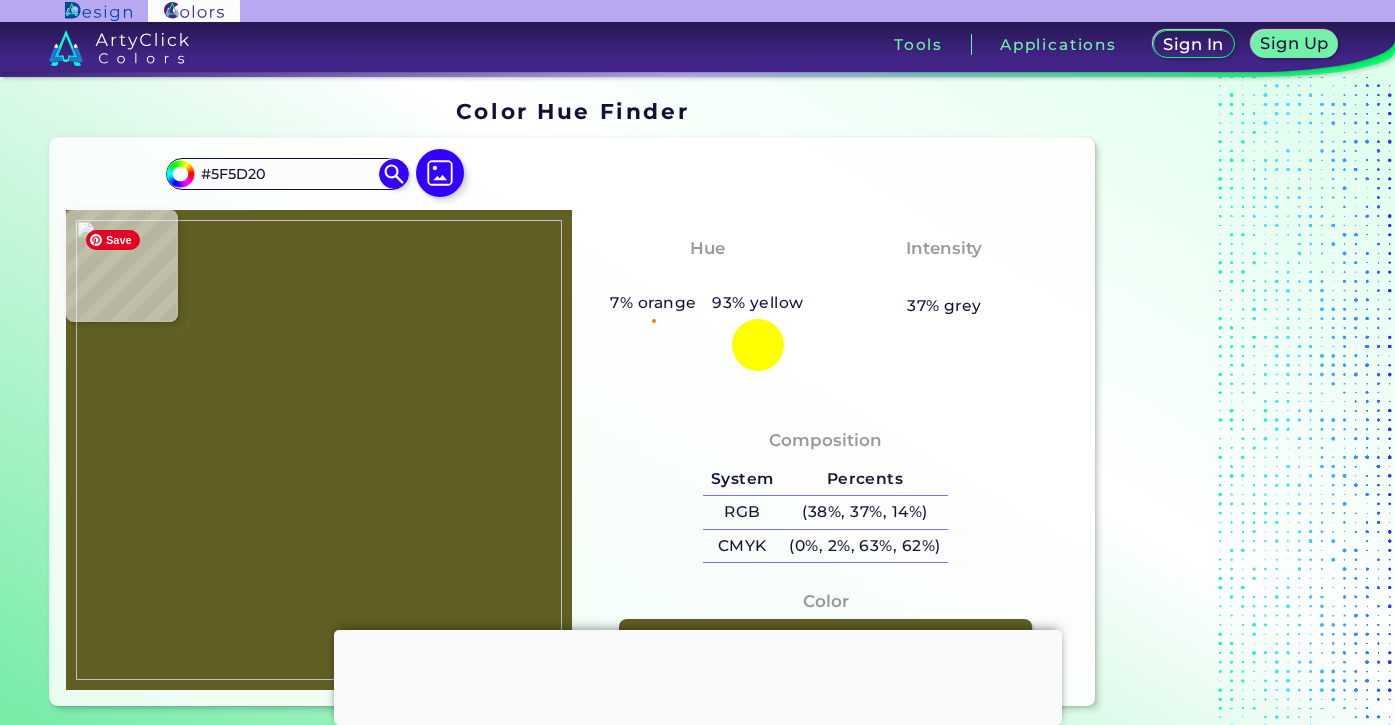 type on "#605e23" 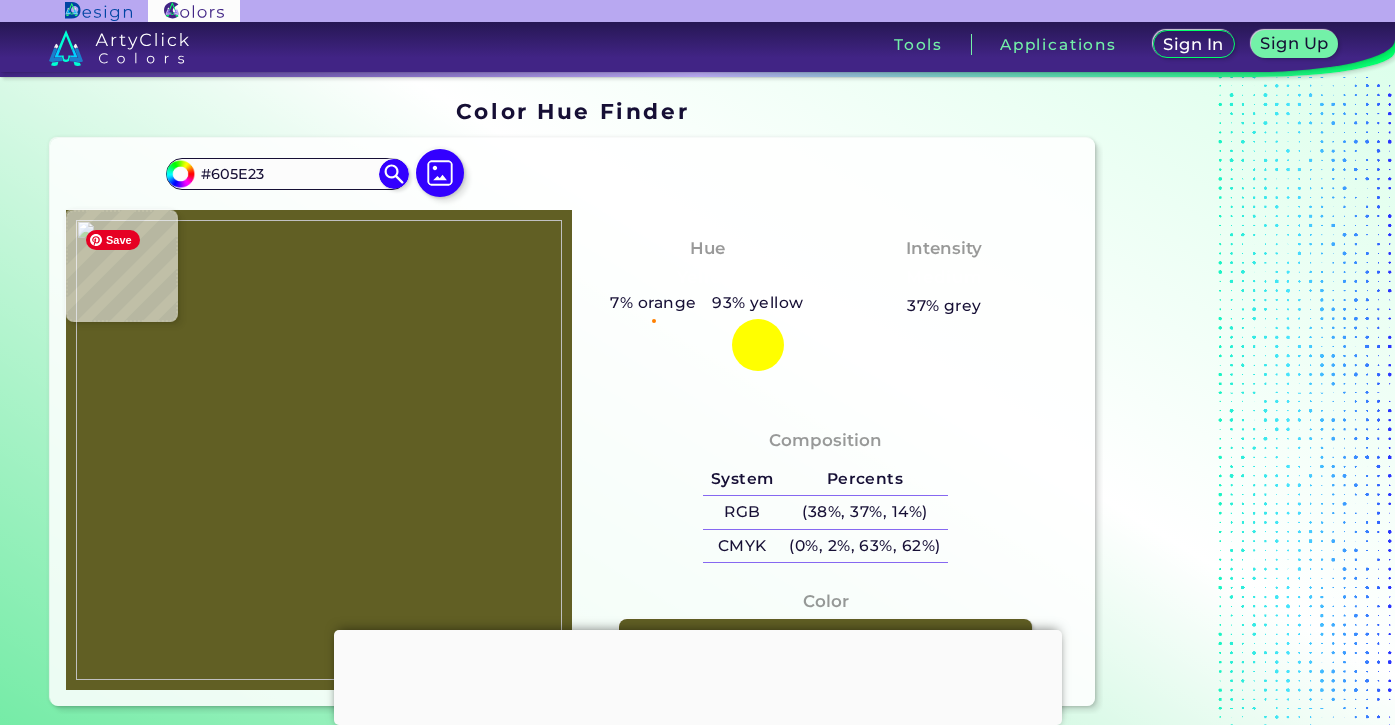 type on "#636124" 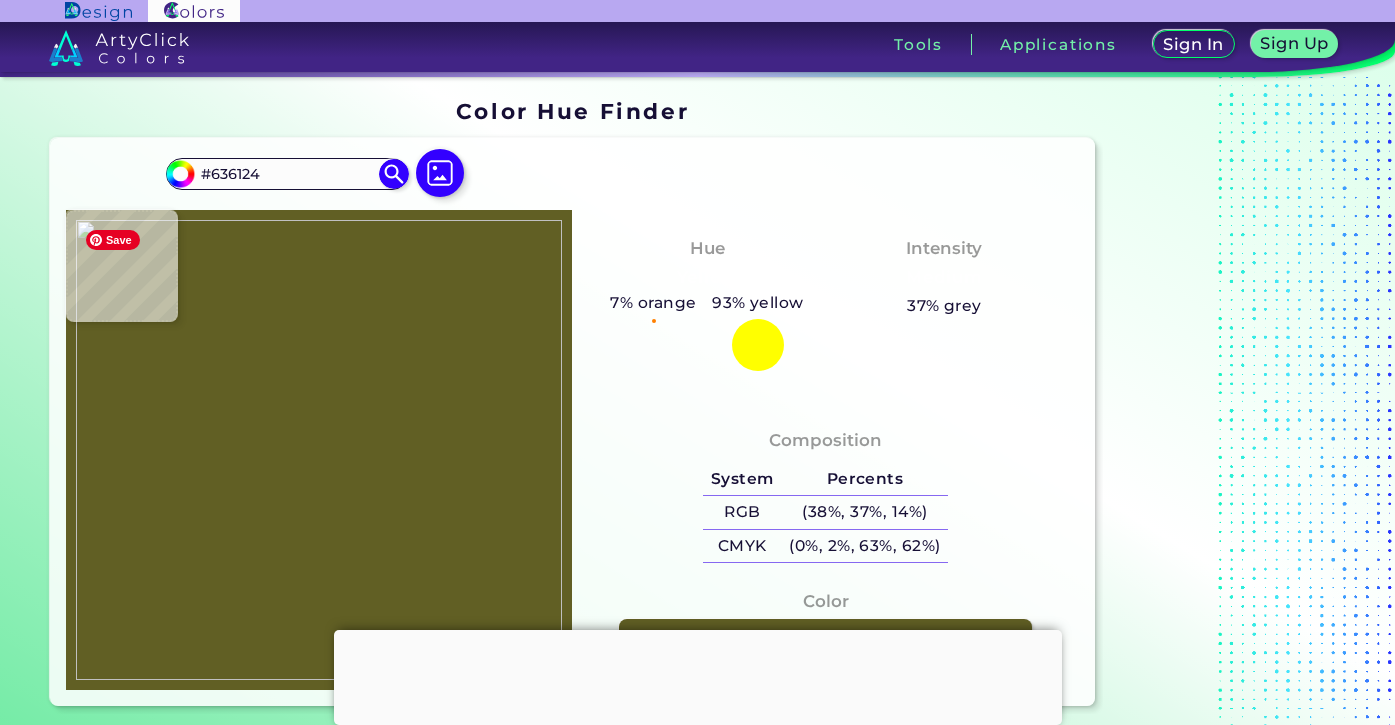 type on "#656424" 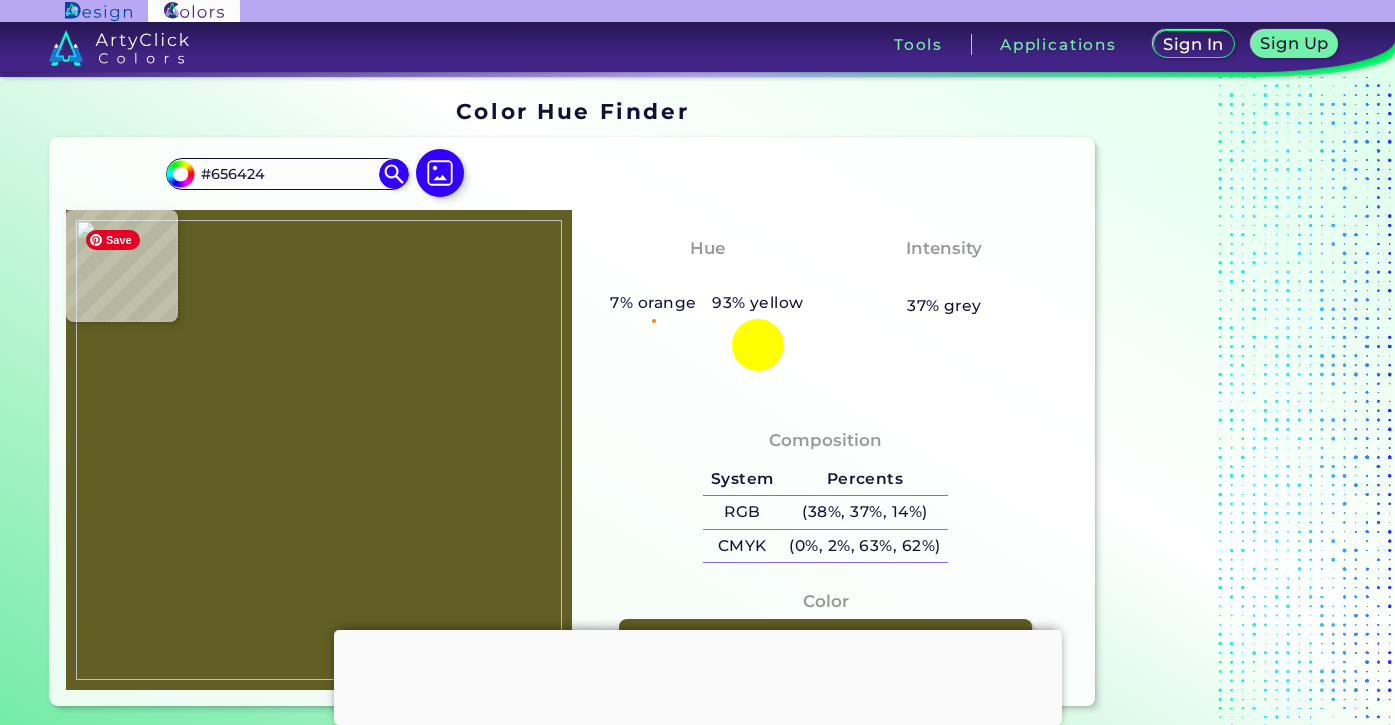 type on "#6c6b2b" 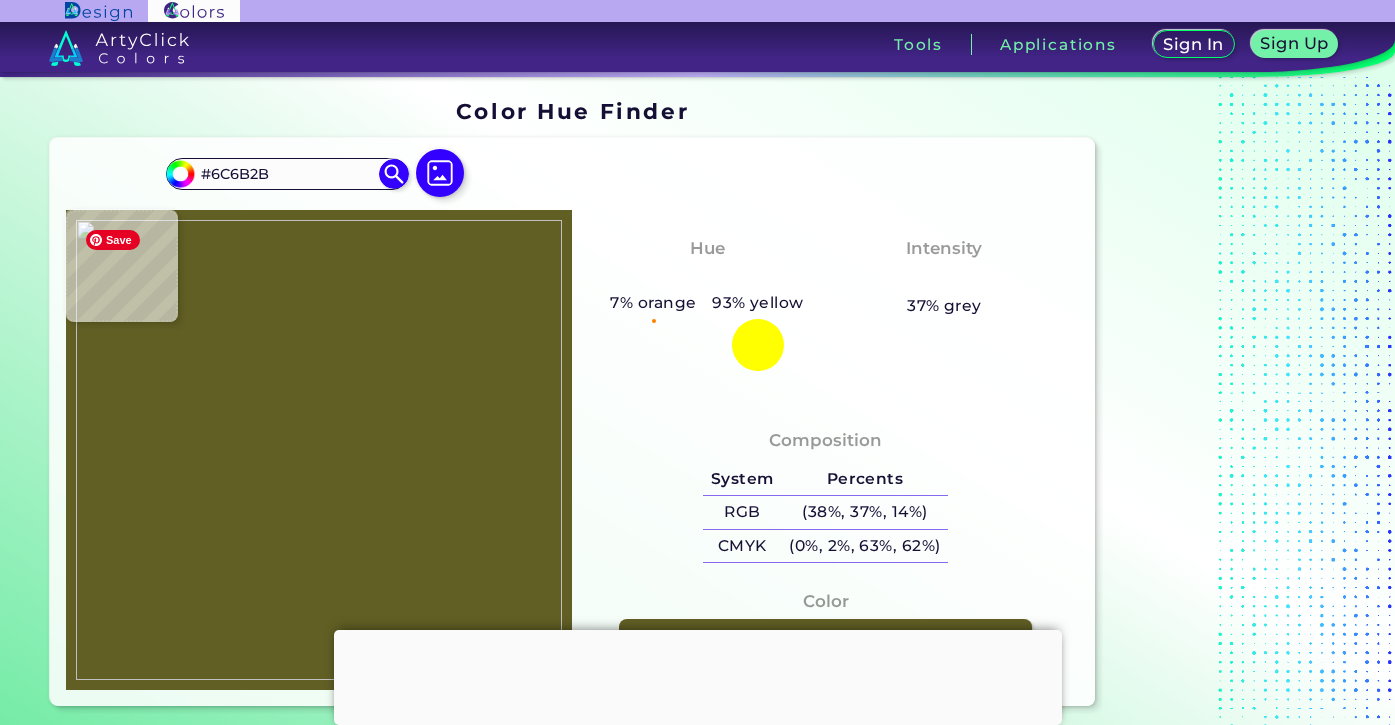 type on "#6f6e2e" 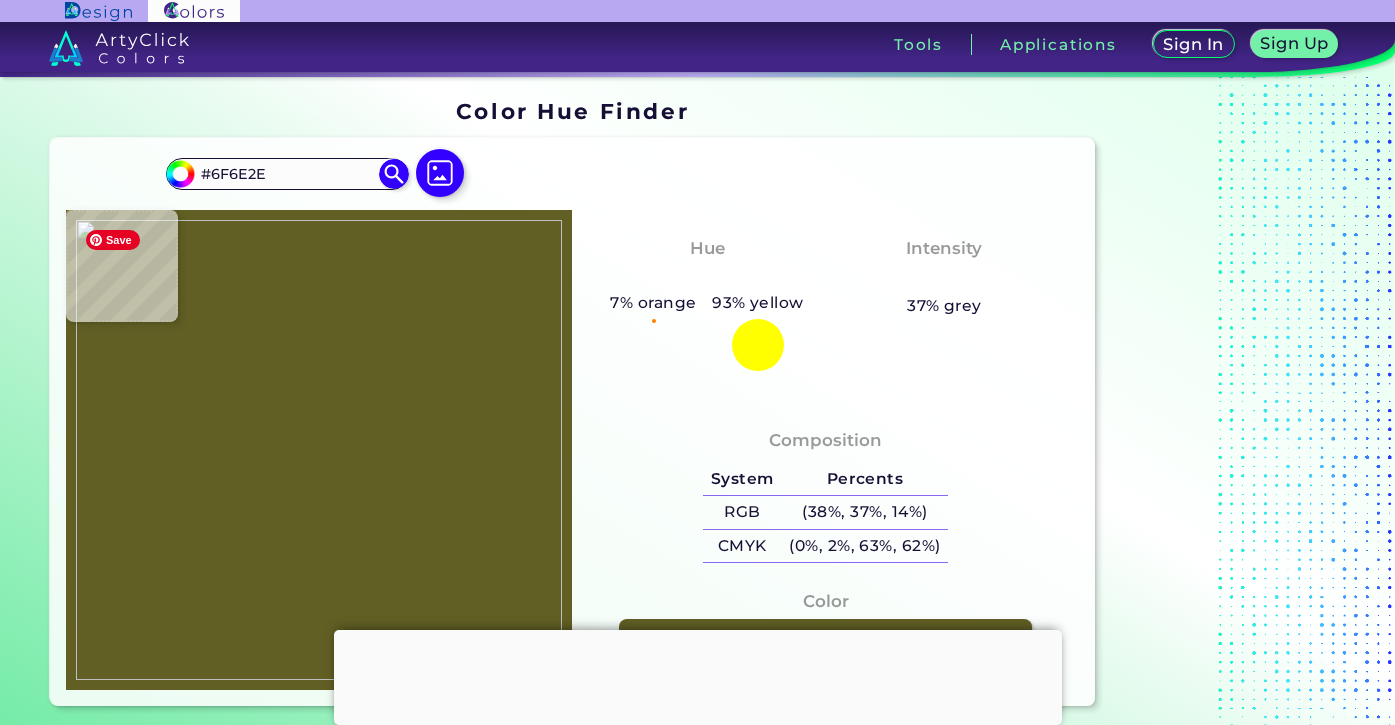 type on "#6c6b2b" 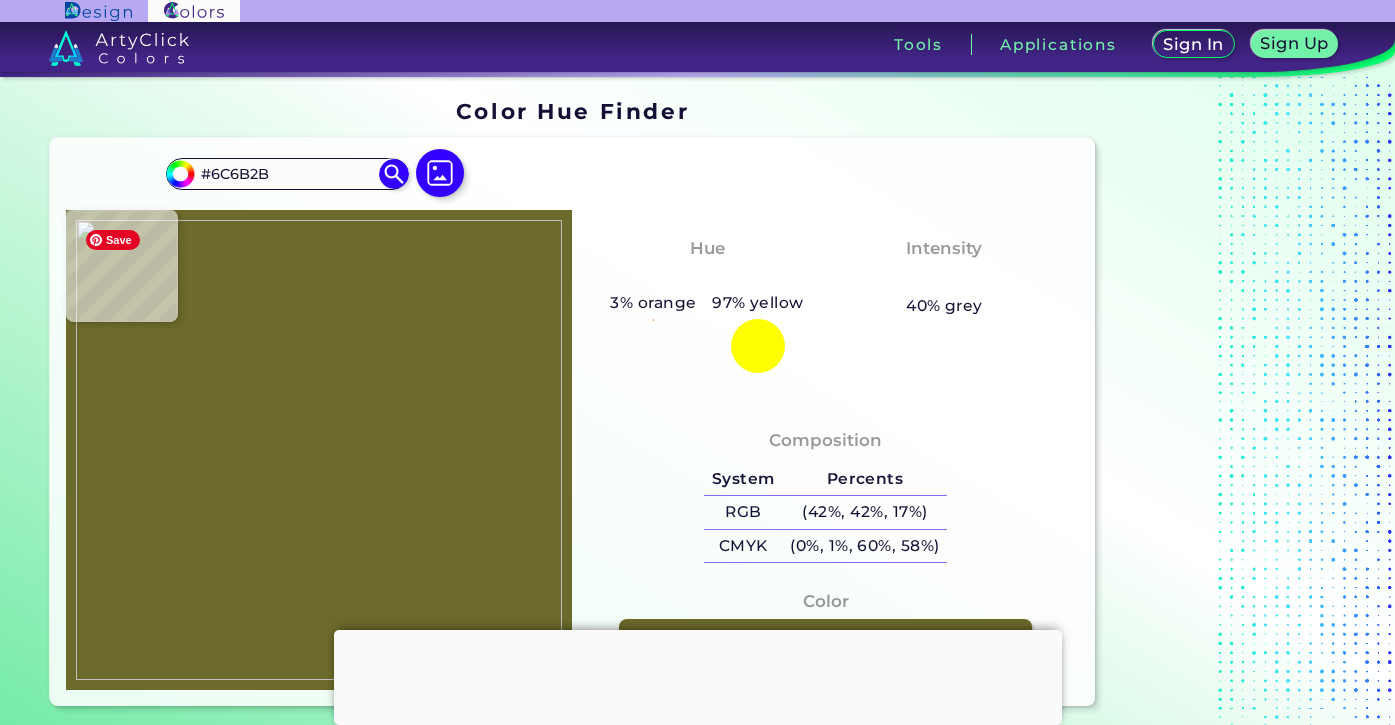 type on "#717030" 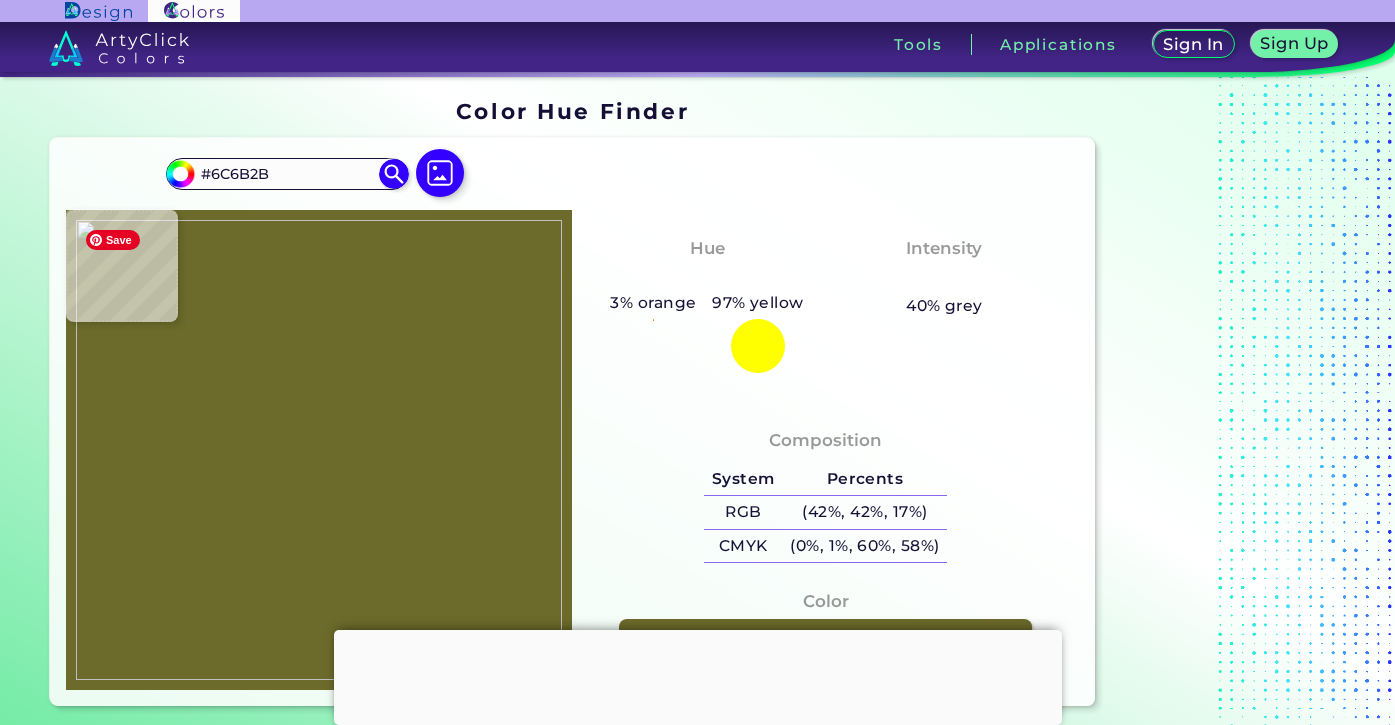 type on "#717030" 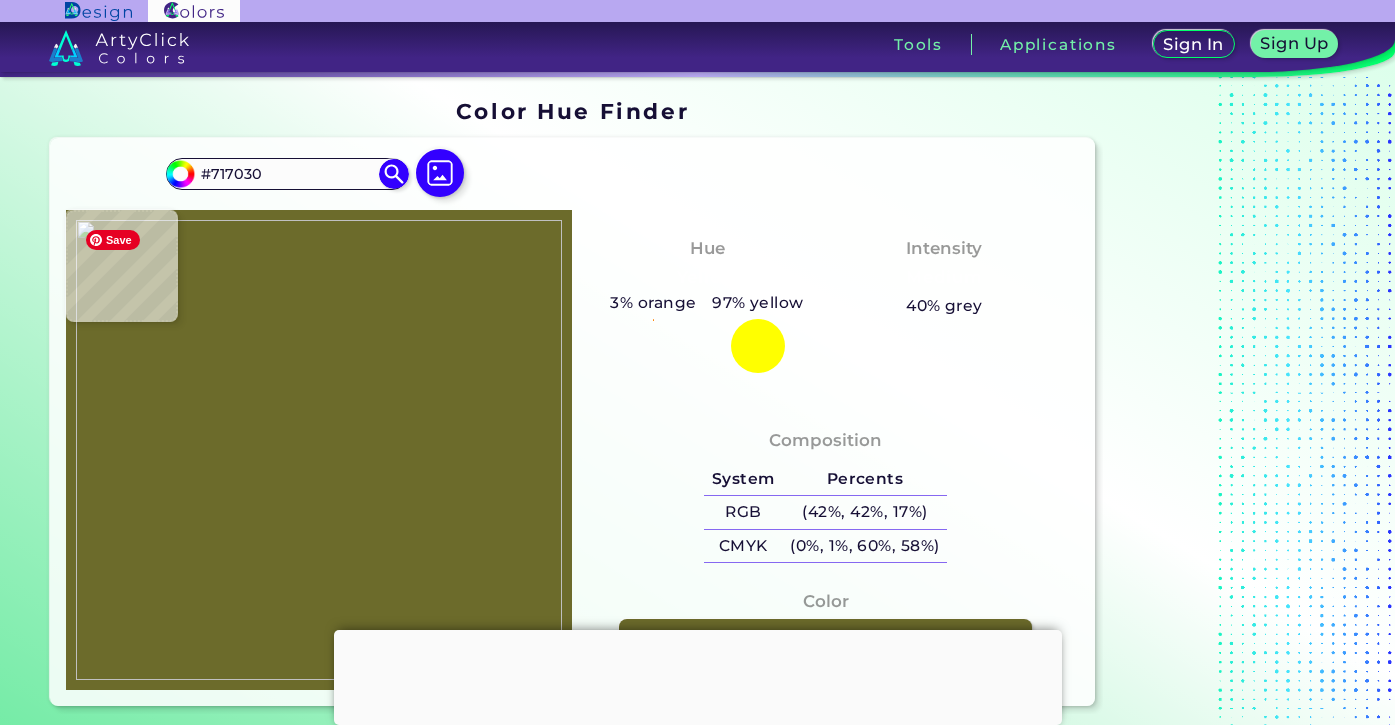 type on "#747333" 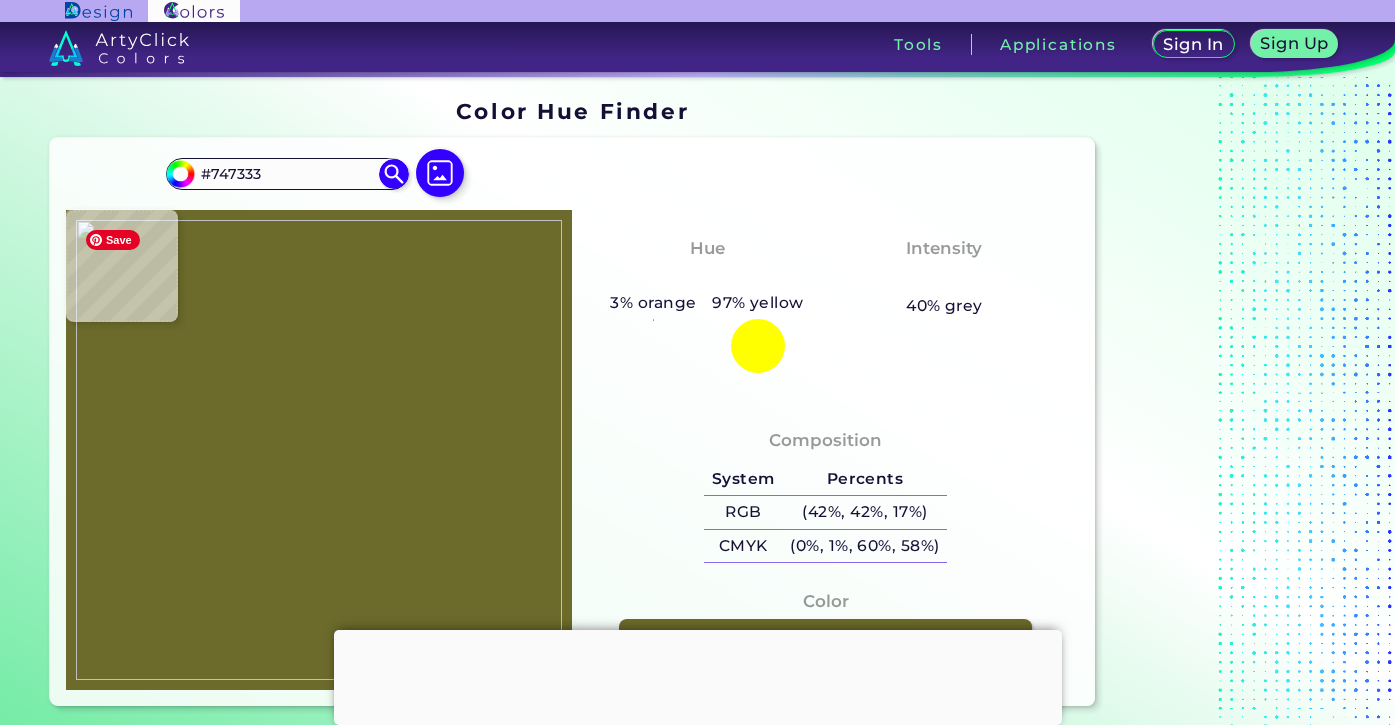 type on "#757434" 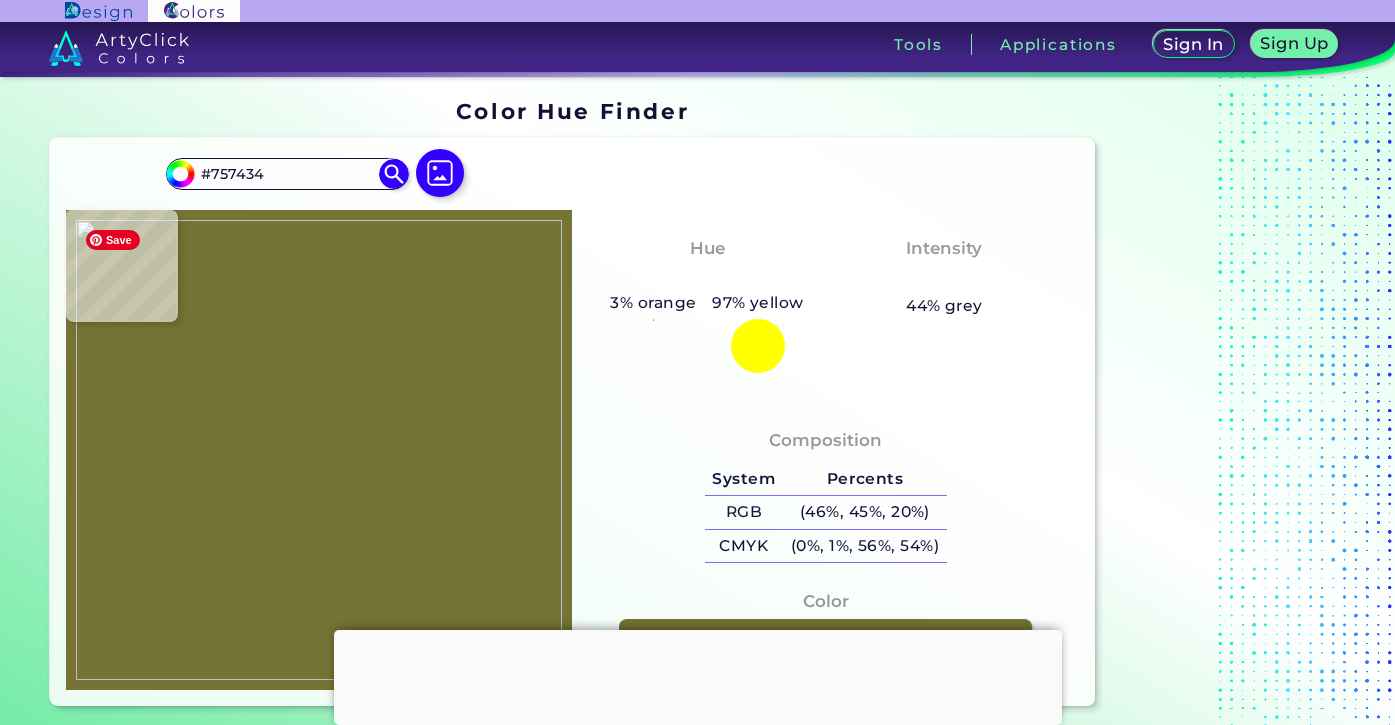 type on "#787737" 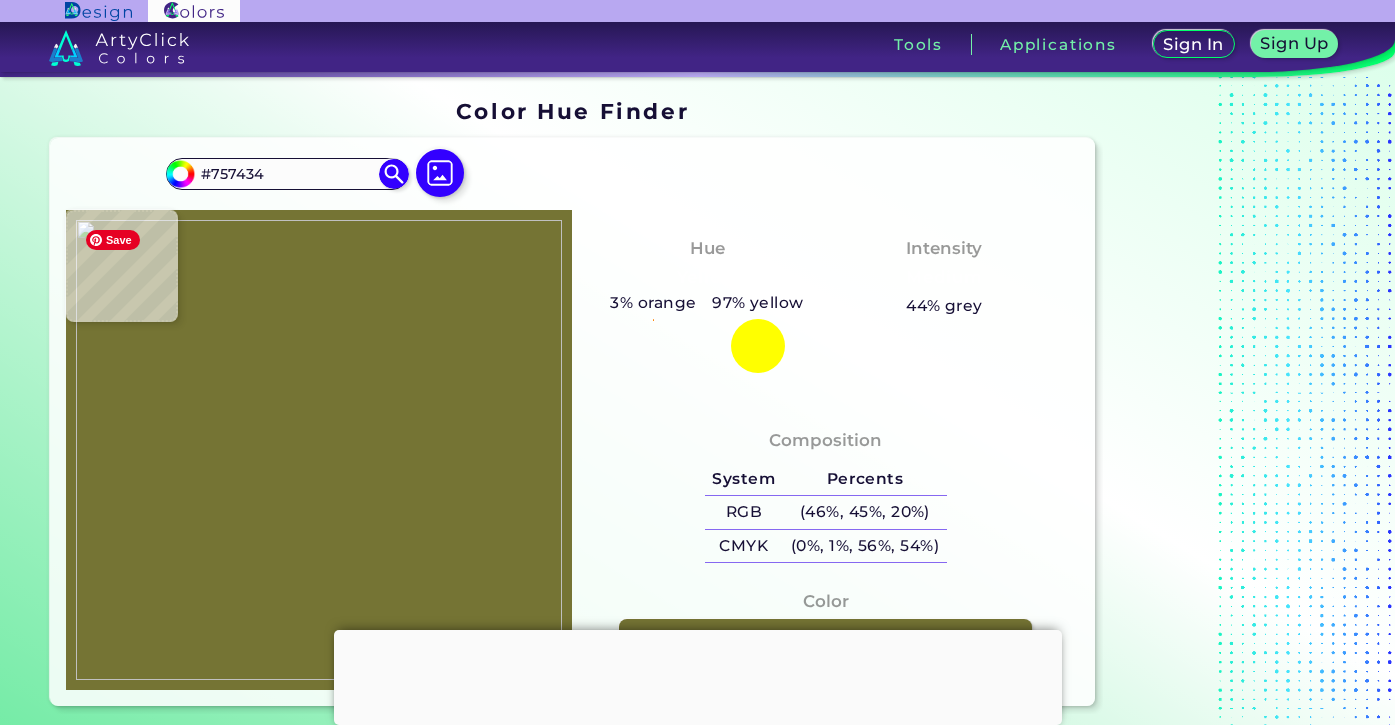 type on "#787737" 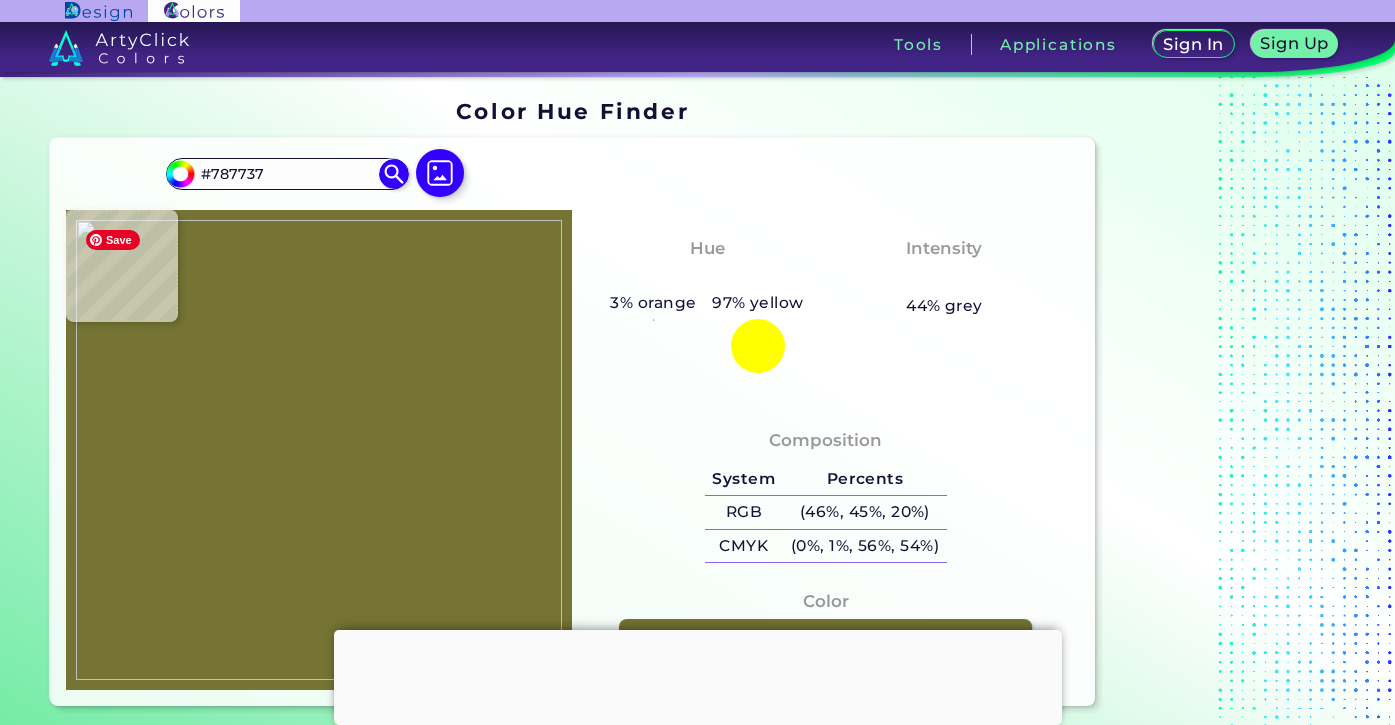 type on "#797838" 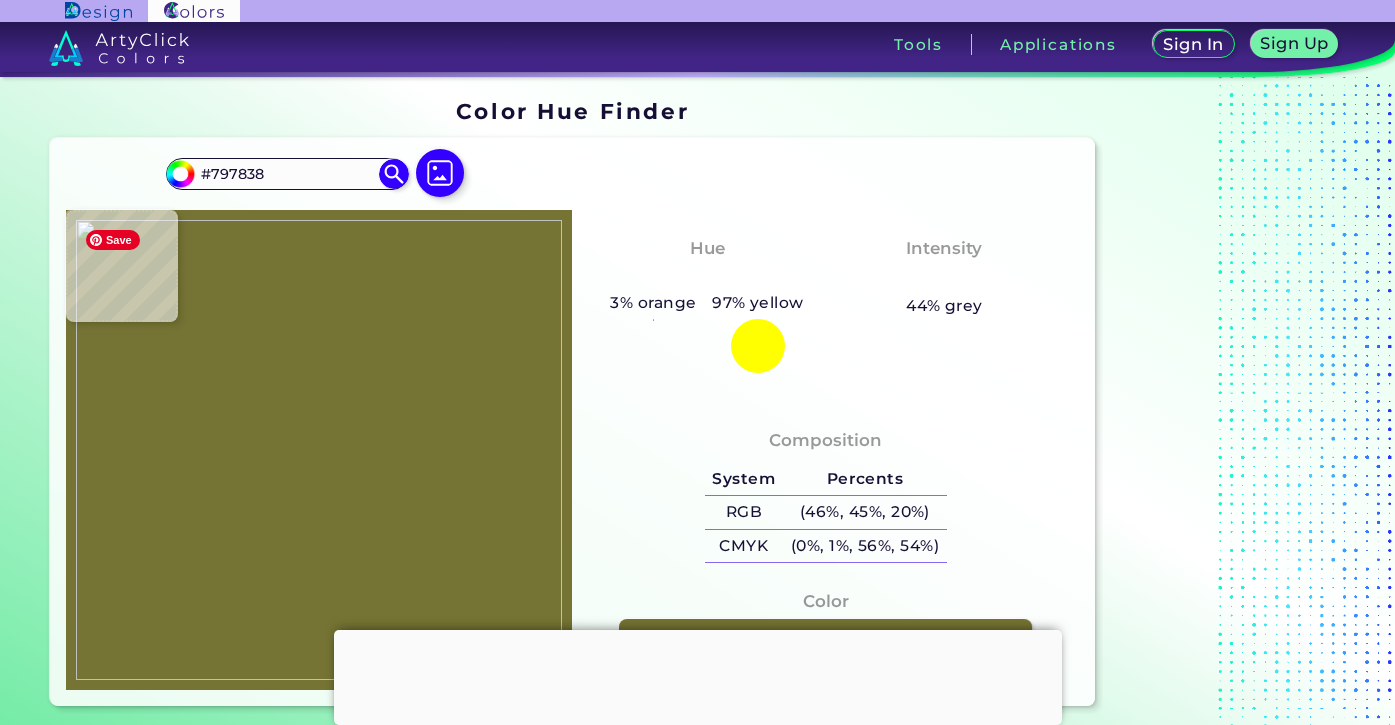 type on "#7b7a39" 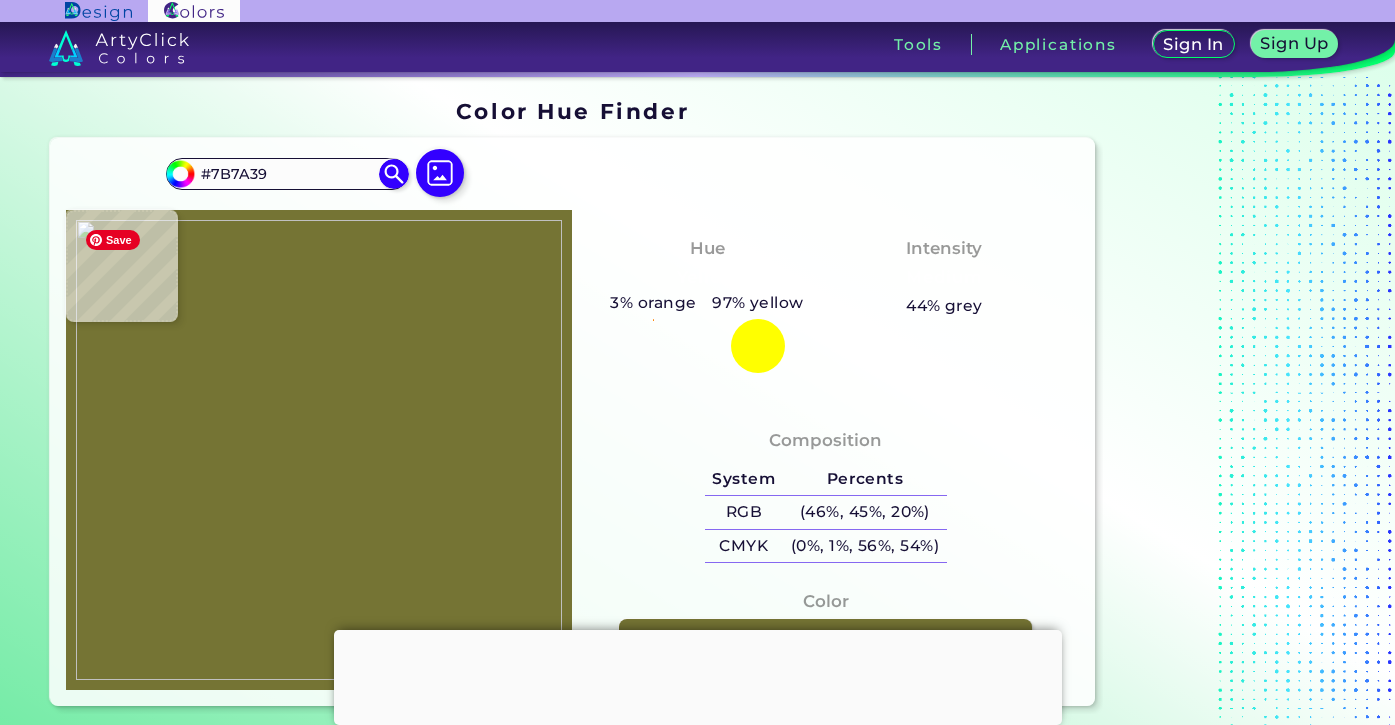 type on "#797836" 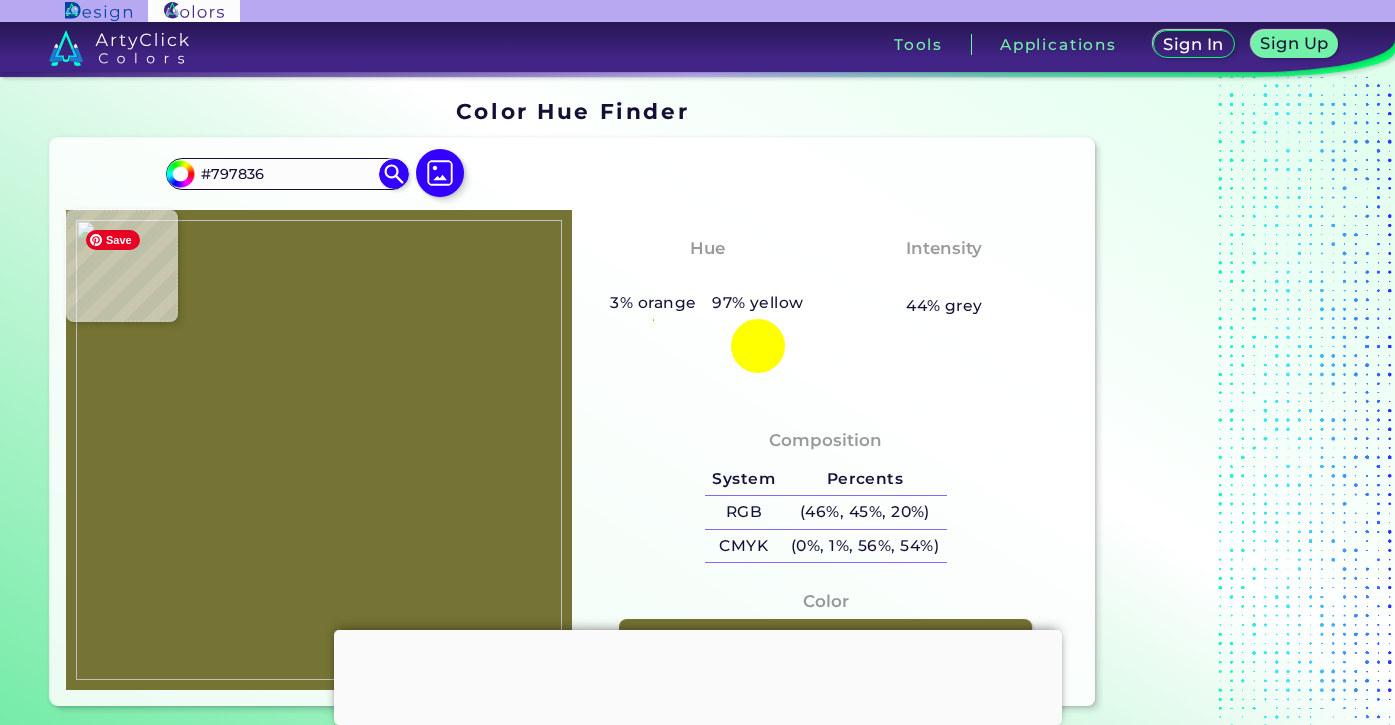 type on "#83823f" 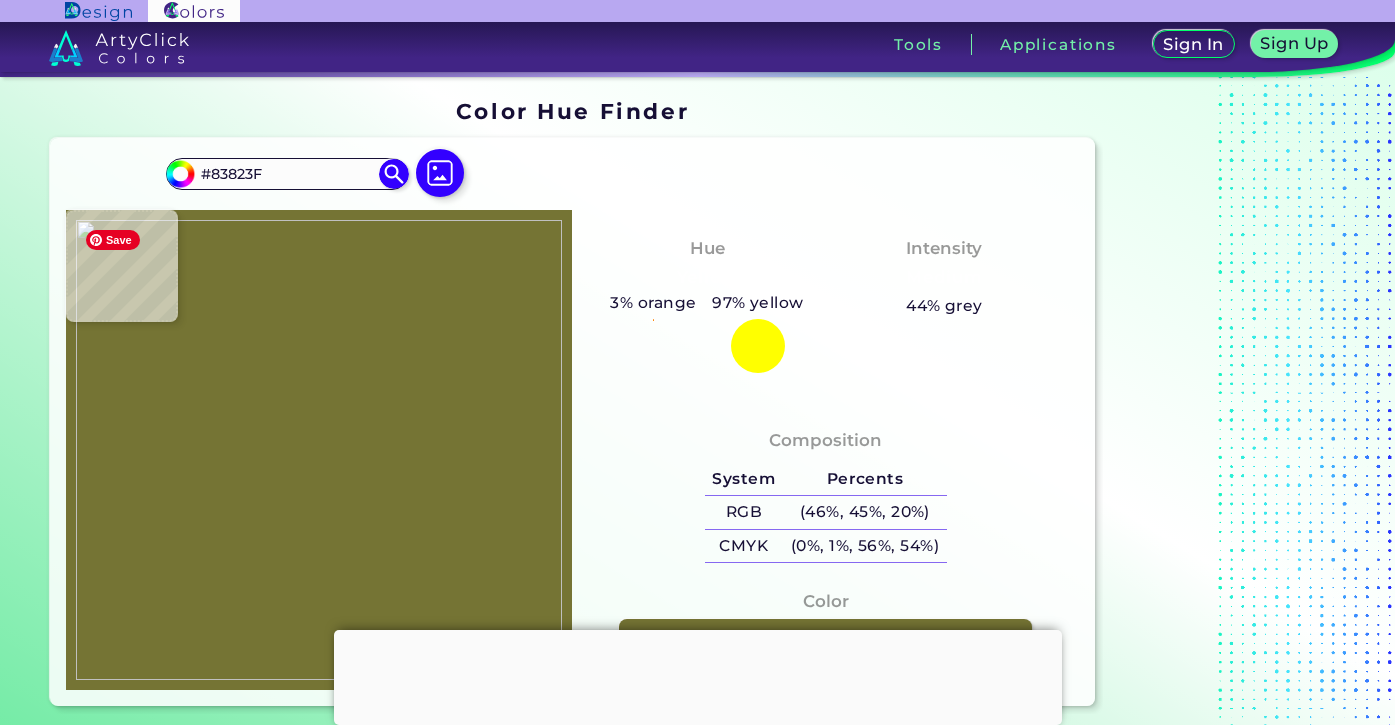type on "#8c8b48" 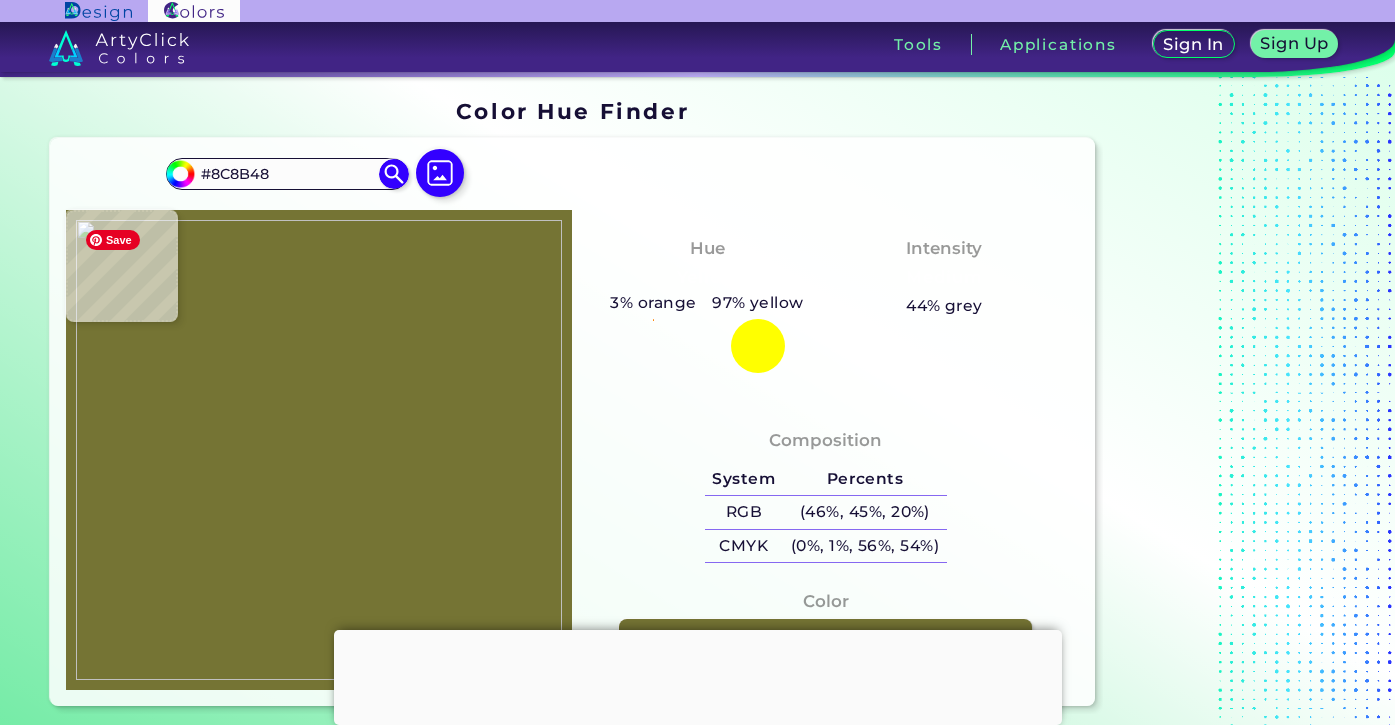 type on "#442e07" 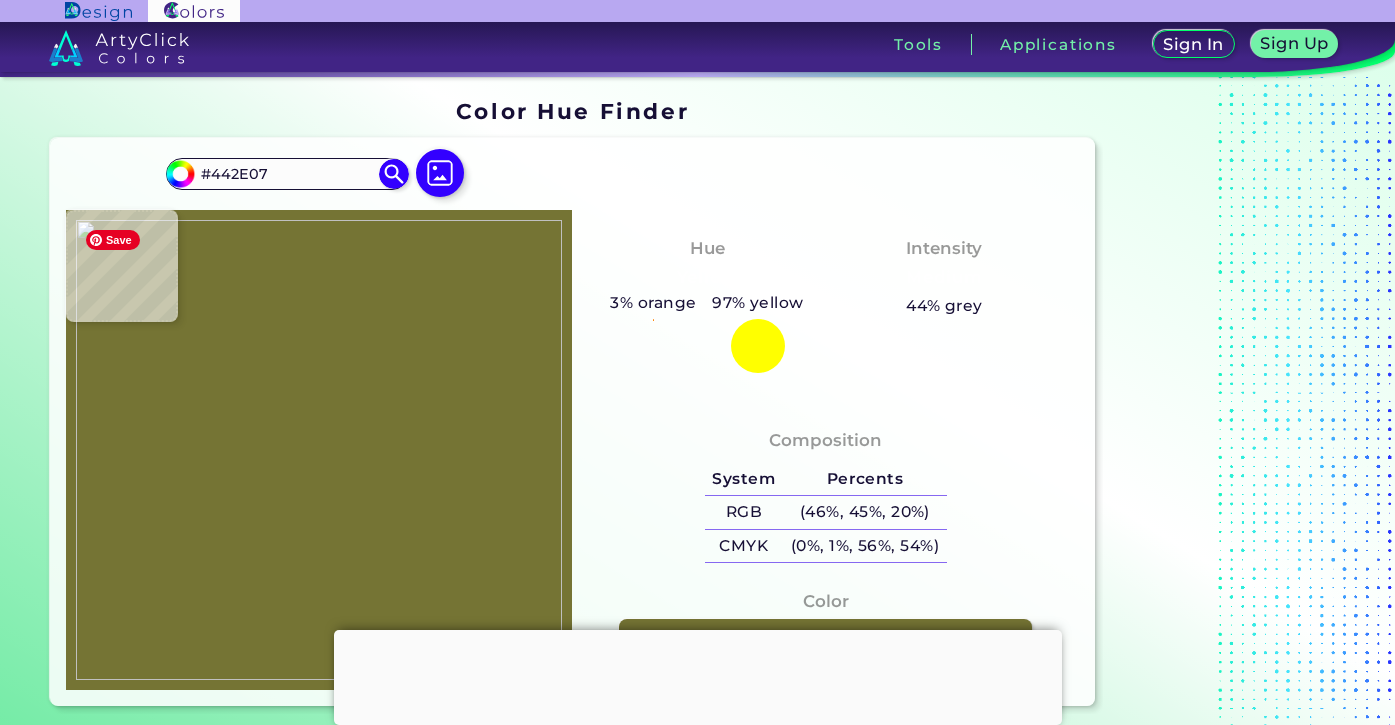 type on "#443108" 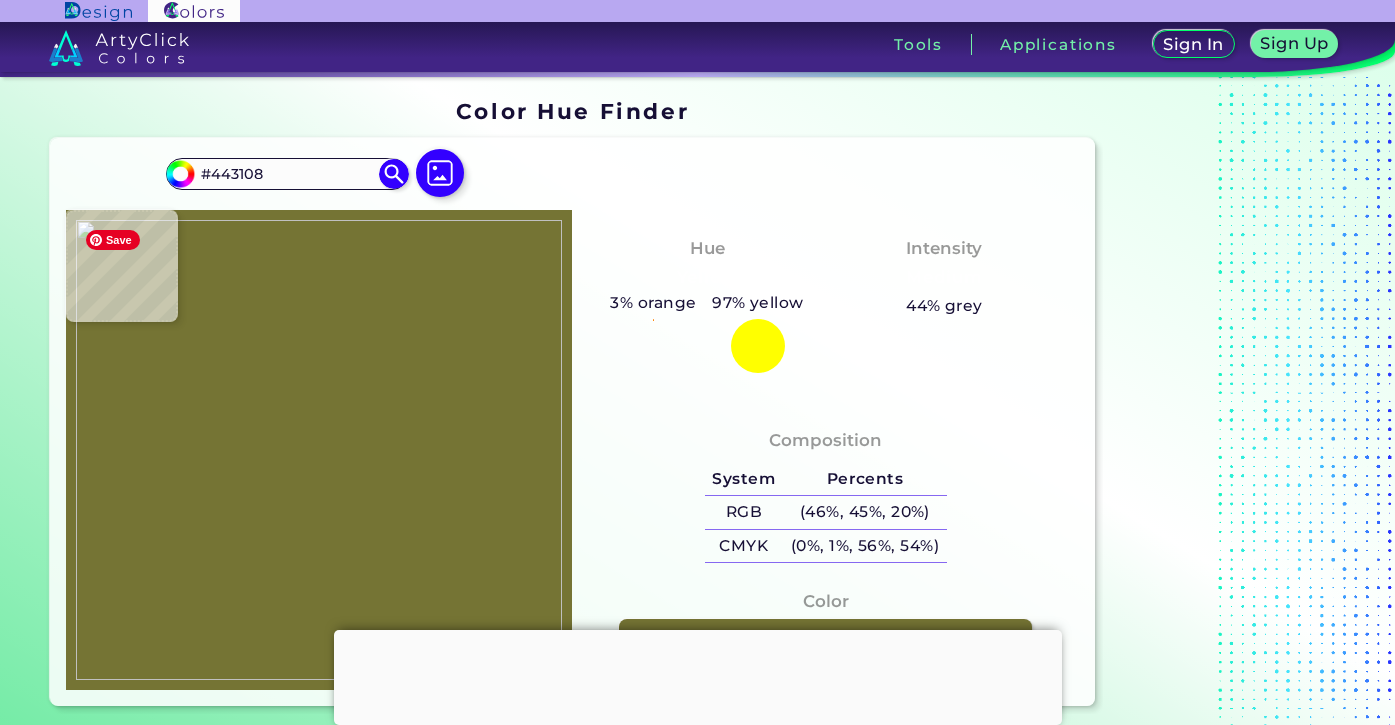 type on "#595726" 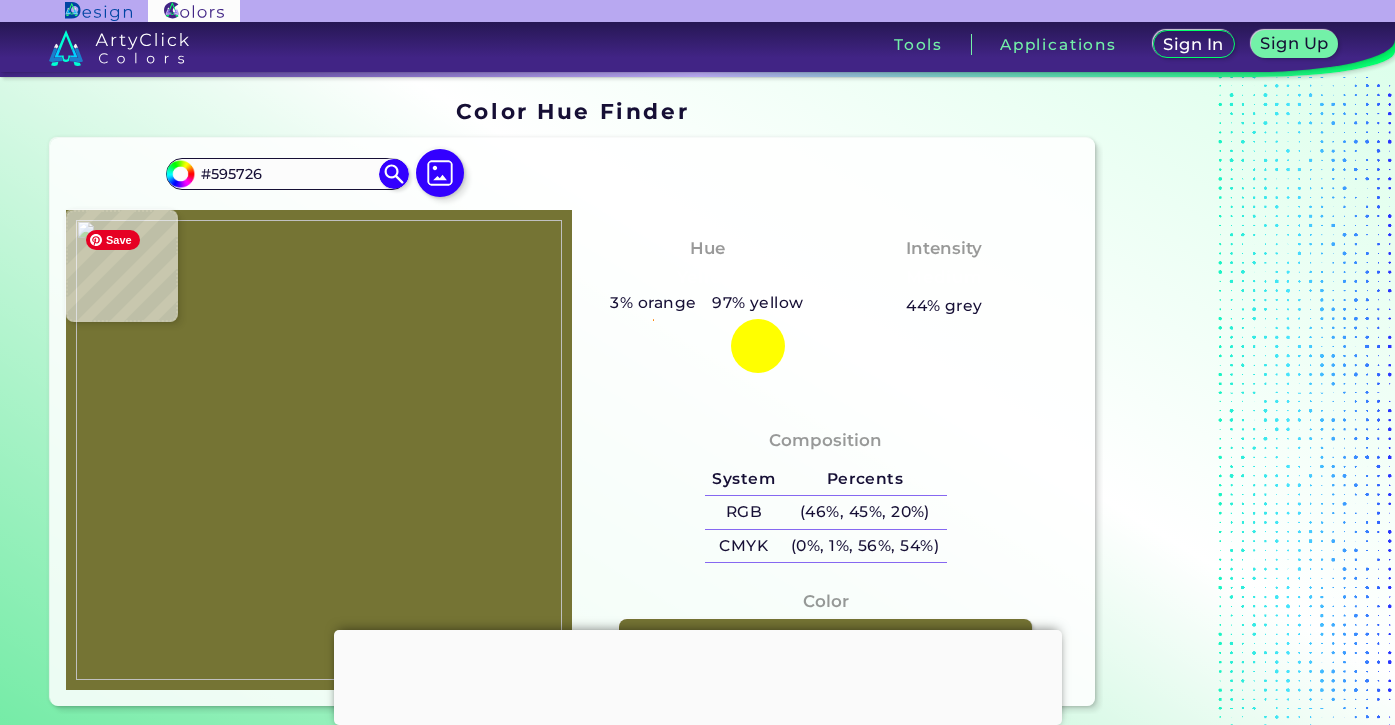 type on "#4d4a19" 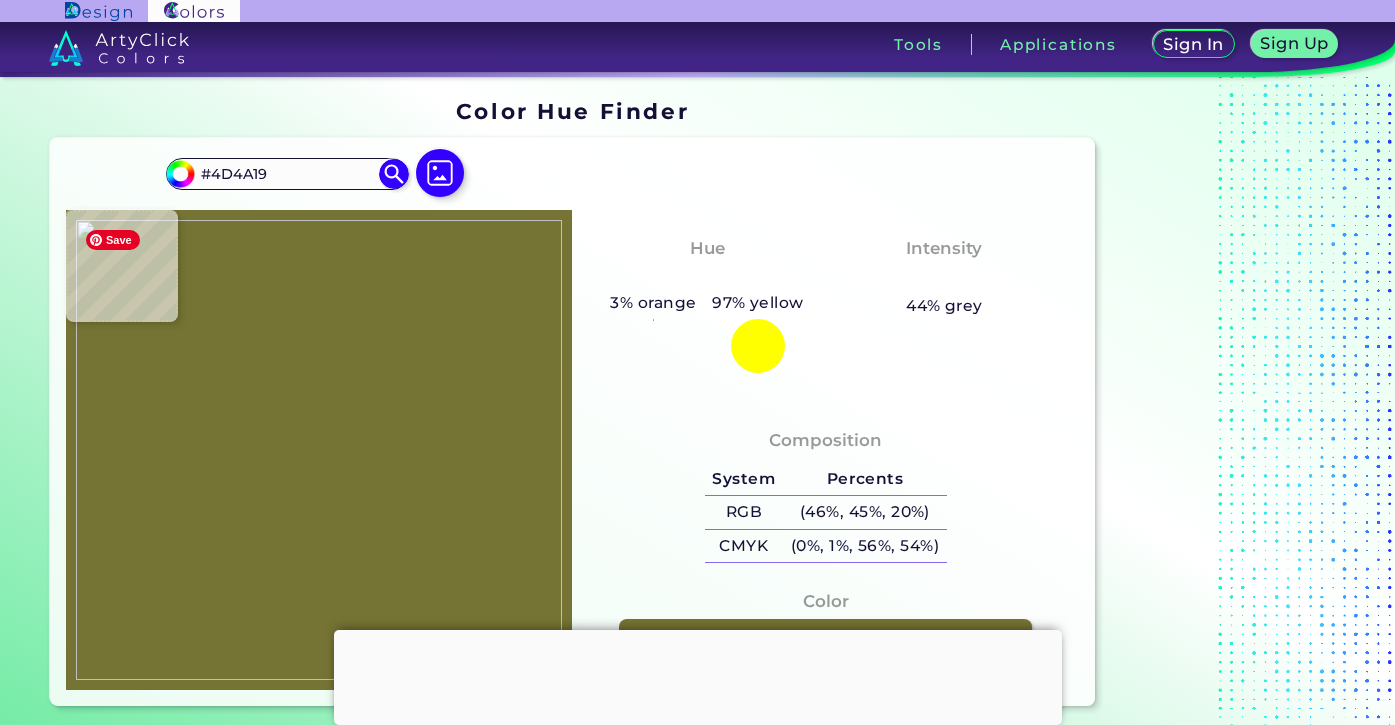 type on "#514e18" 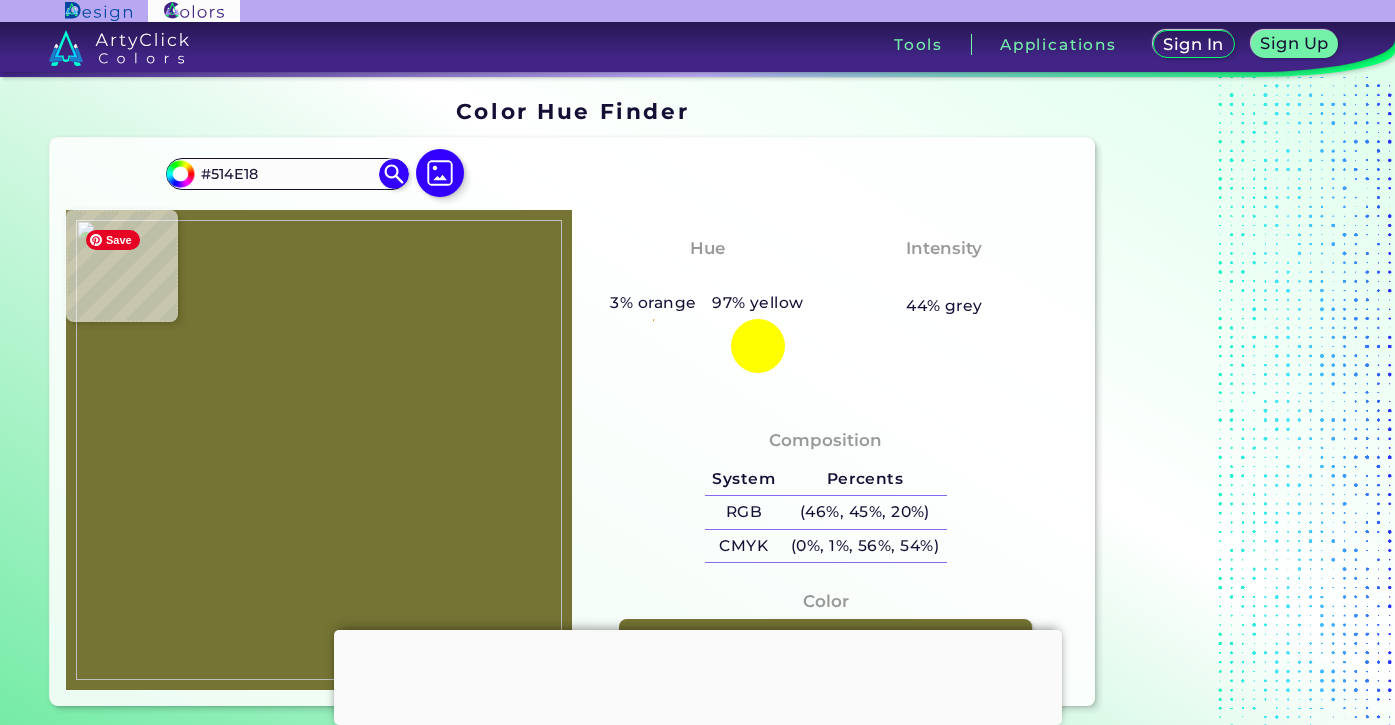 type on "#656328" 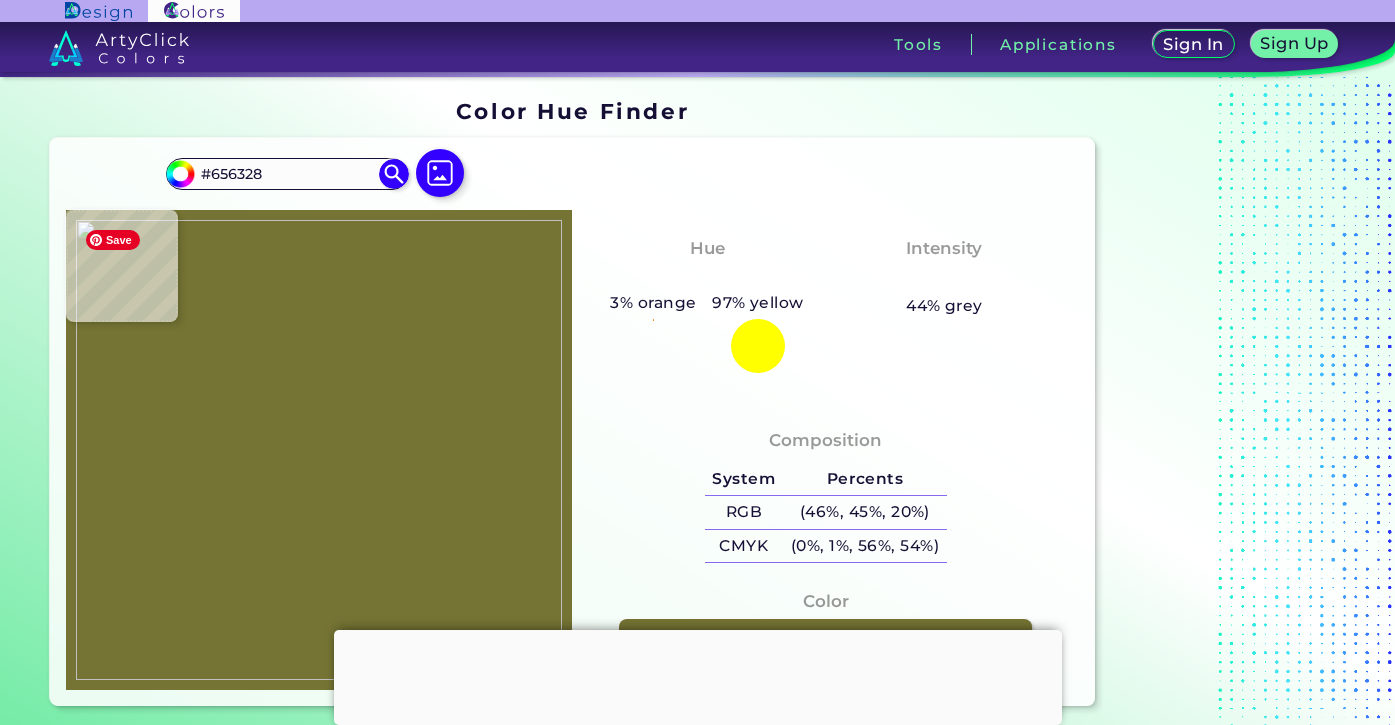 type on "#6b692c" 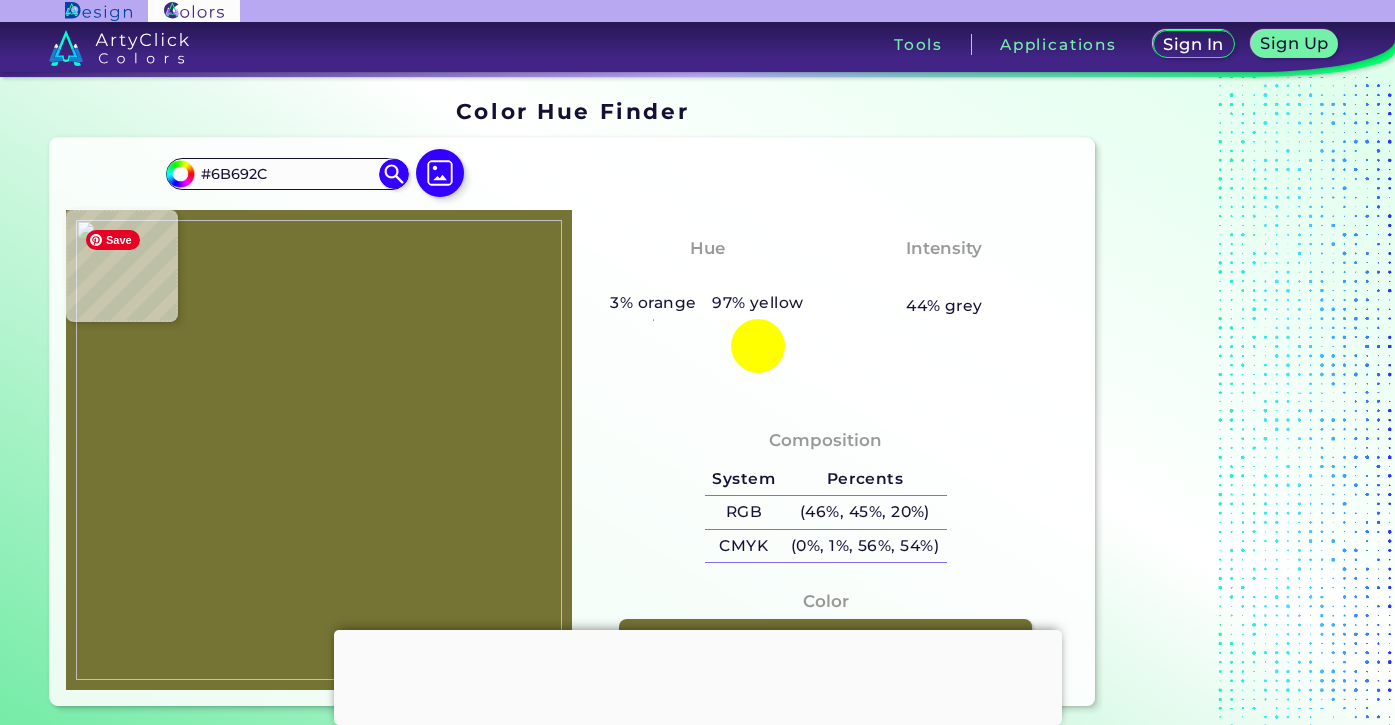 type on "#6f6e2e" 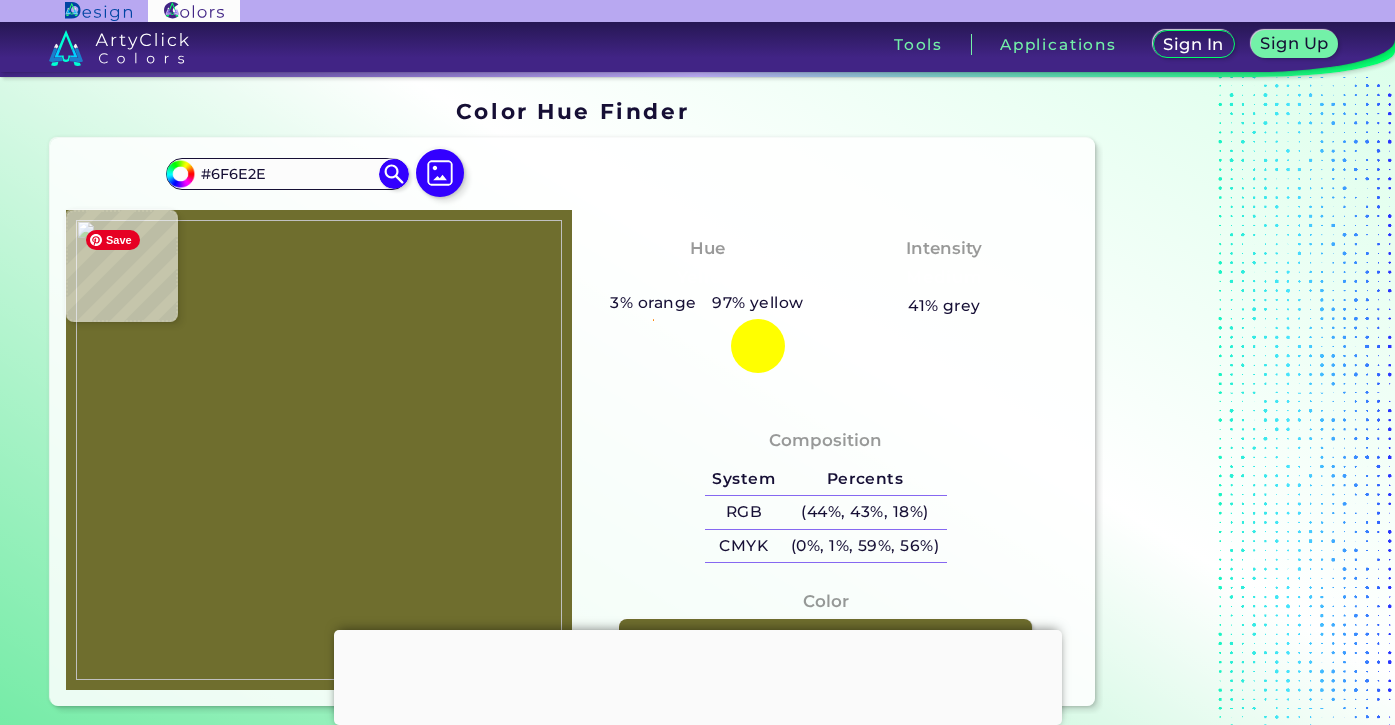 type on "#6a6929" 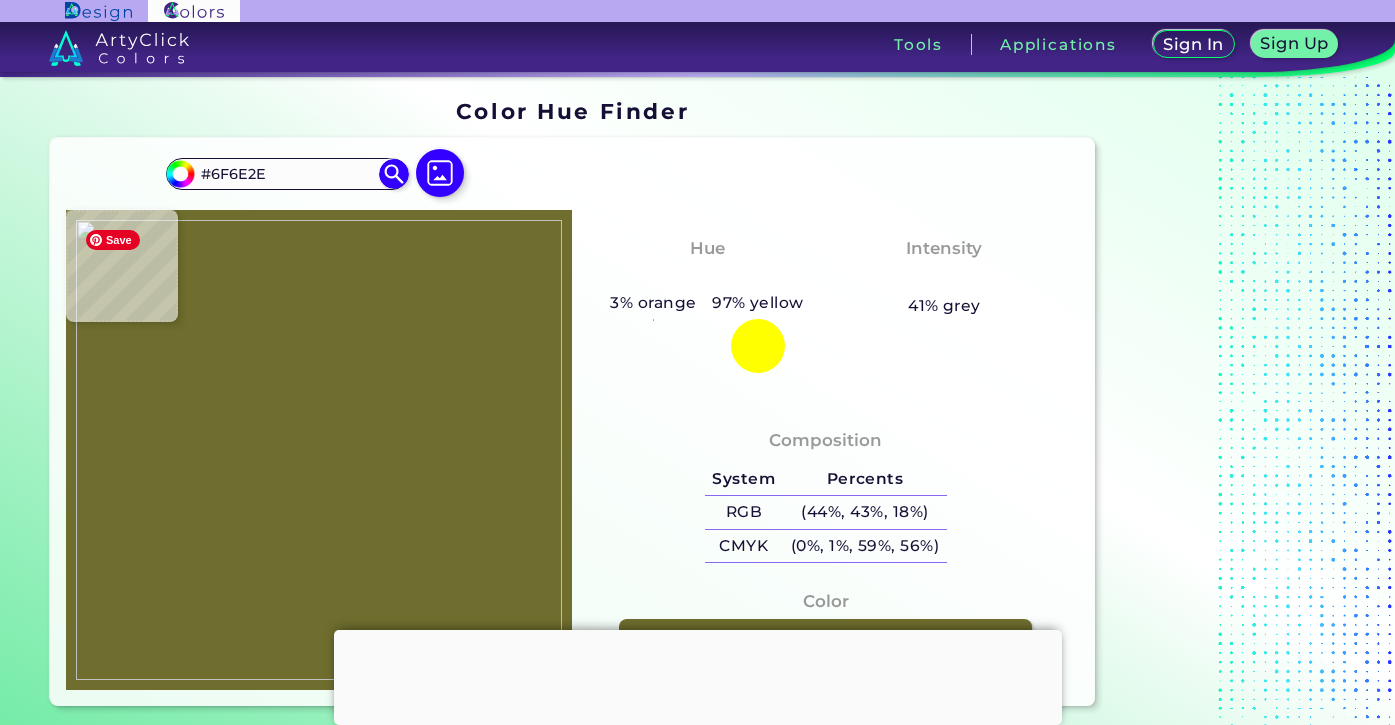 type on "#6A6929" 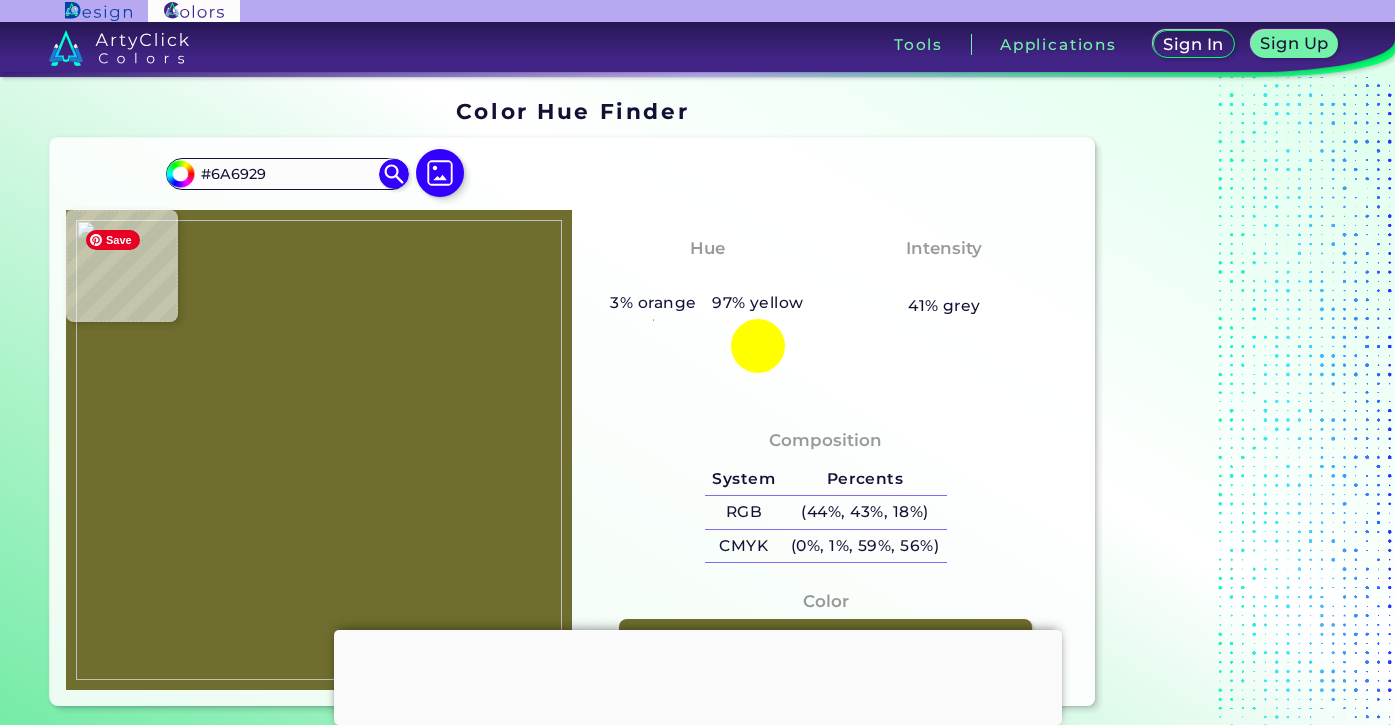 type on "#717030" 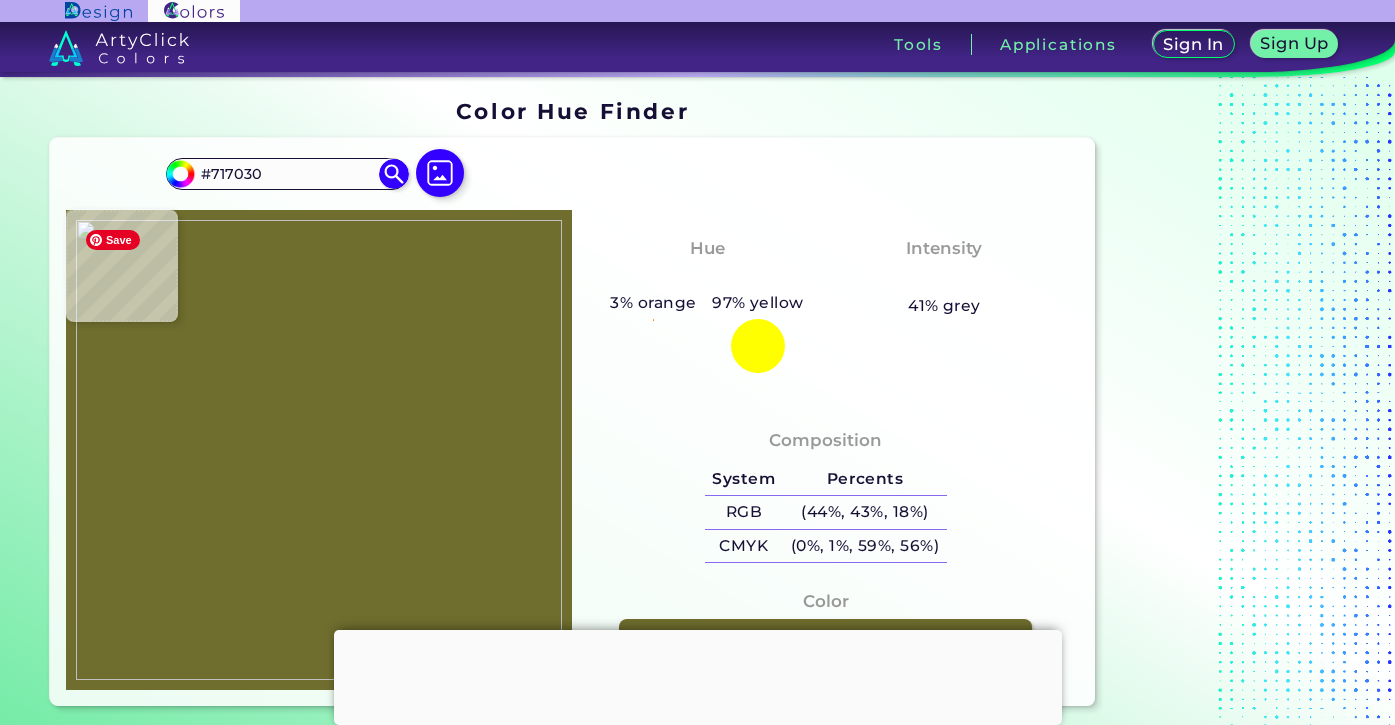 type on "#777636" 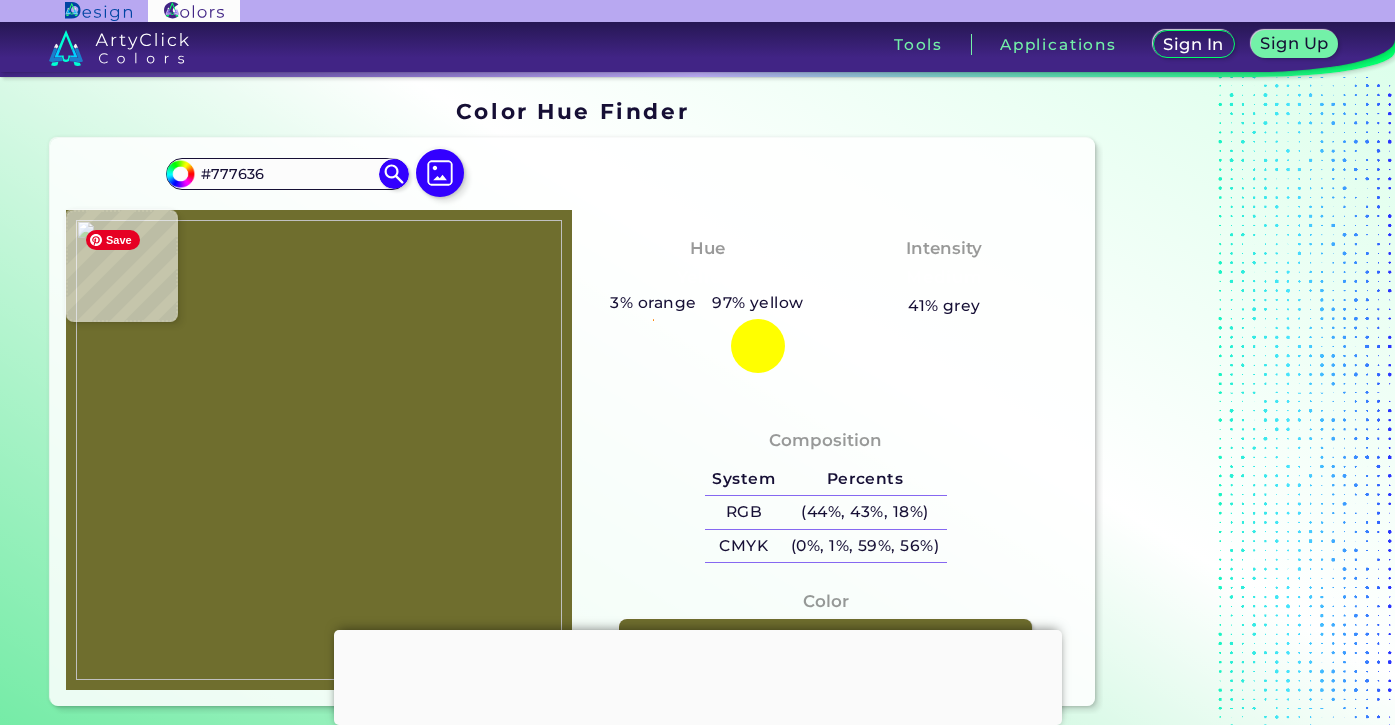 type on "#6f6e2e" 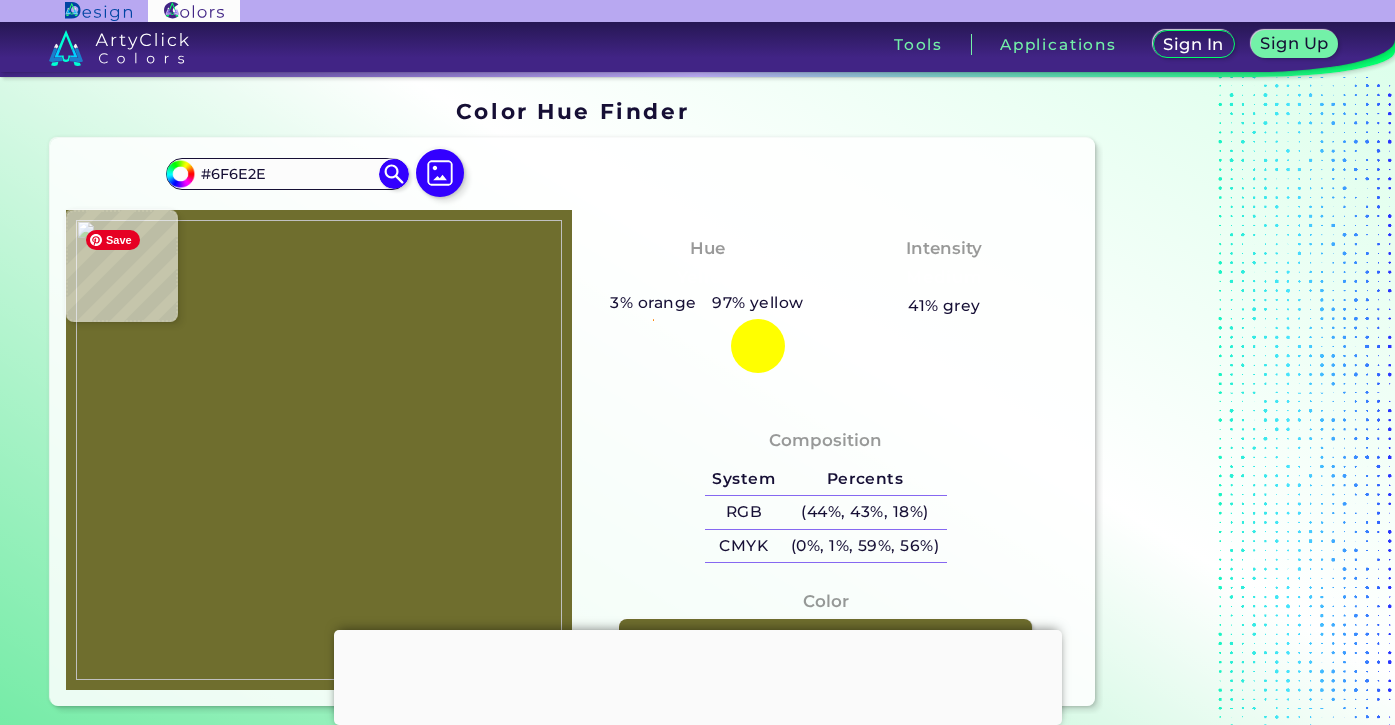 type on "#656326" 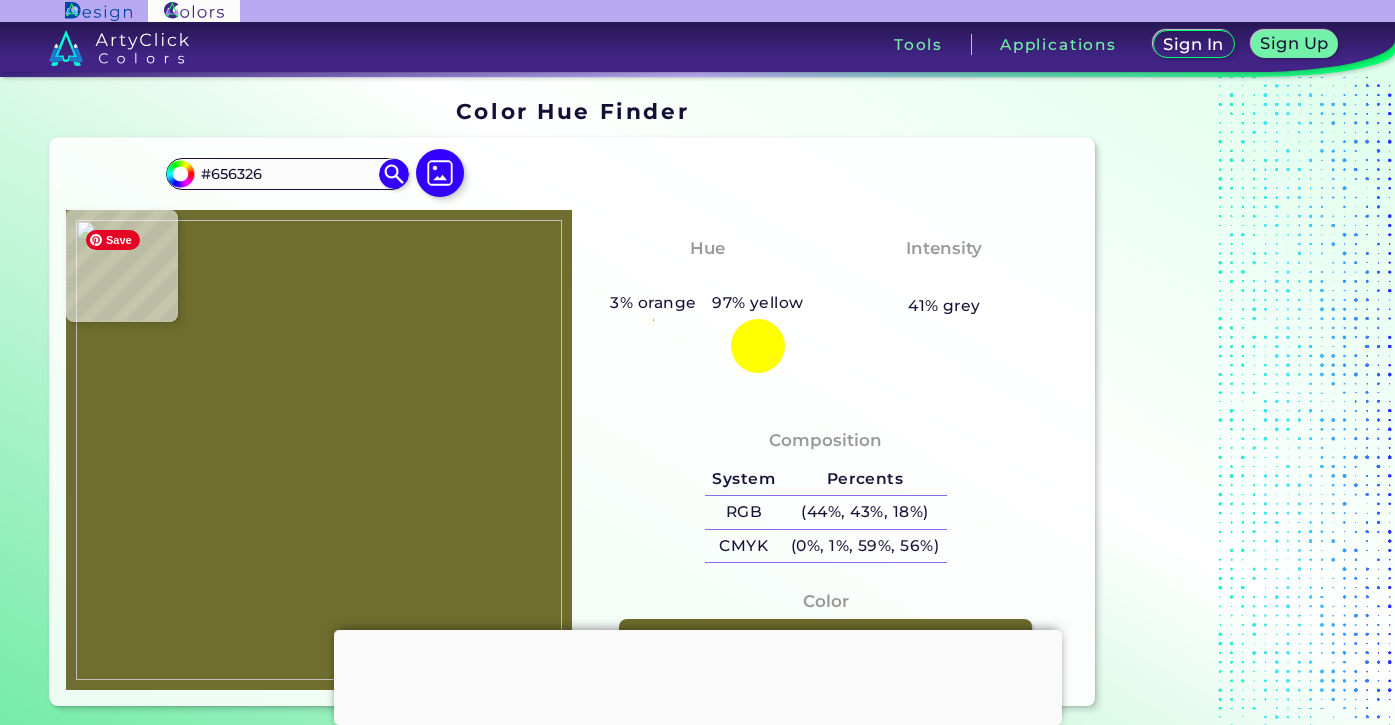 type on "#59571b" 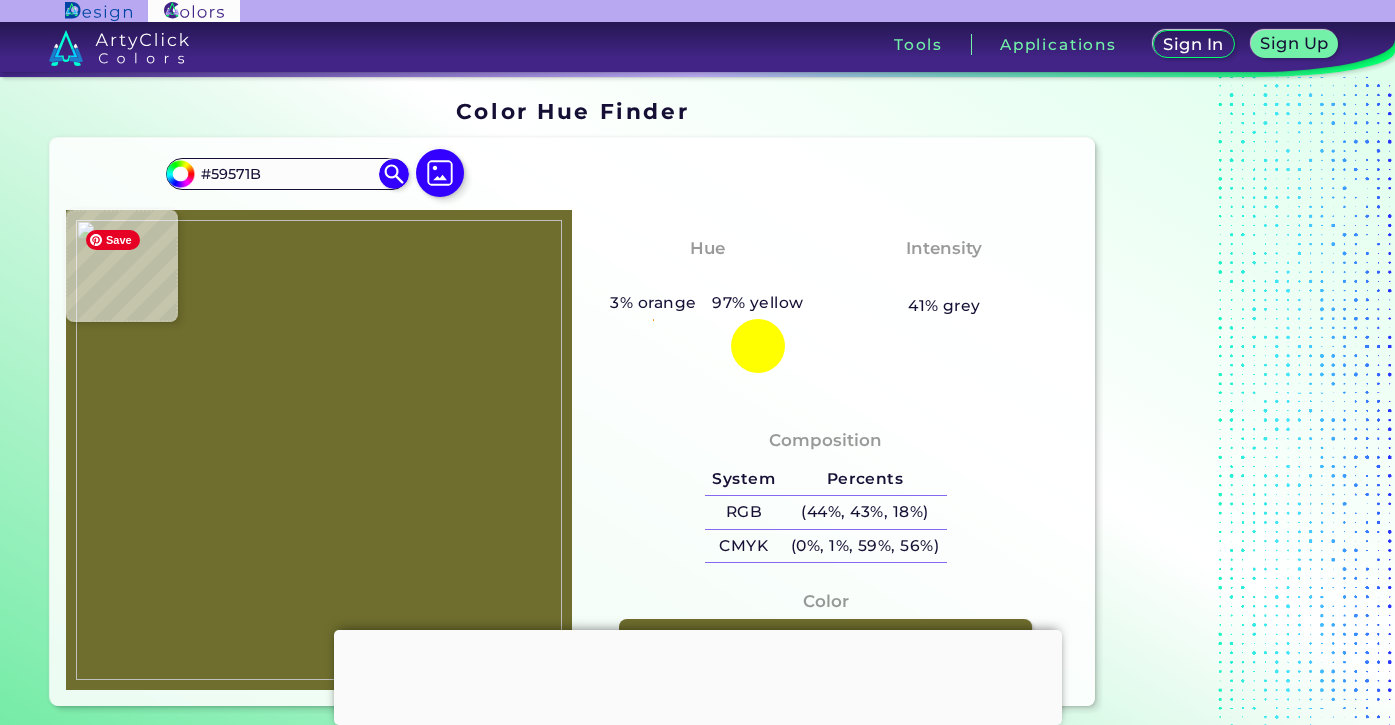 type on "#696527" 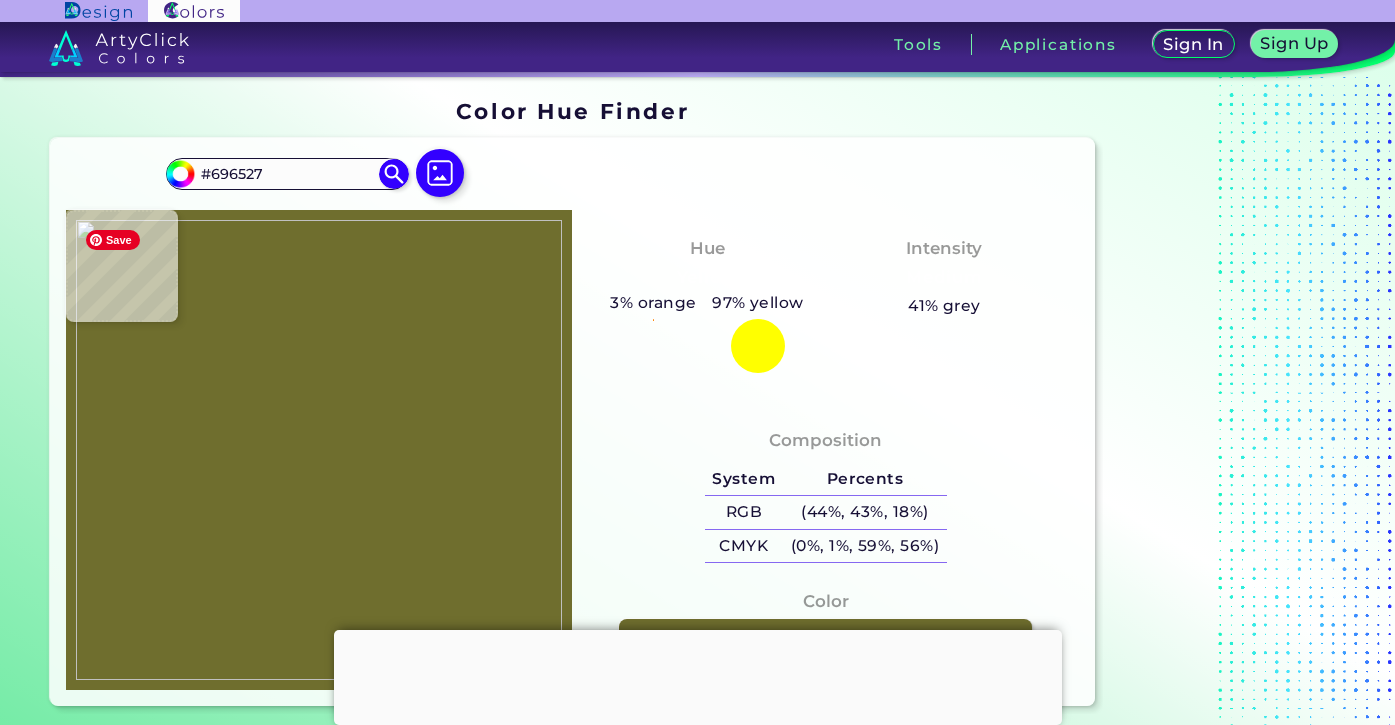 type on "#8b874b" 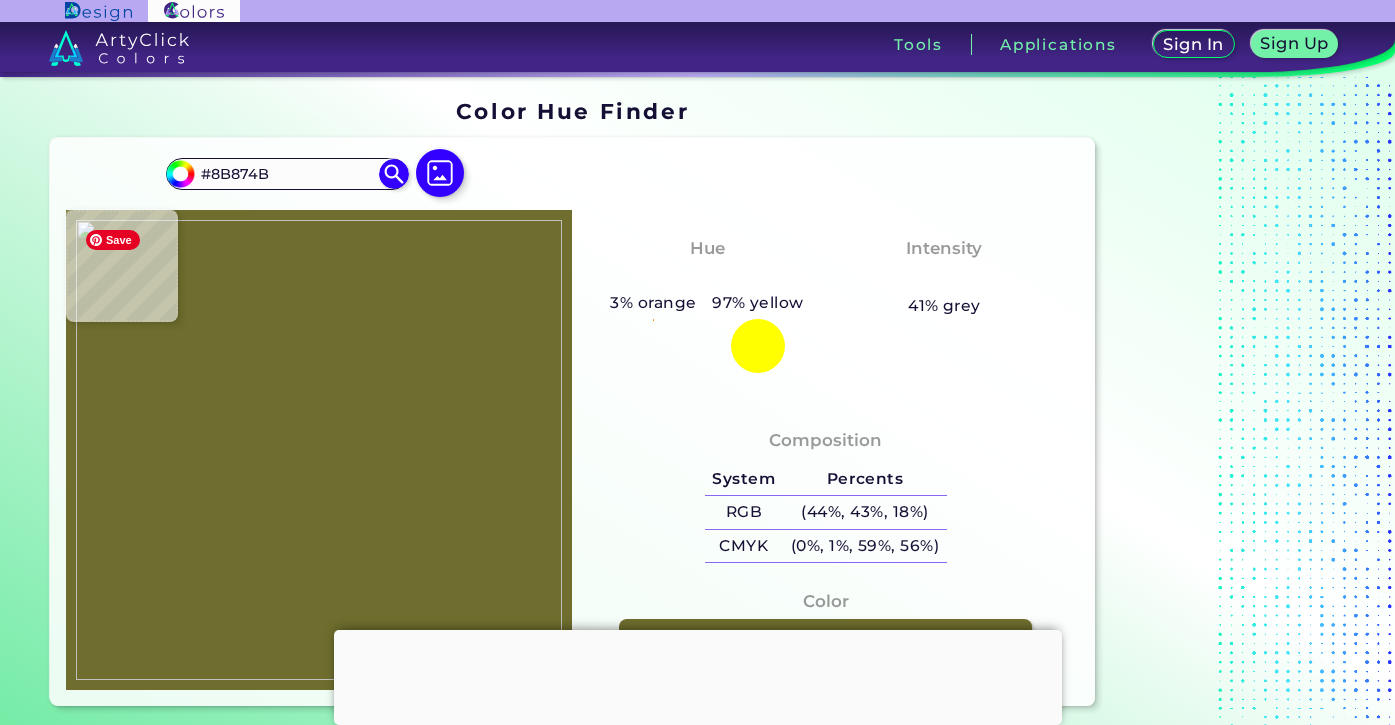 type on "#939252" 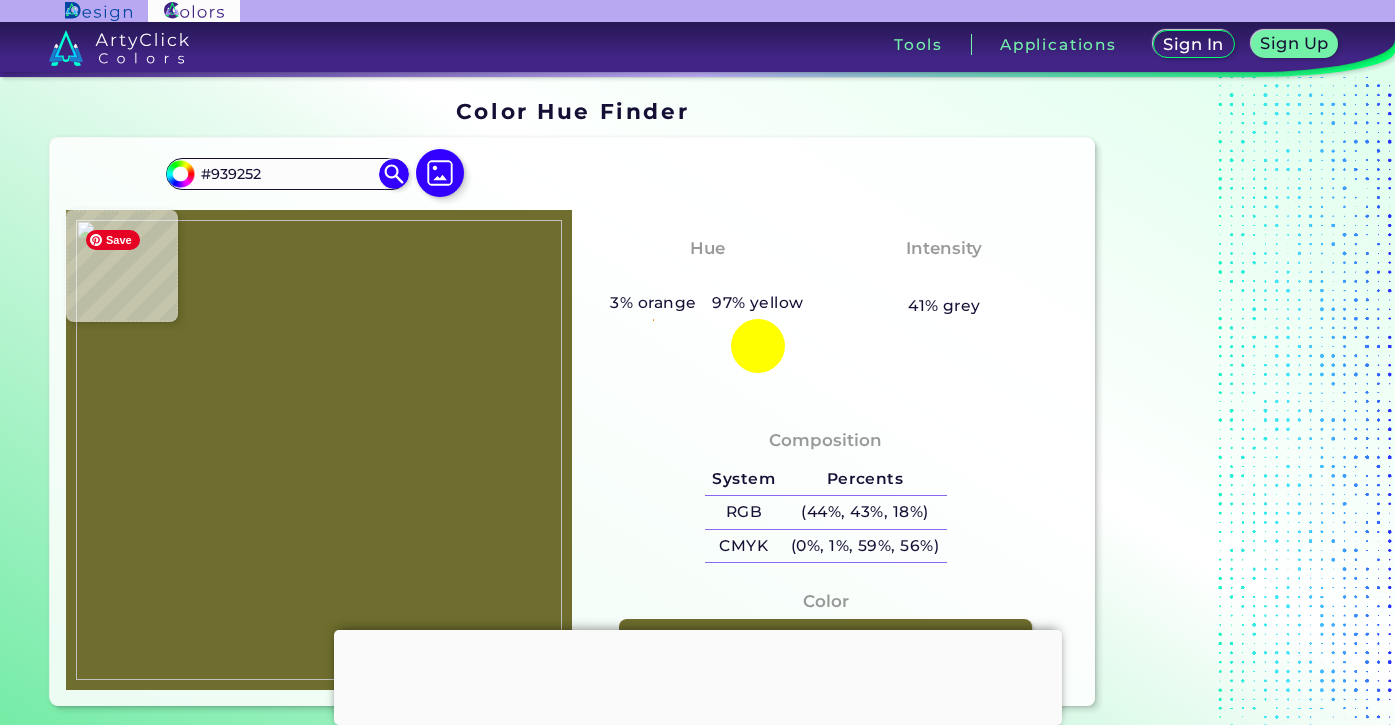 type on "#949259" 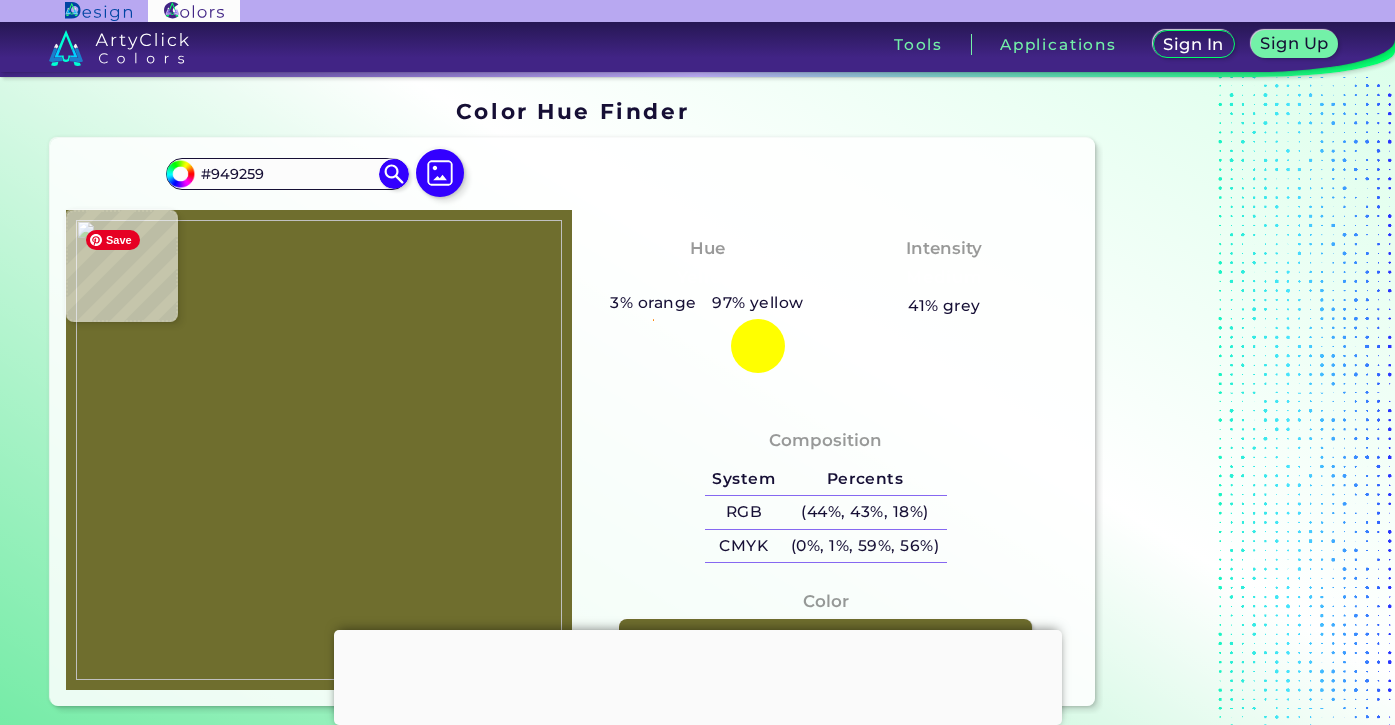 type on "#969655" 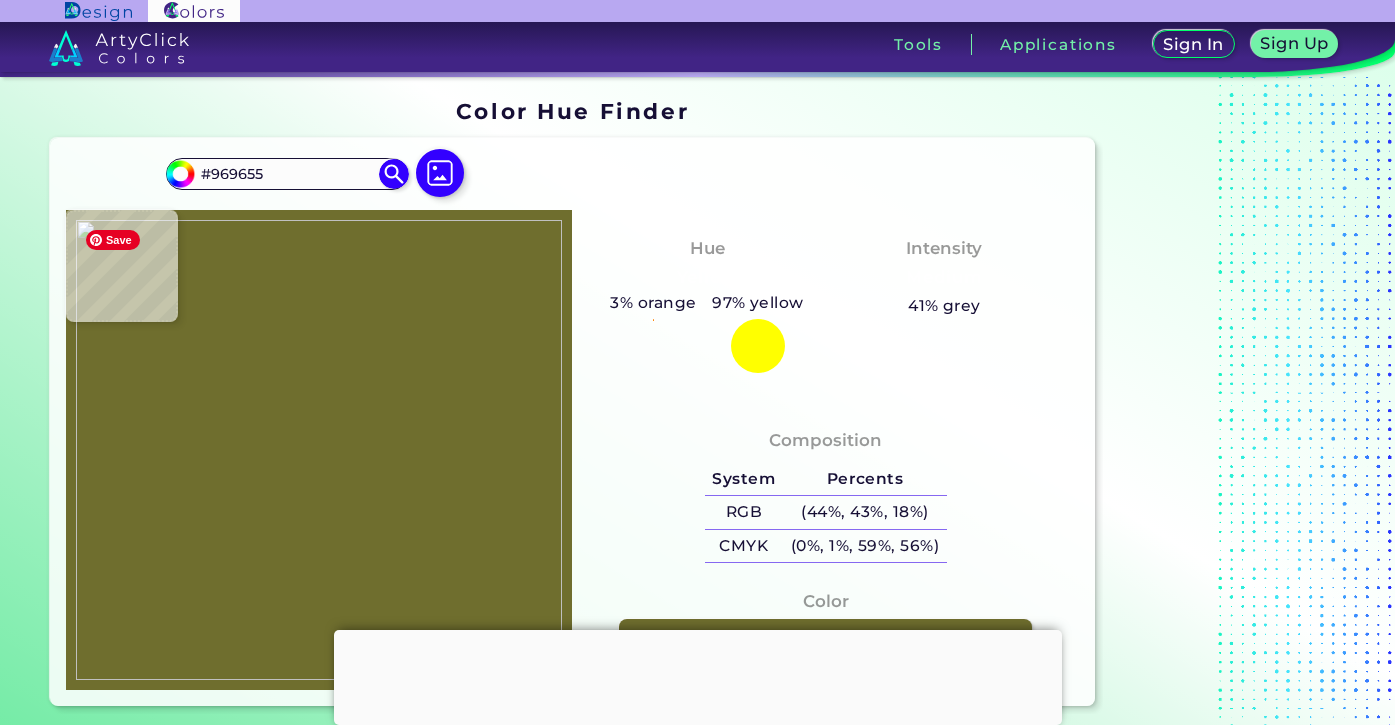 type on "#757537" 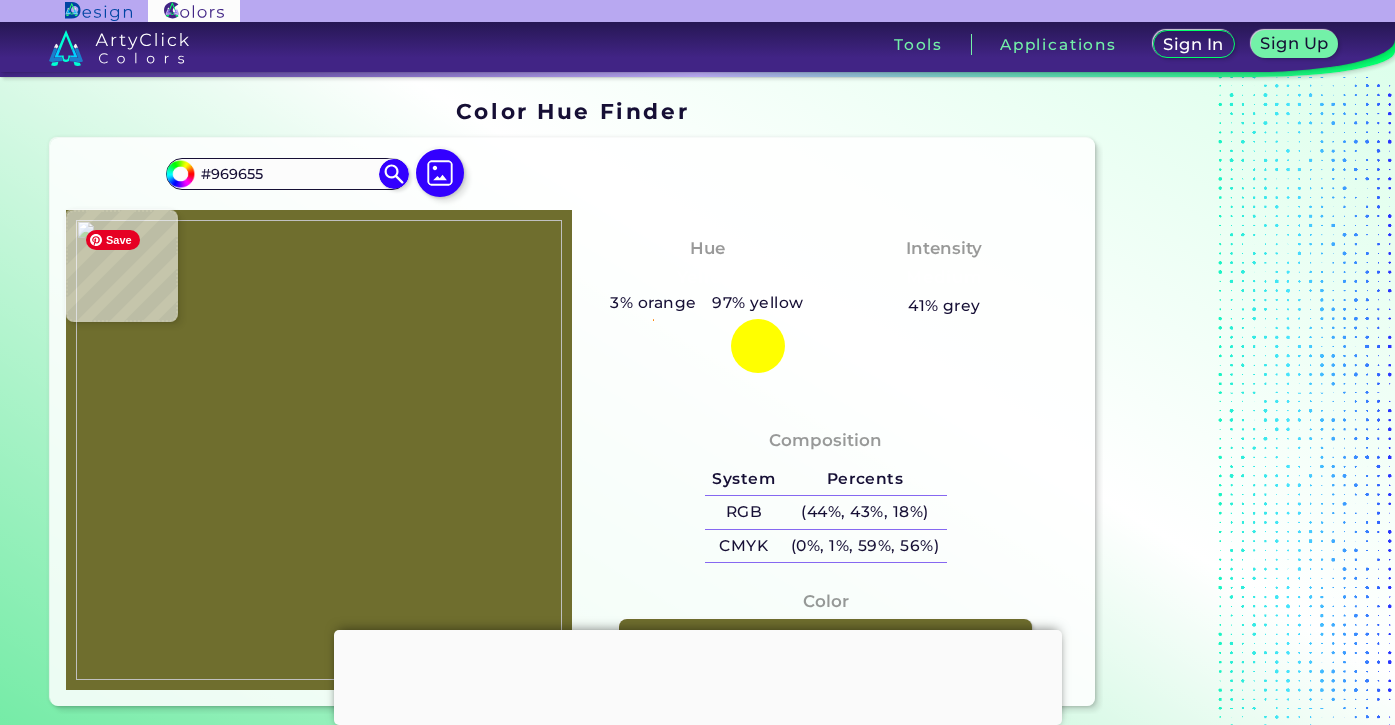 type on "#757537" 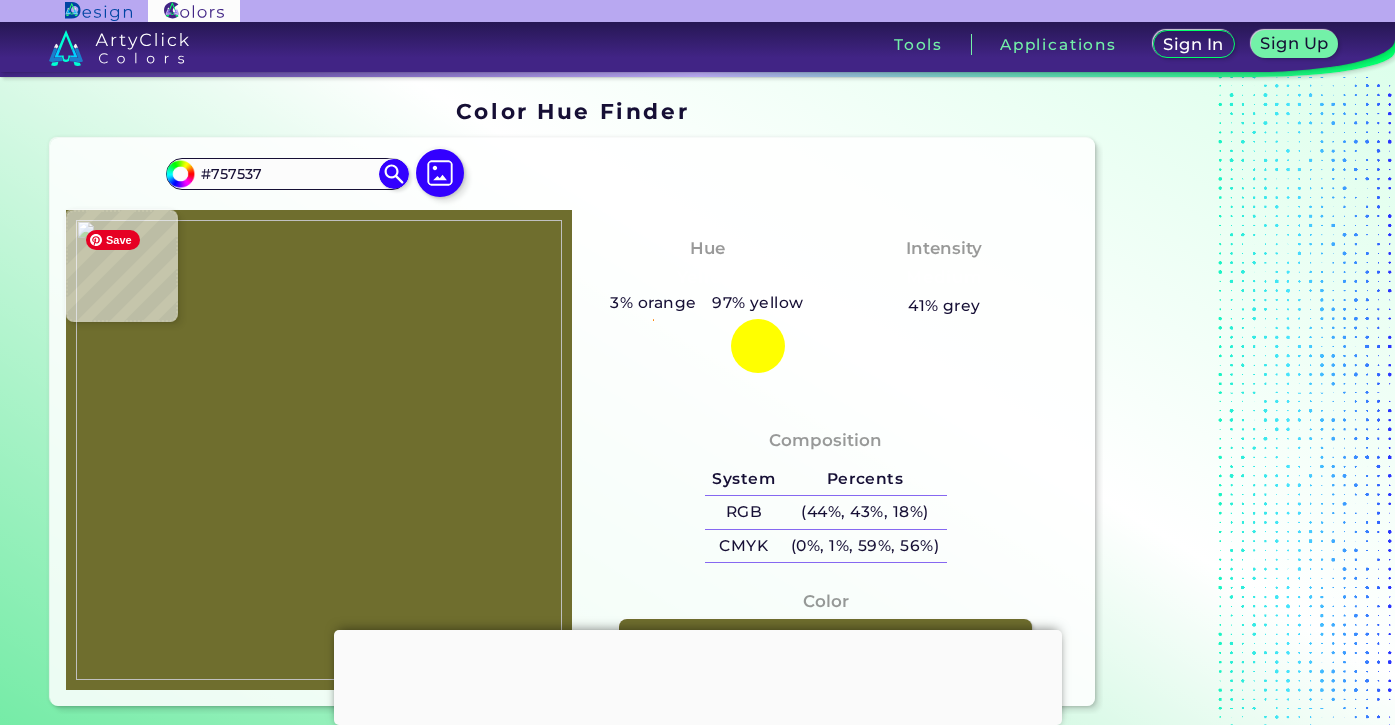 type on "#78783a" 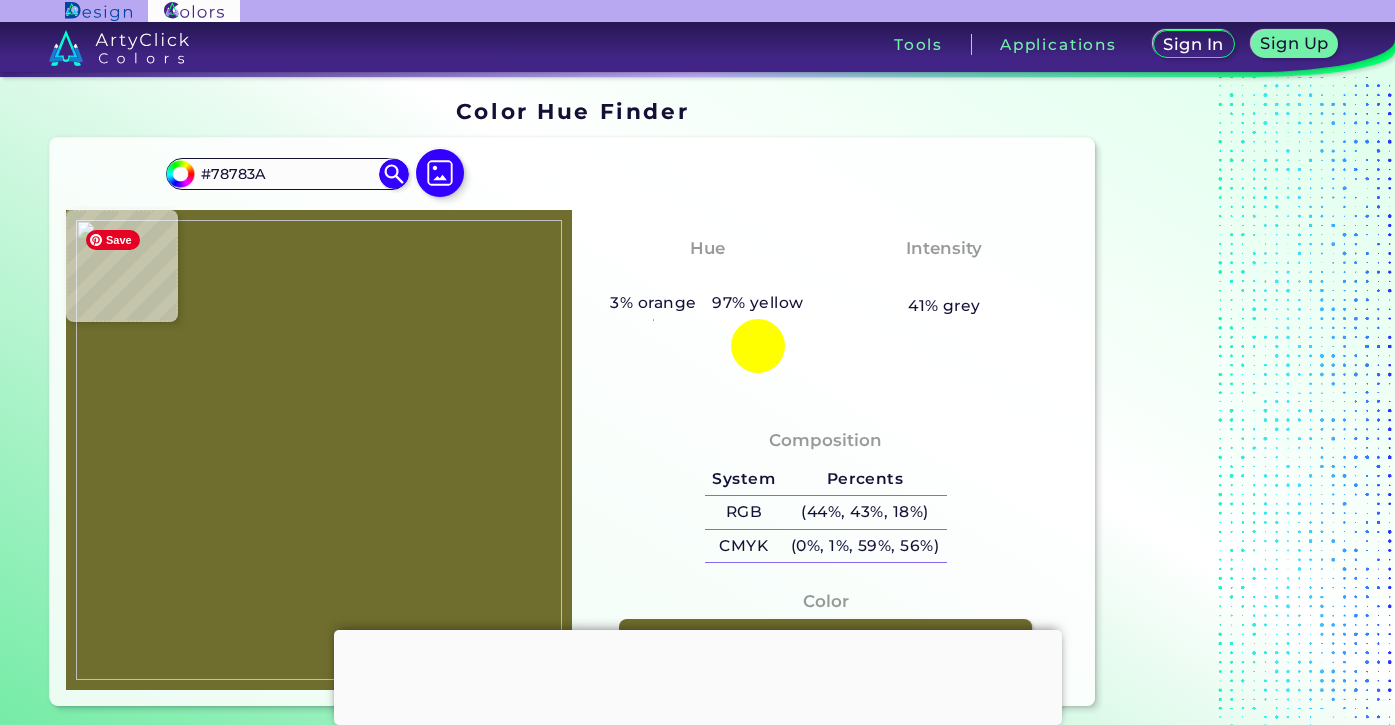type on "#818141" 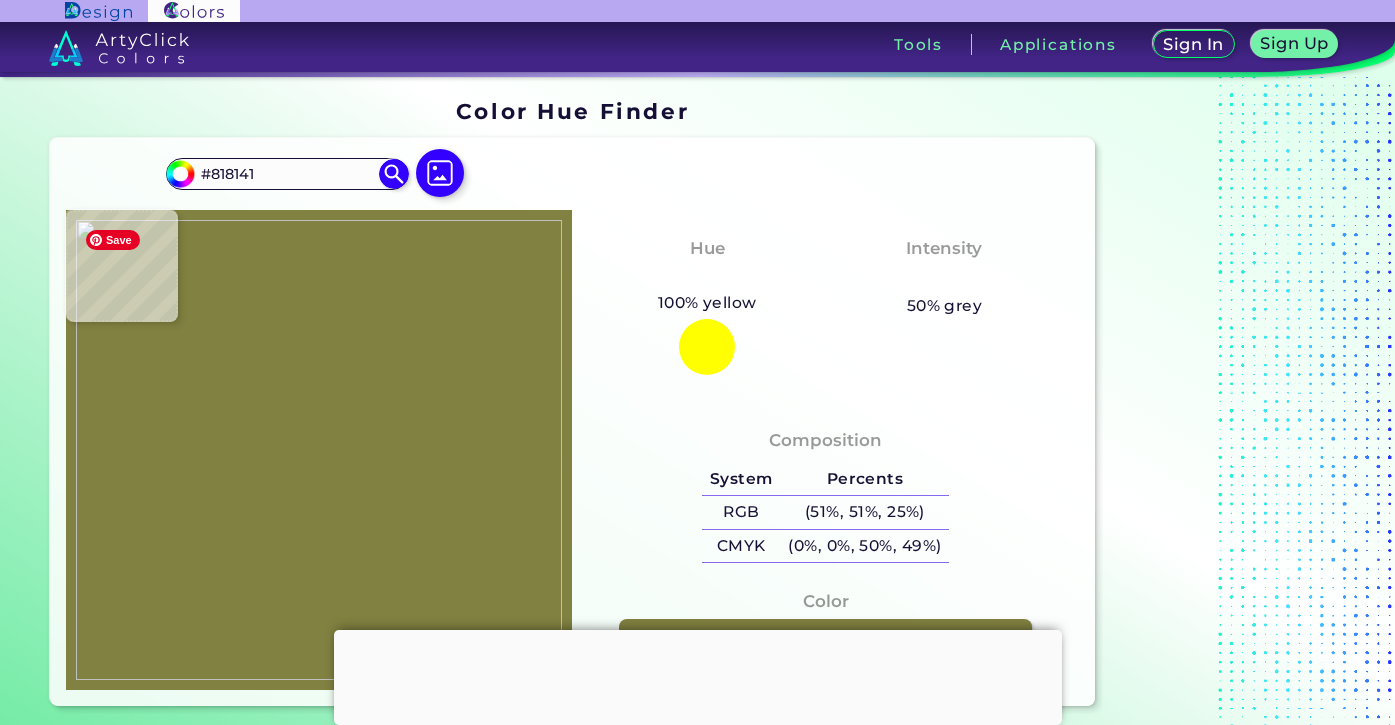 type on "#777633" 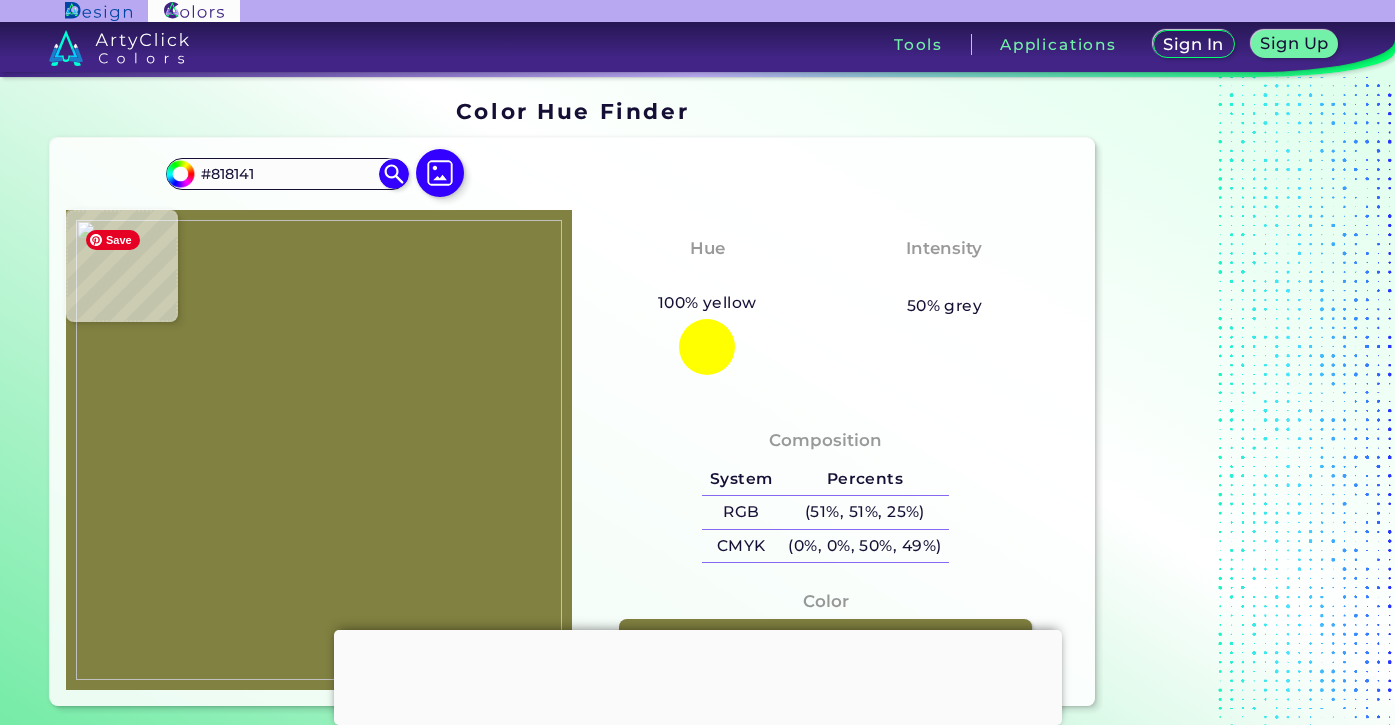 type on "#777633" 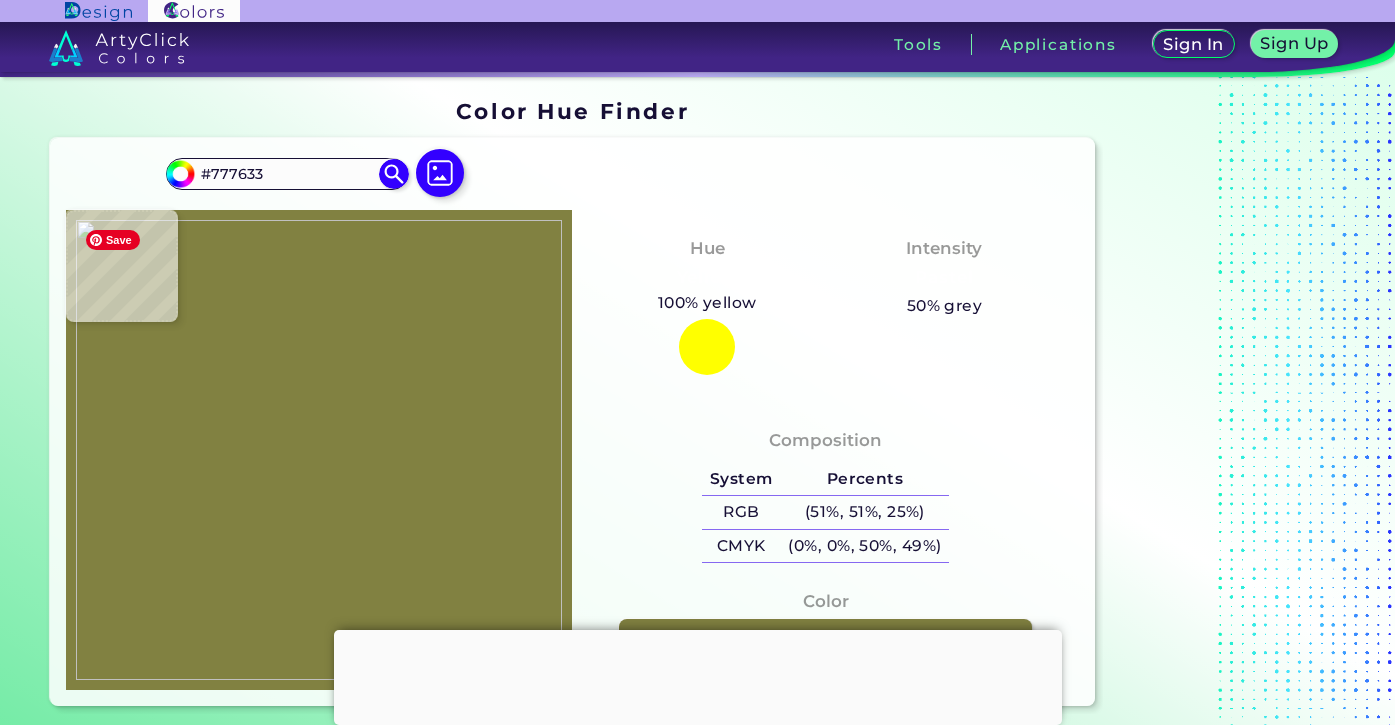 type on "#858440" 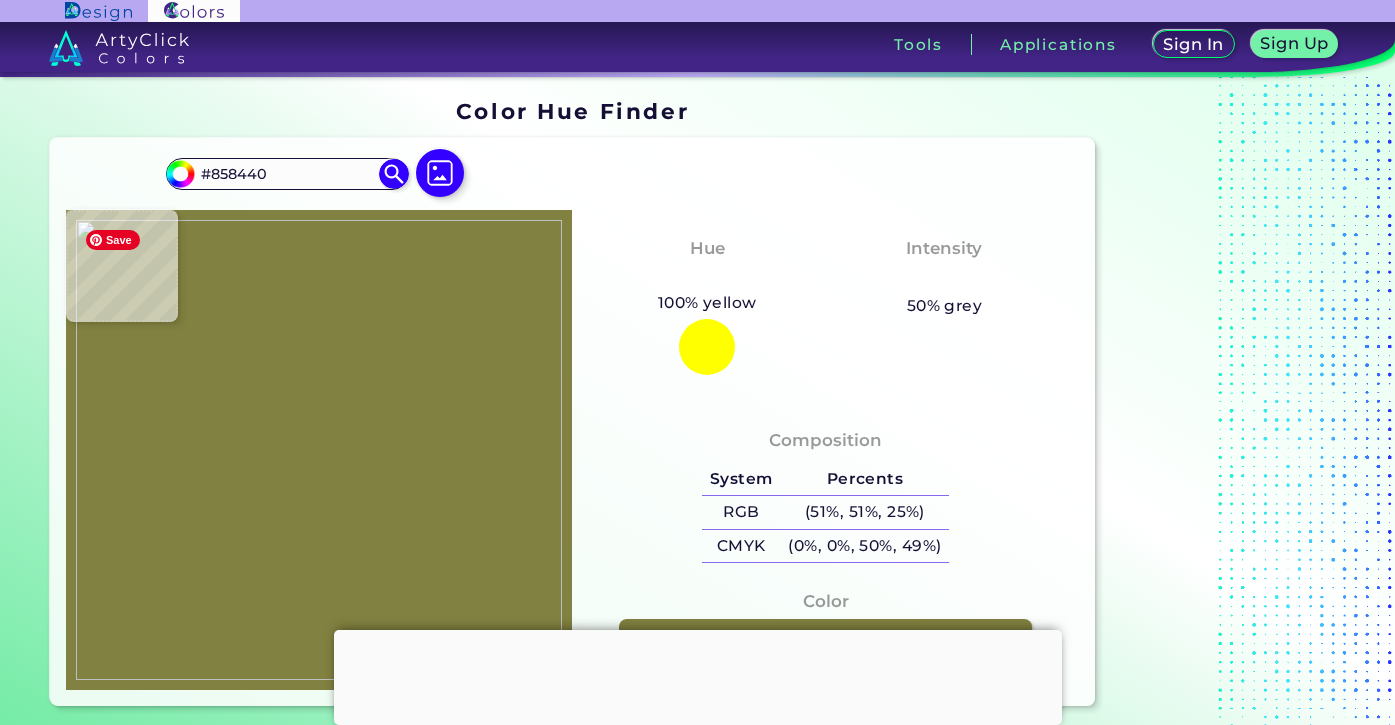 type on "#8a8a44" 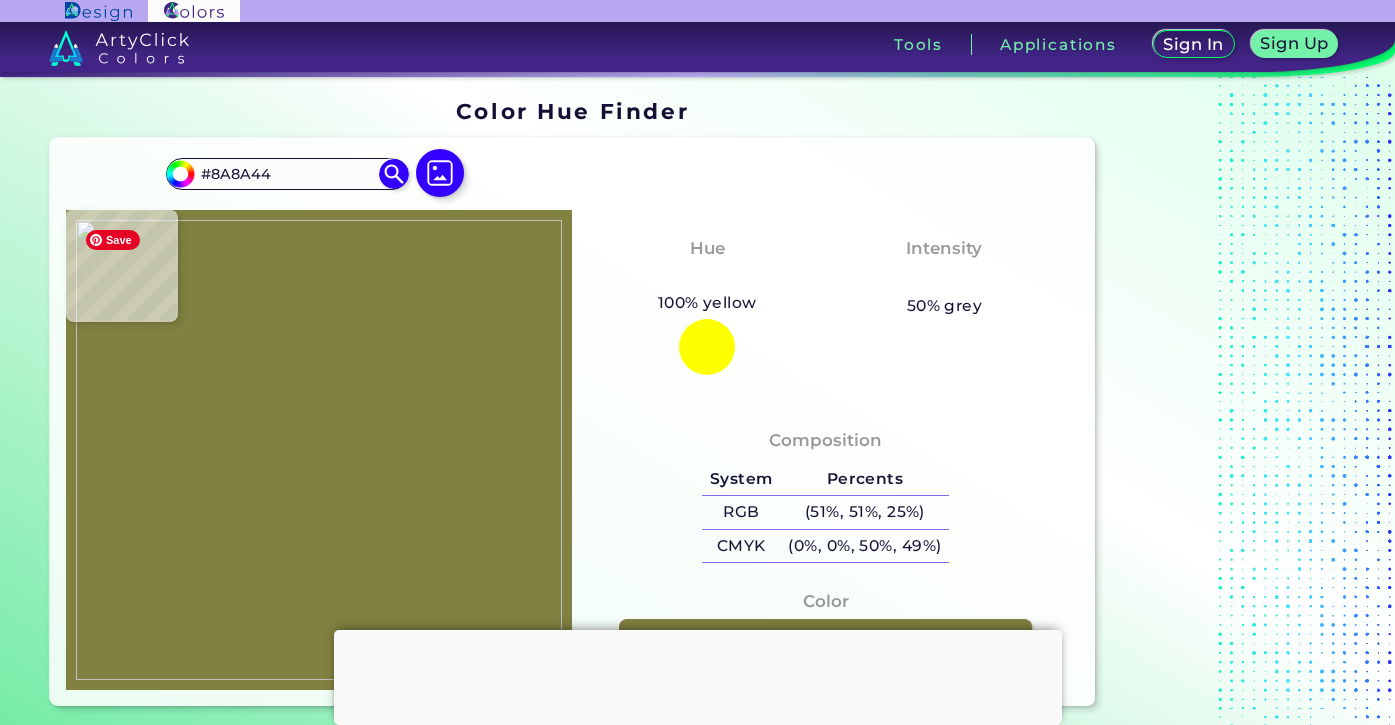 type on "#85853f" 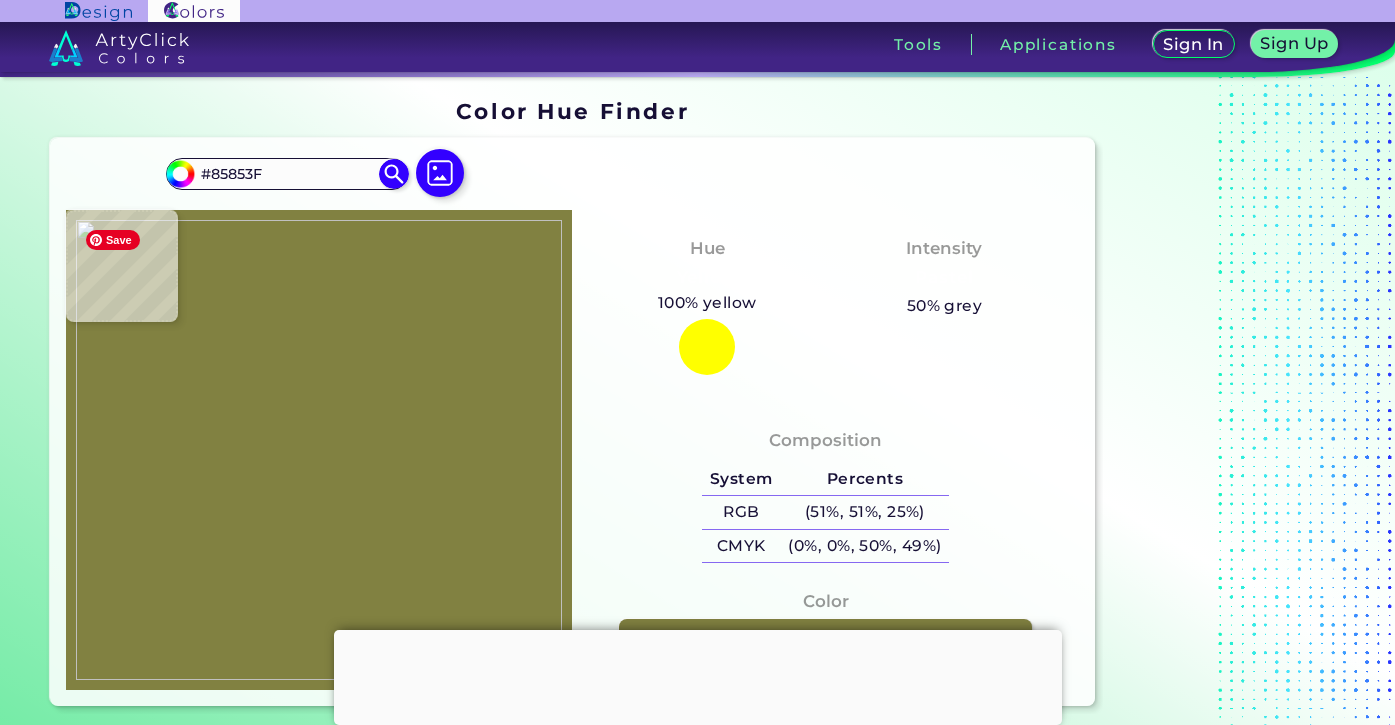 type on "#84843e" 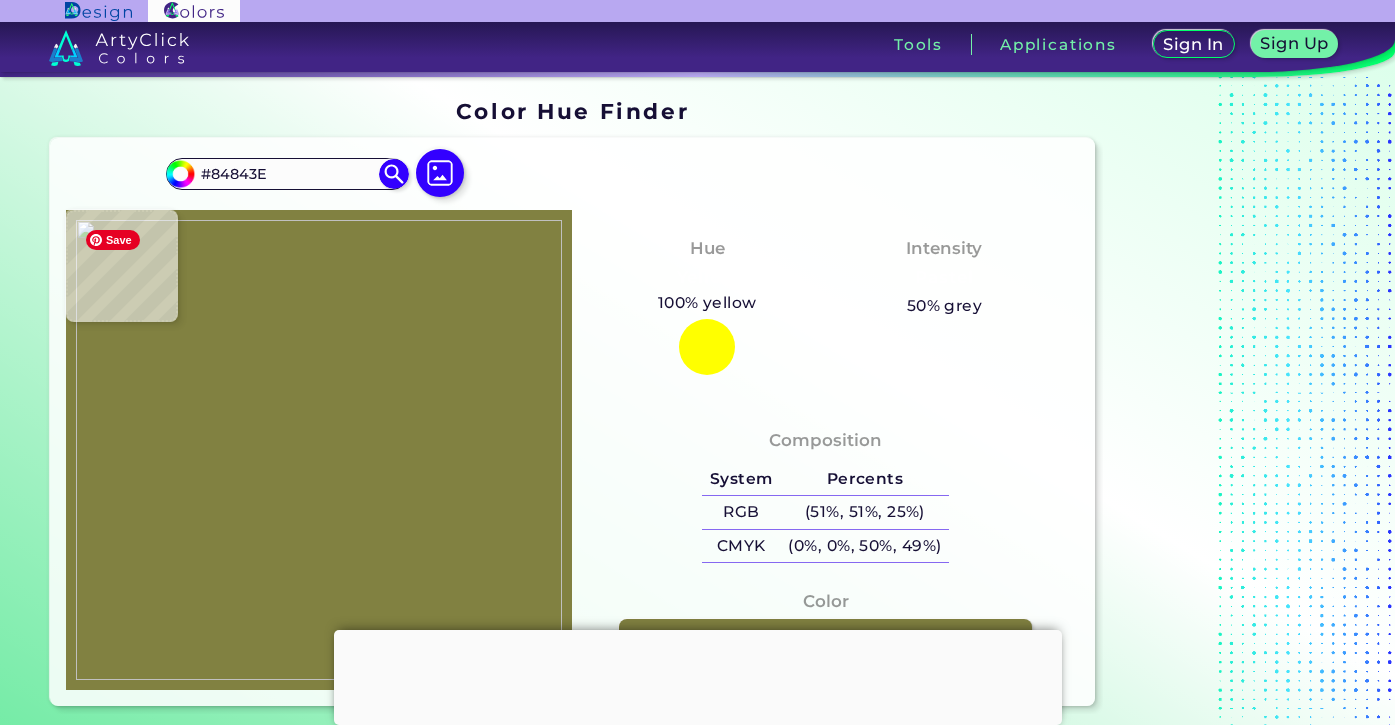 type on "#83833d" 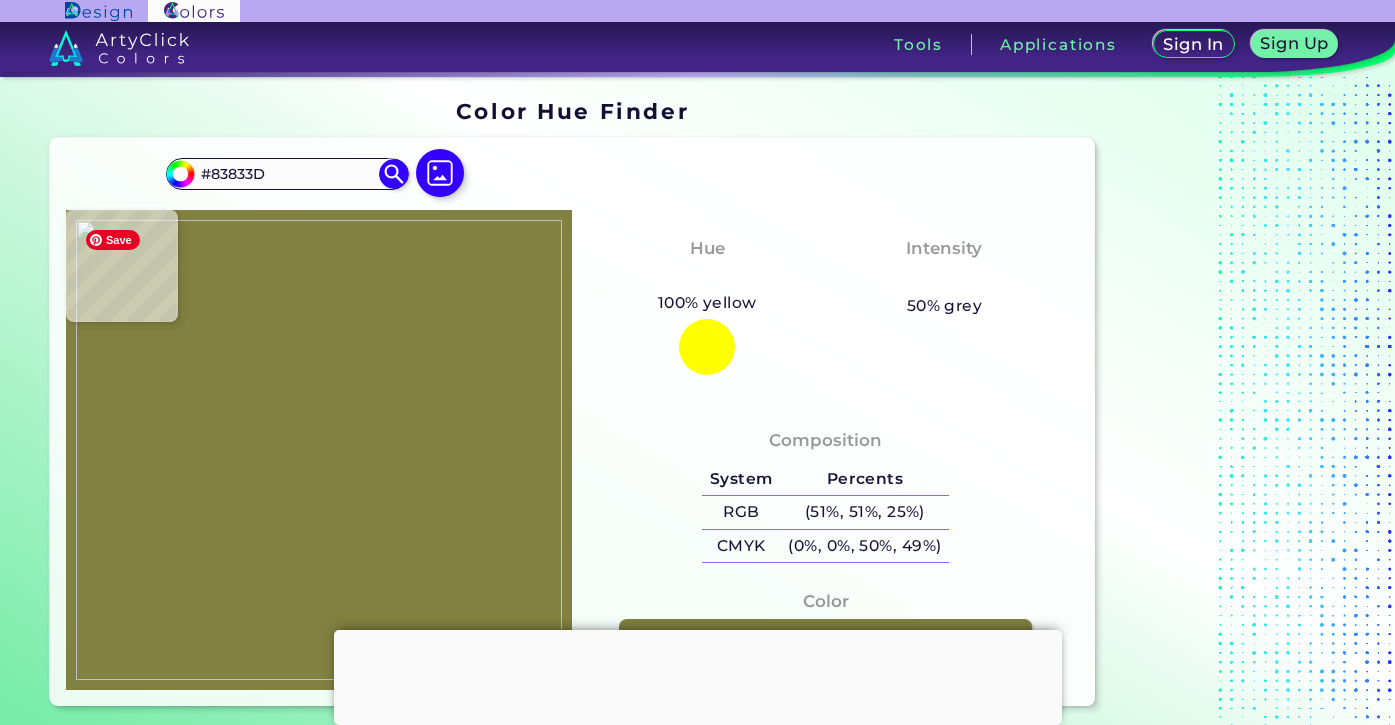 type on "#85853f" 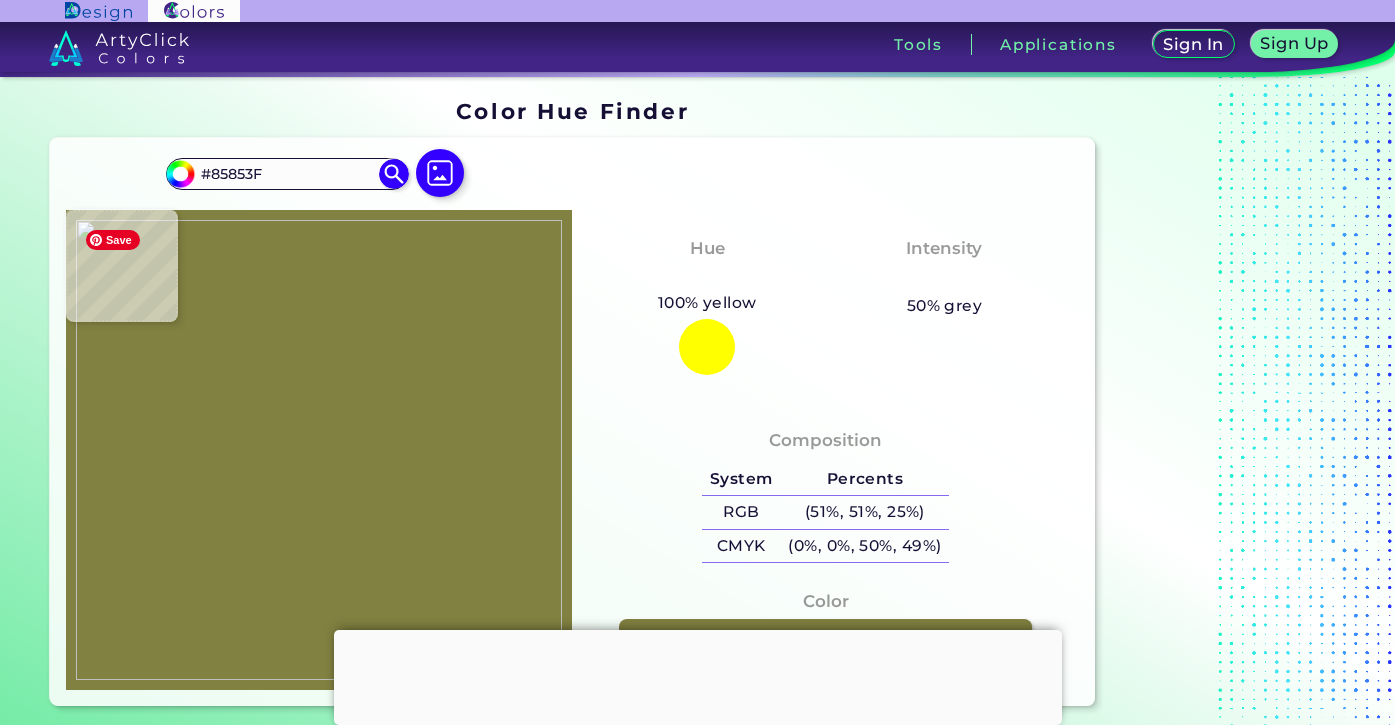 type on "#898943" 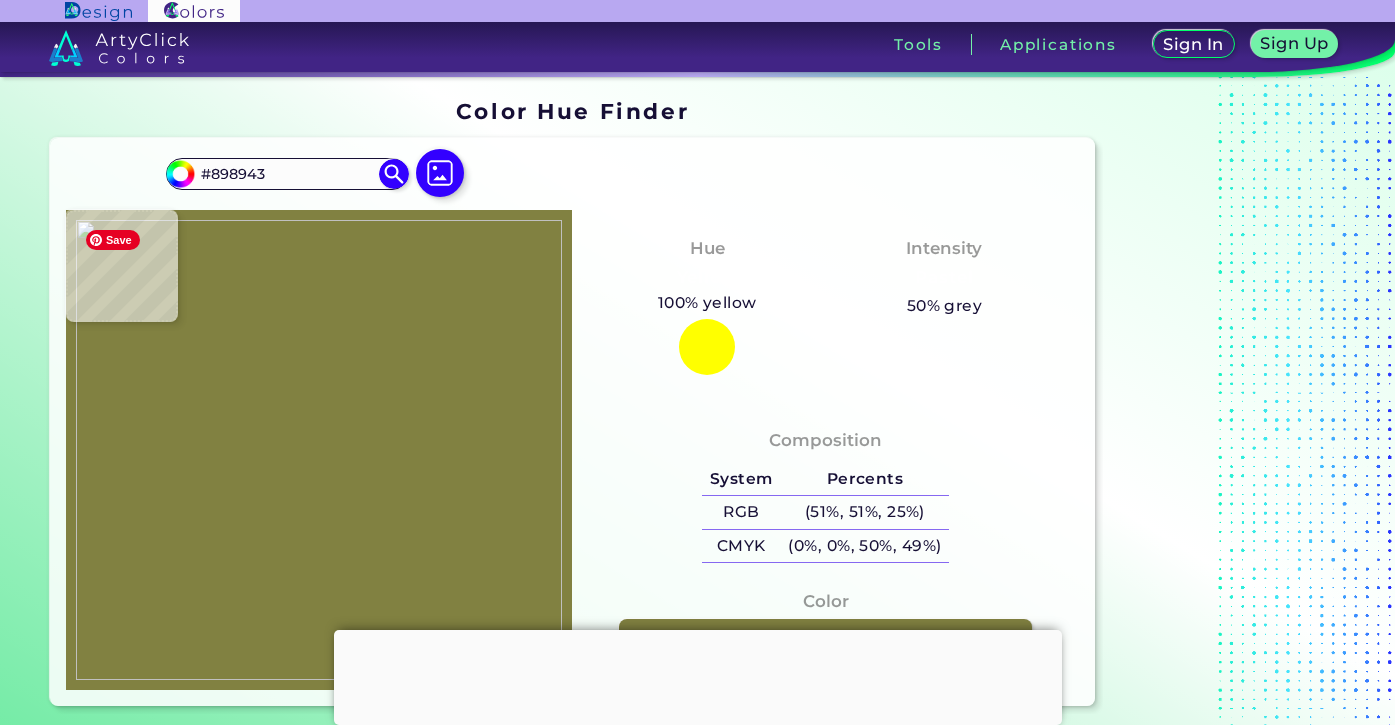 type on "#878741" 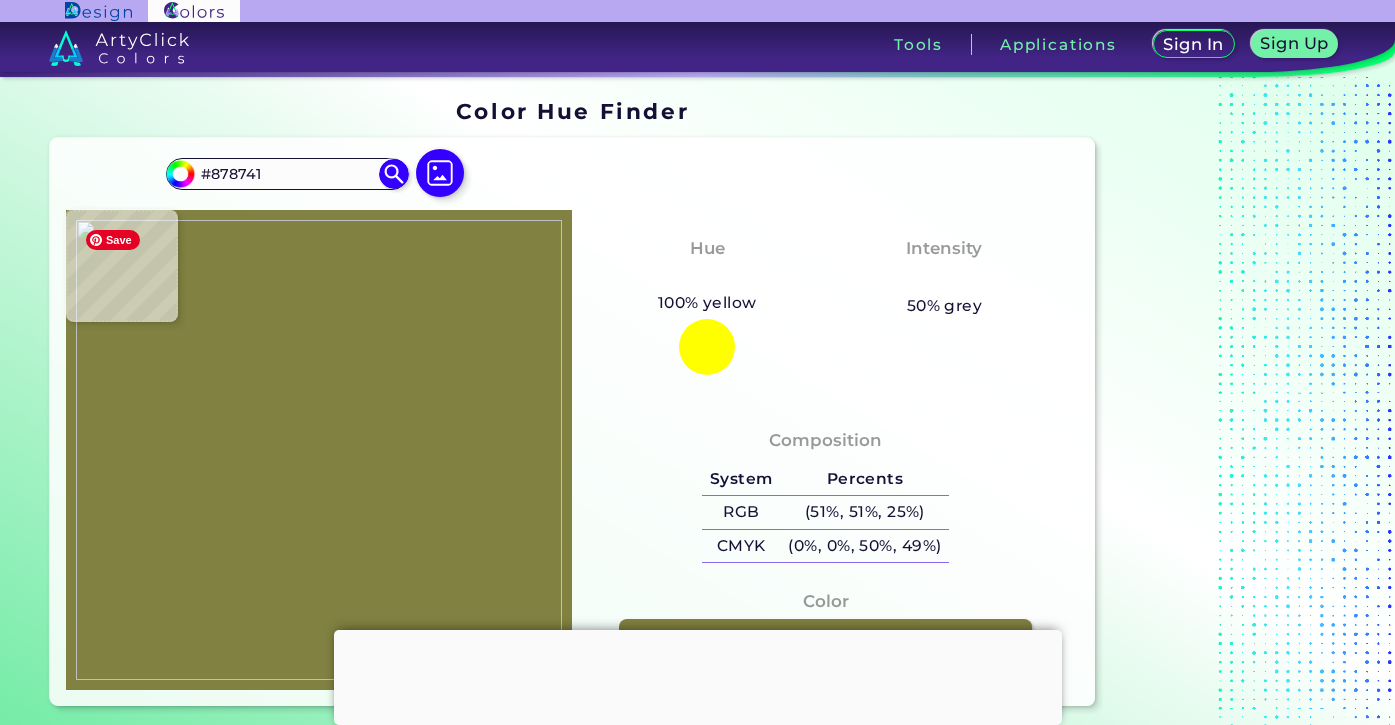 type on "#878743" 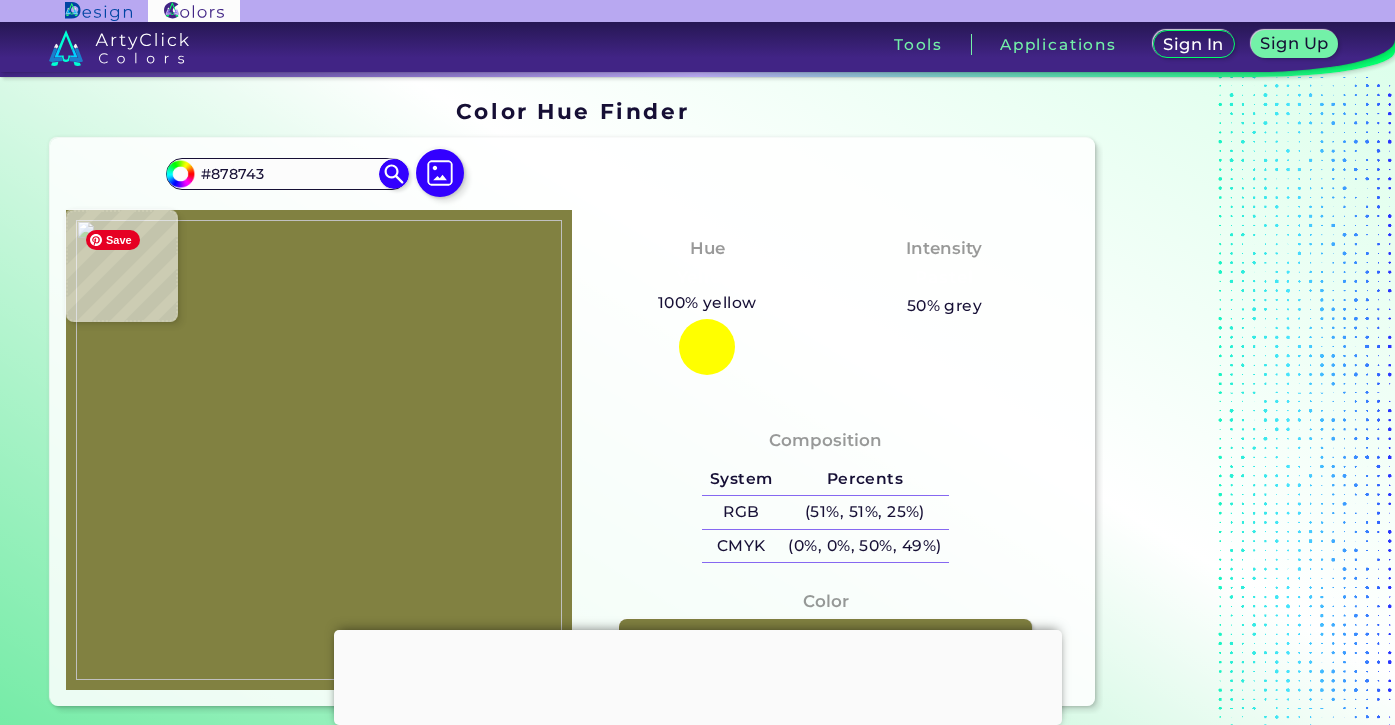 type on "#888744" 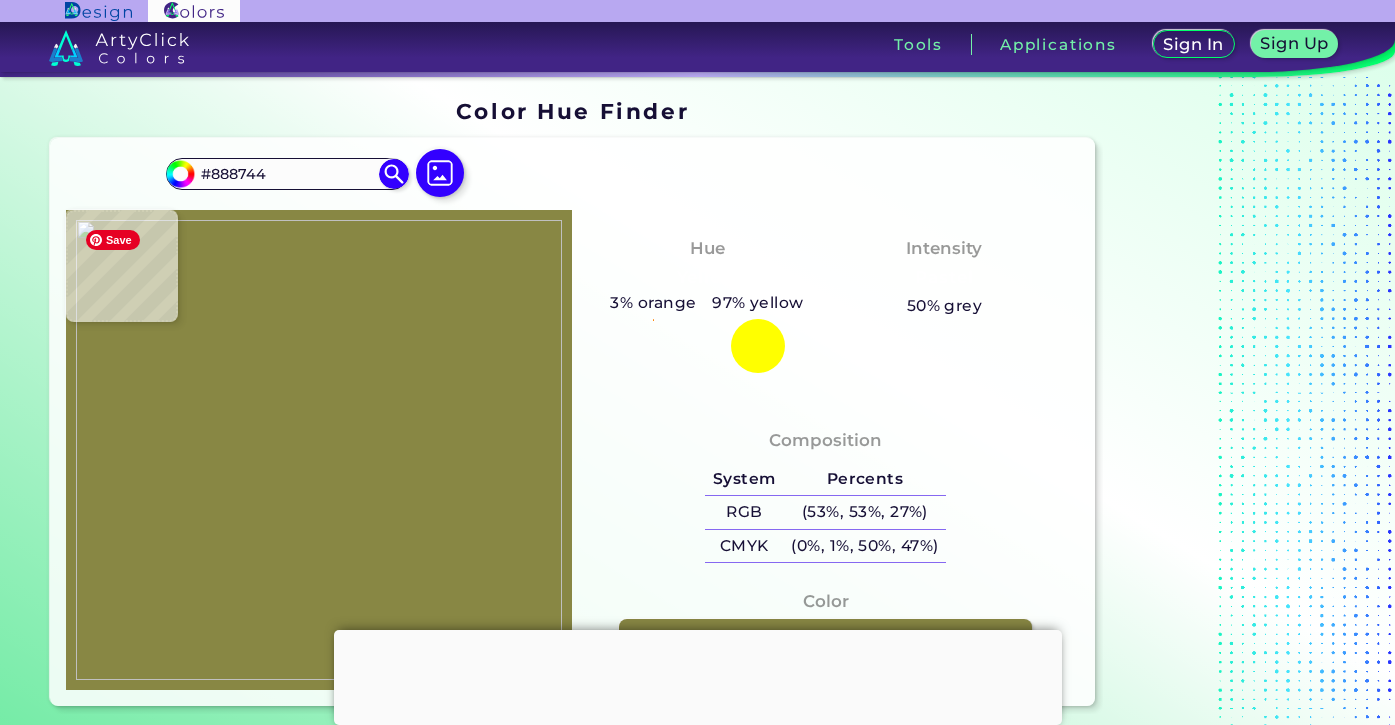 type on "#8d8c49" 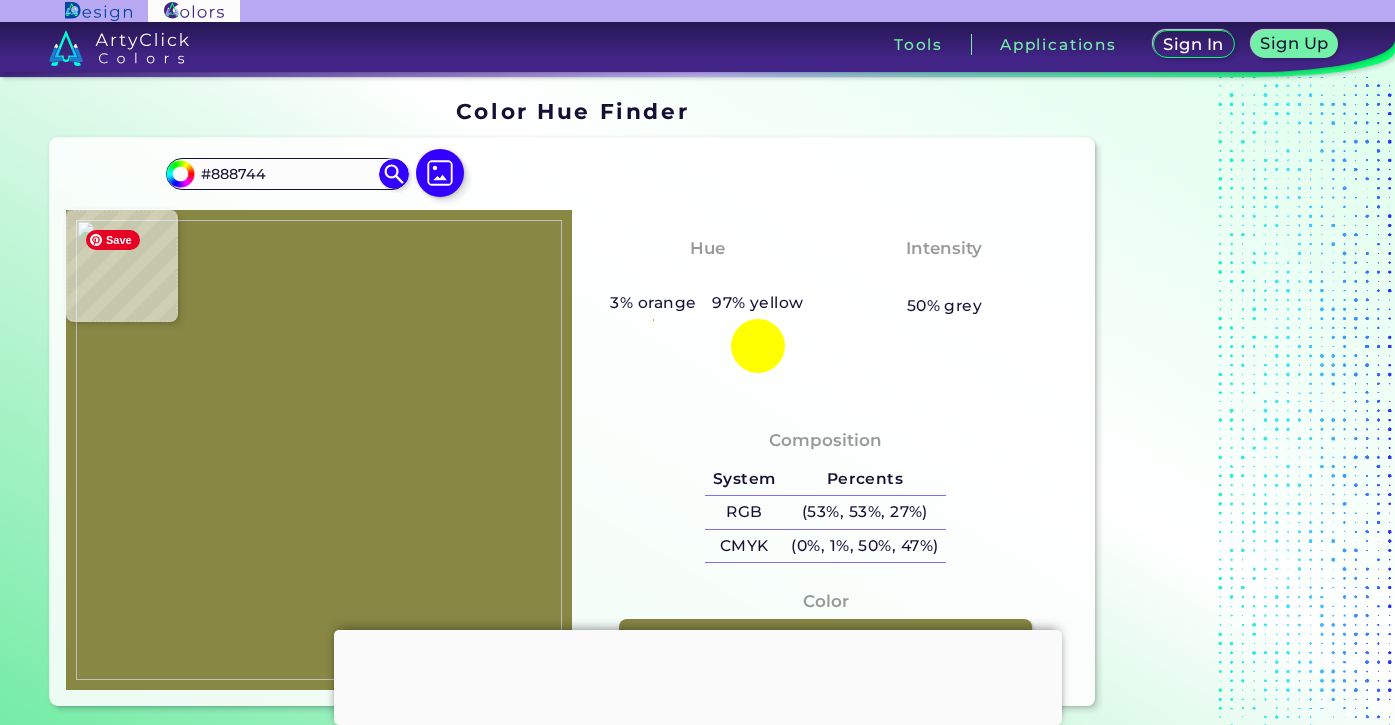 type on "#8D8C49" 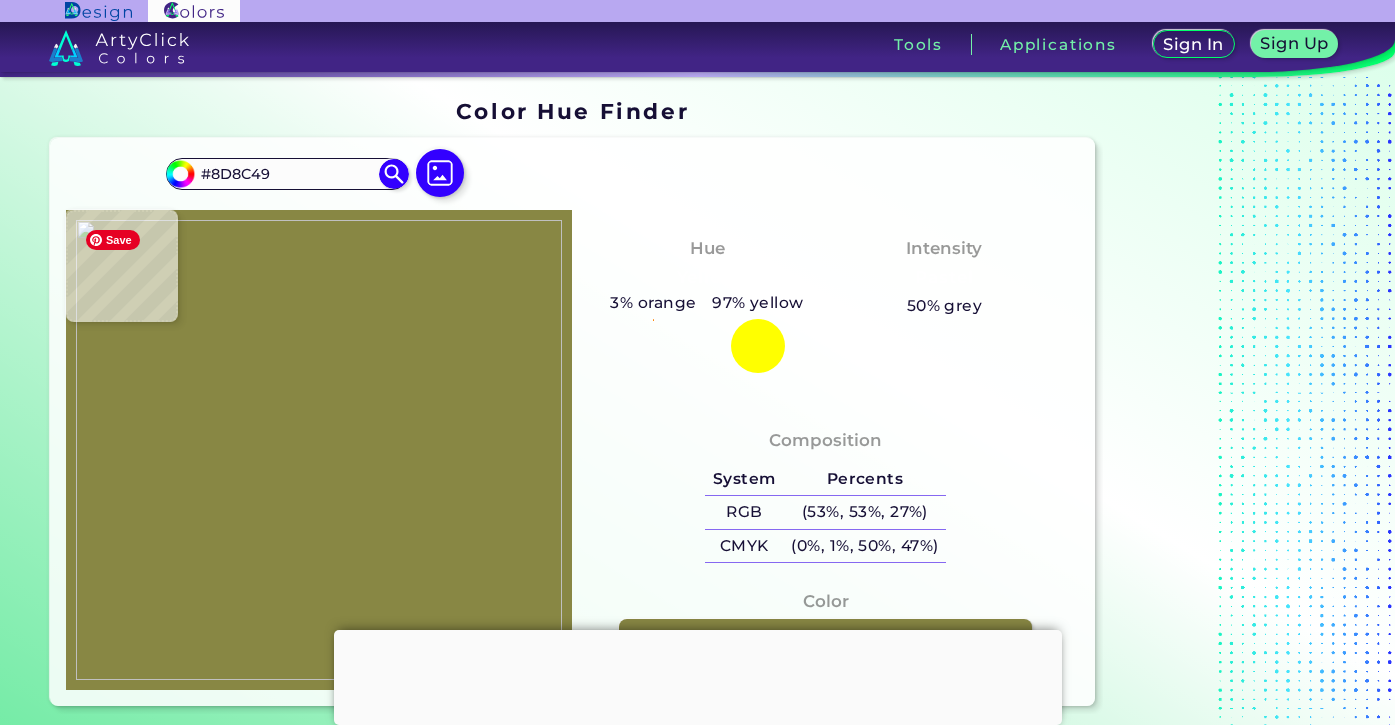 type on "#878643" 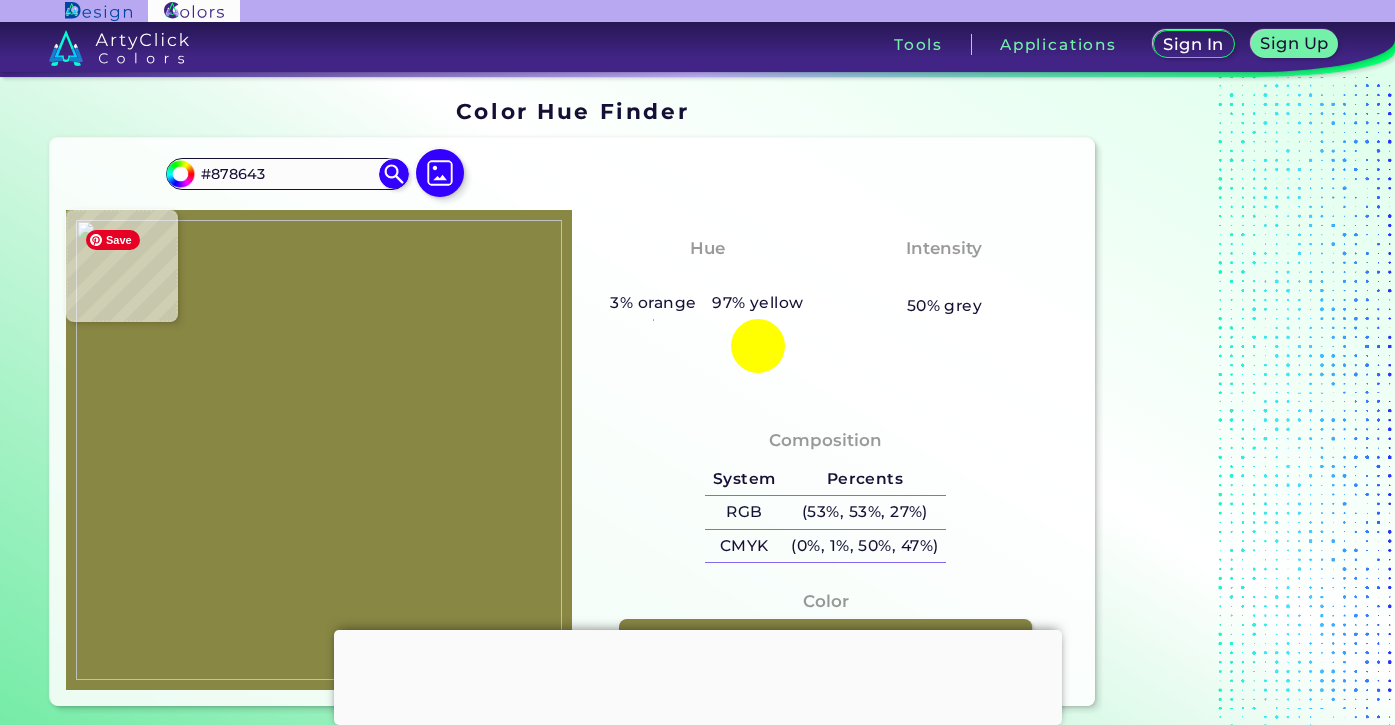 type on "#888744" 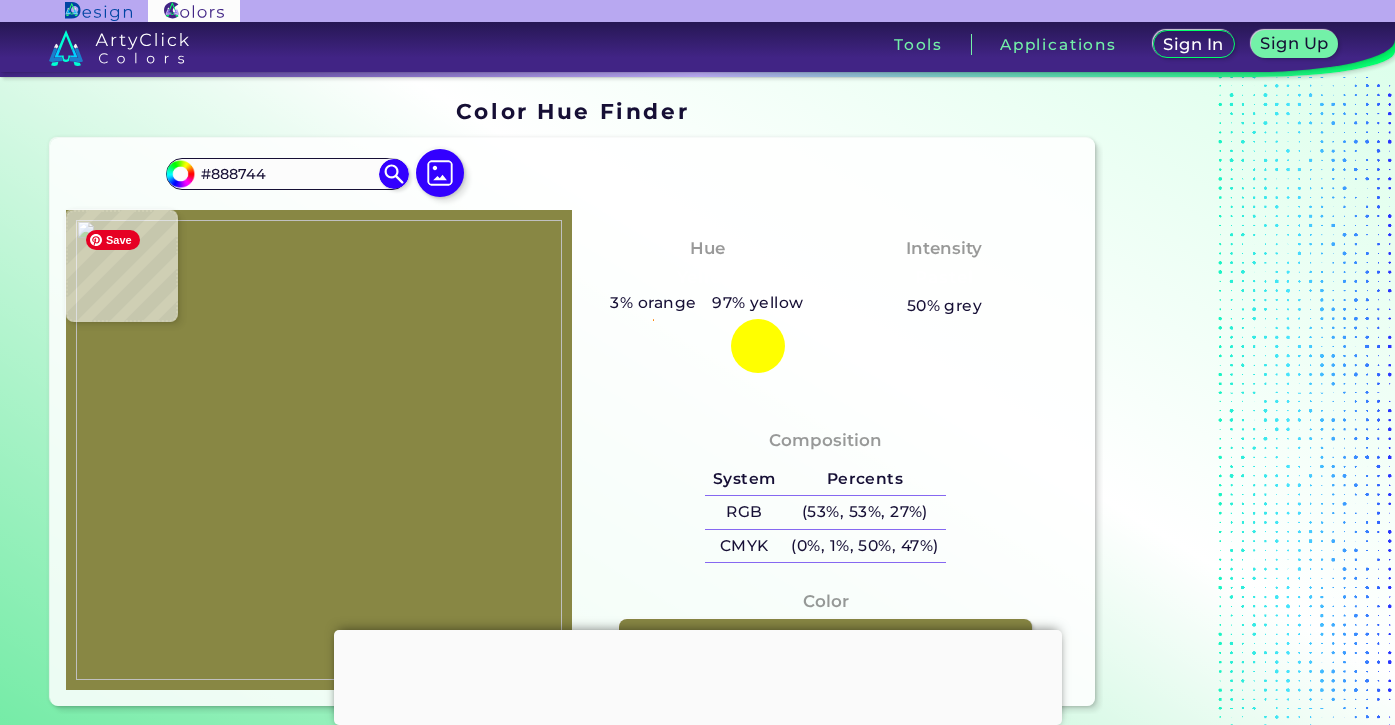 type on "#81813b" 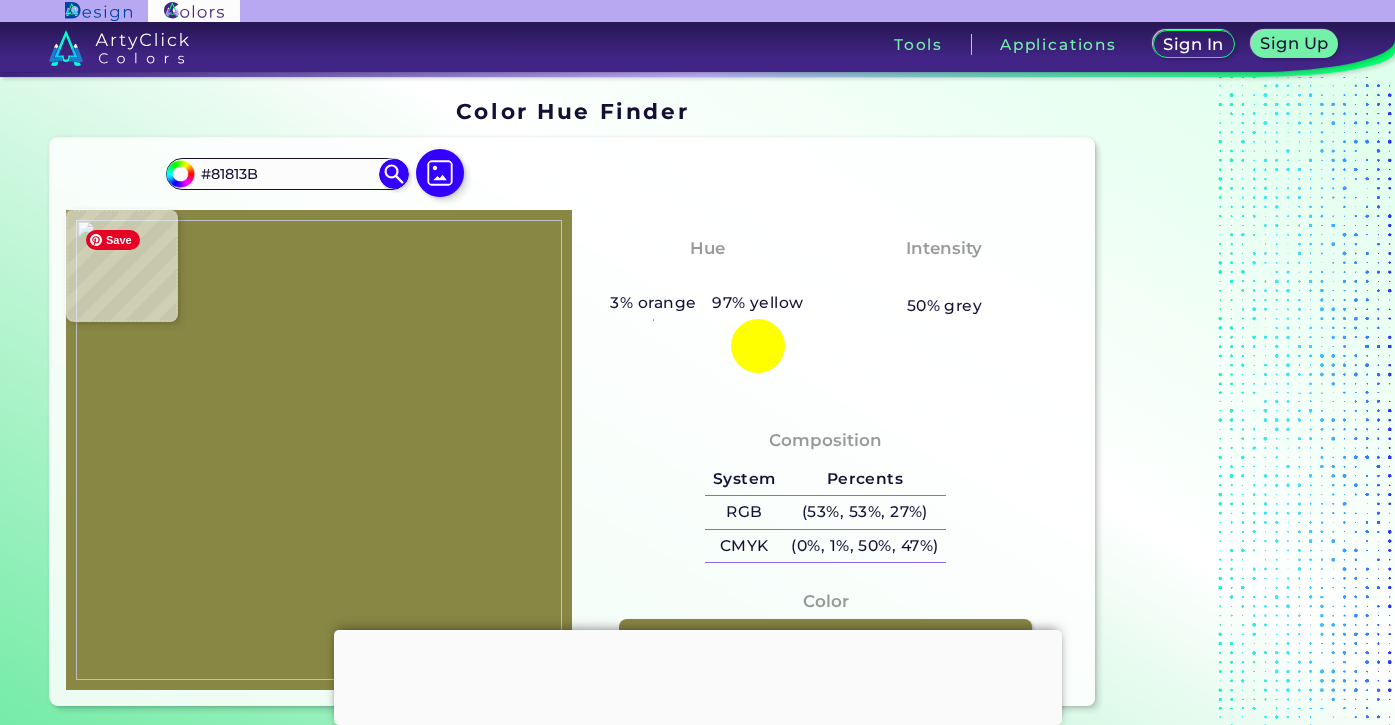 type on "#8d8d47" 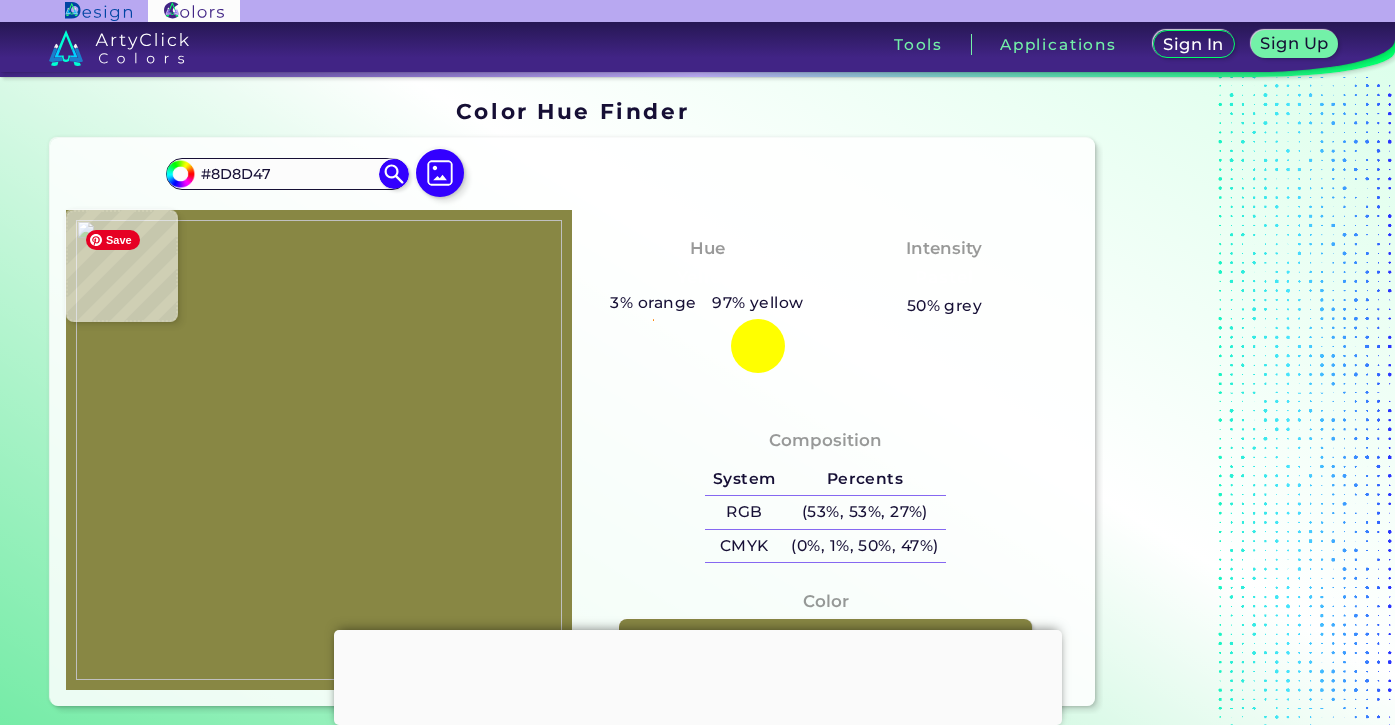 type on "#888842" 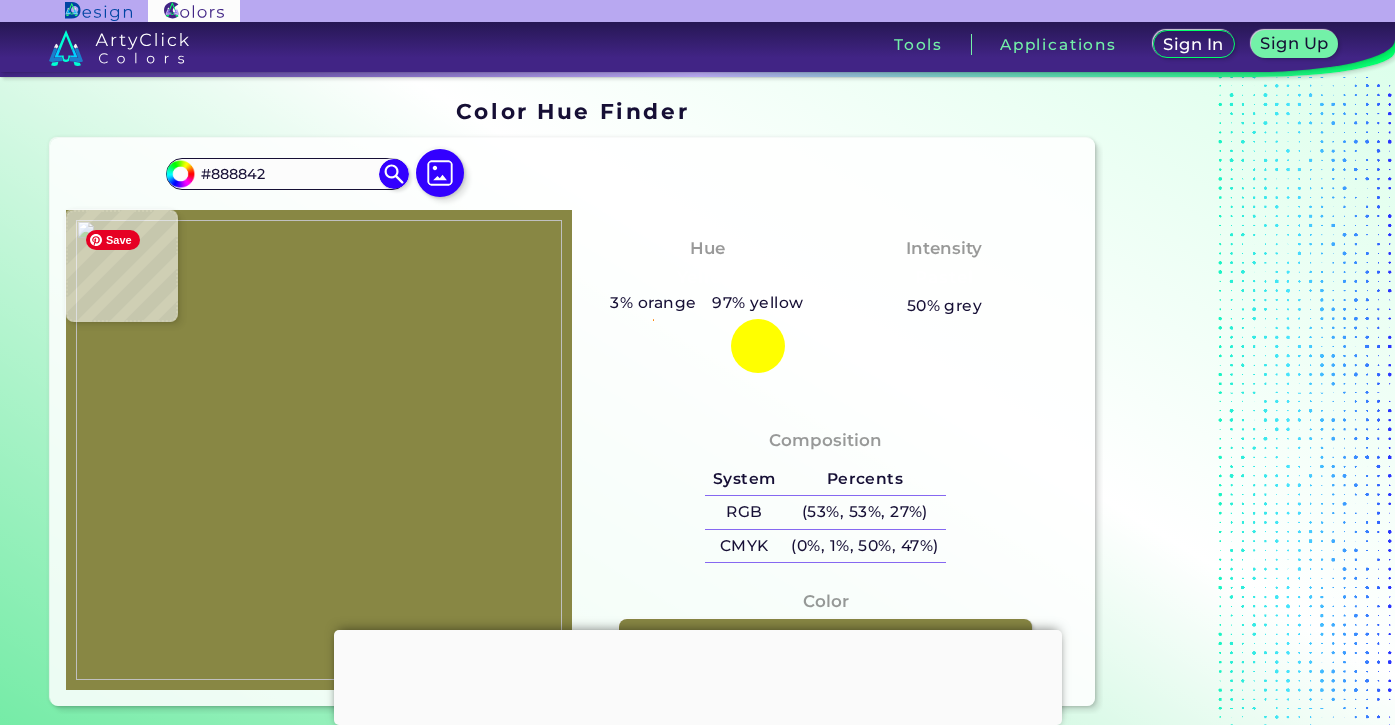 type on "#868640" 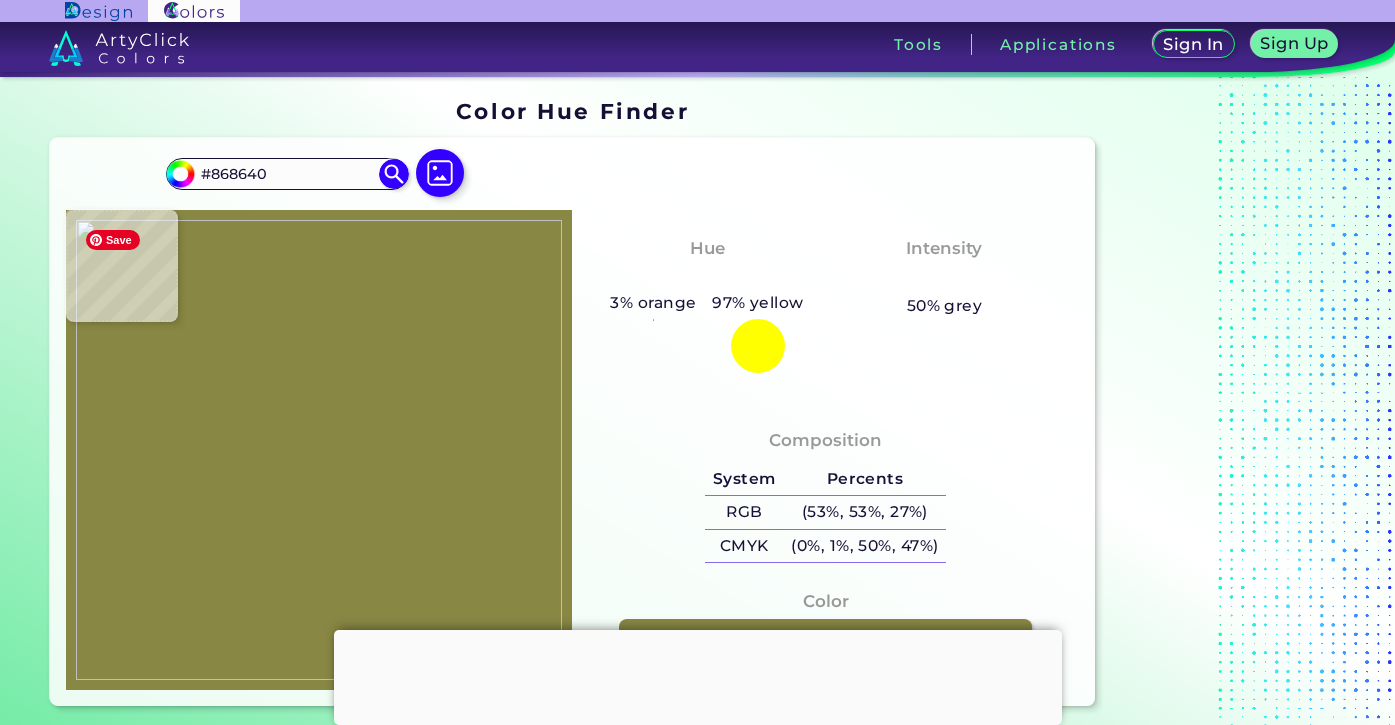 type on "#878741" 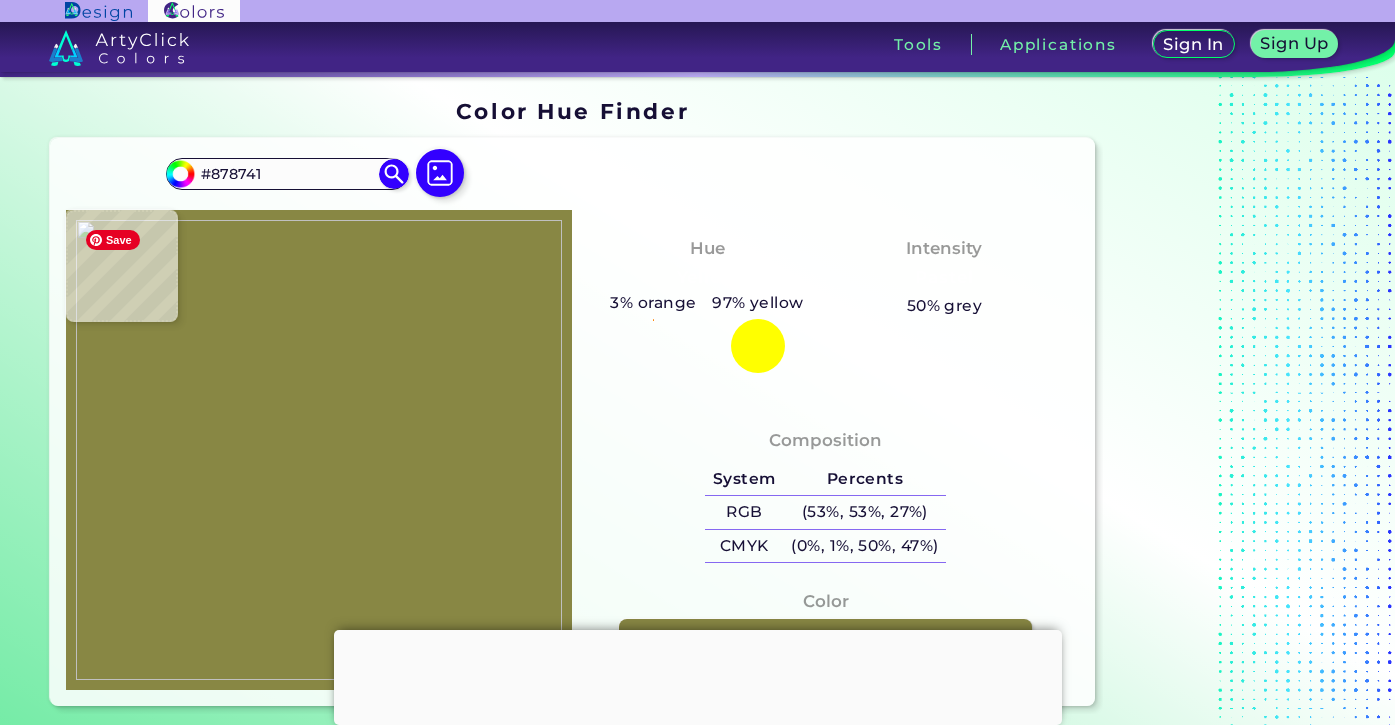type on "#84843e" 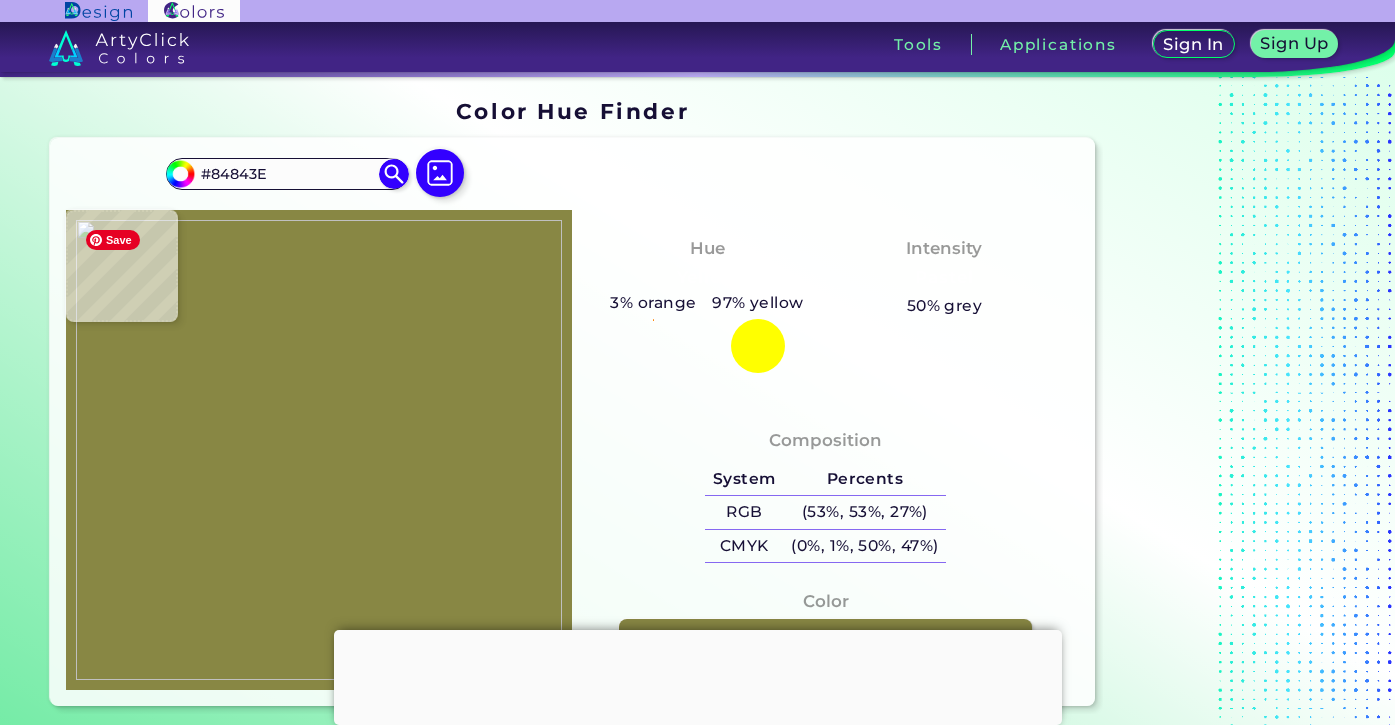 type on "#8d8d47" 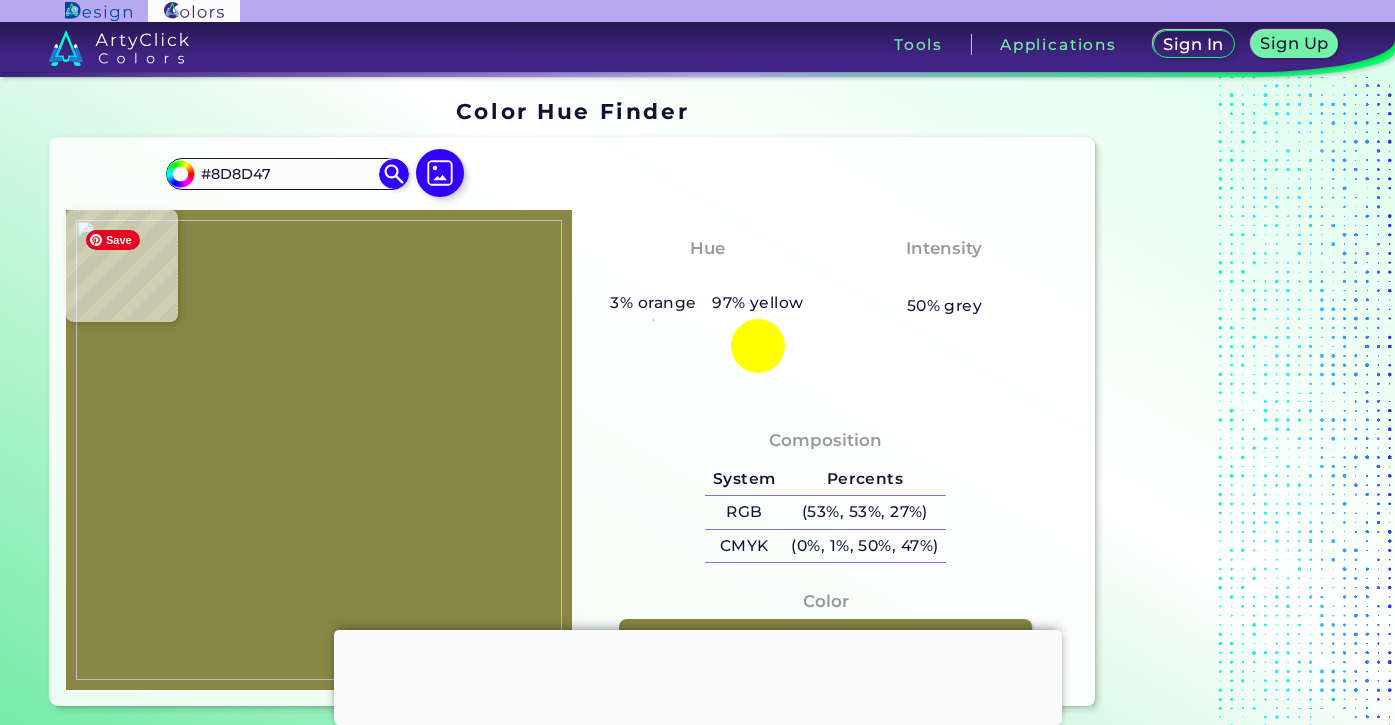 type on "#8b8b45" 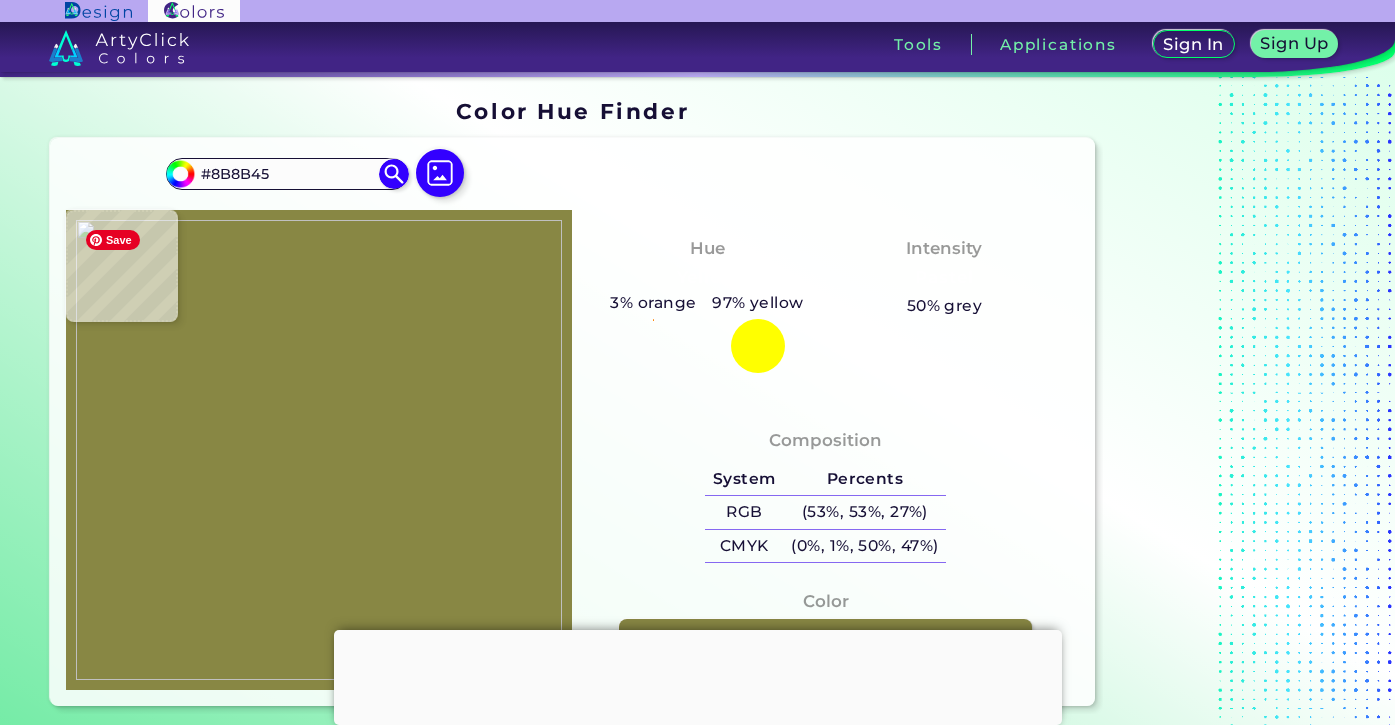 type on "#8e8e48" 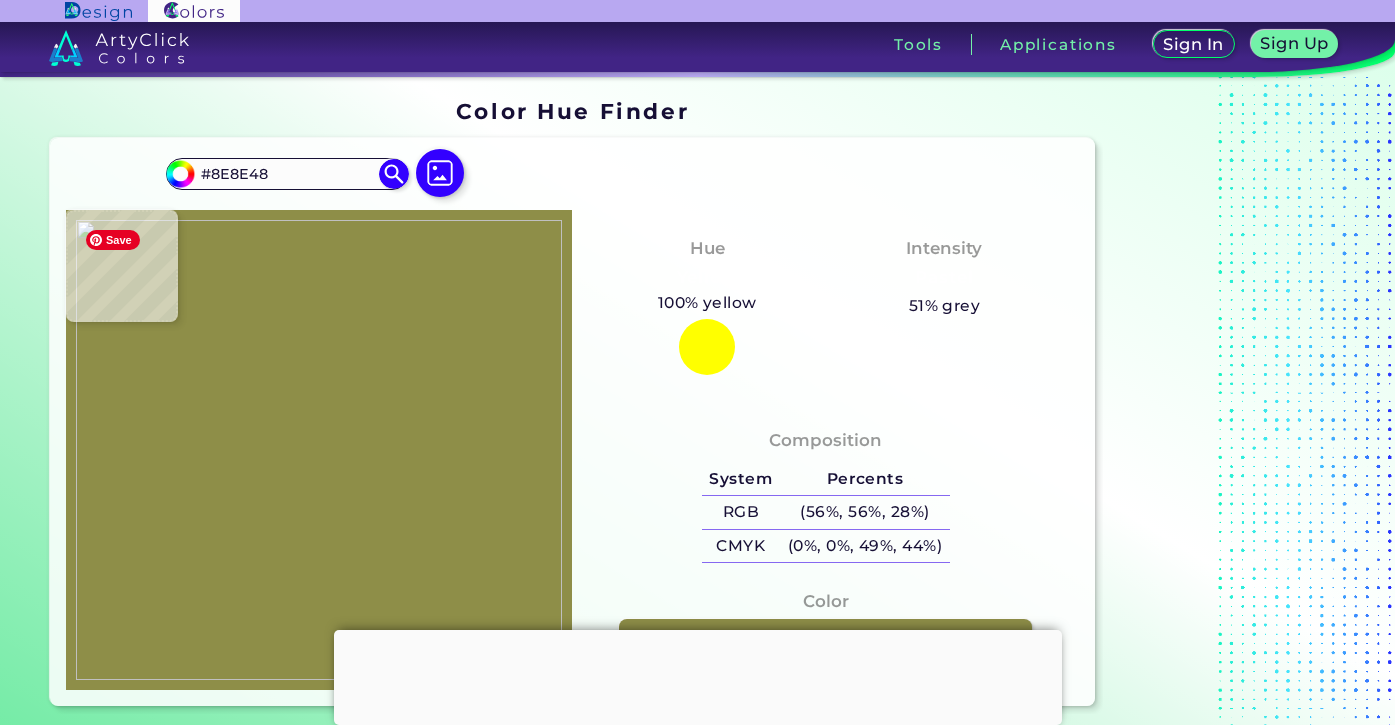 type on "#8a8a44" 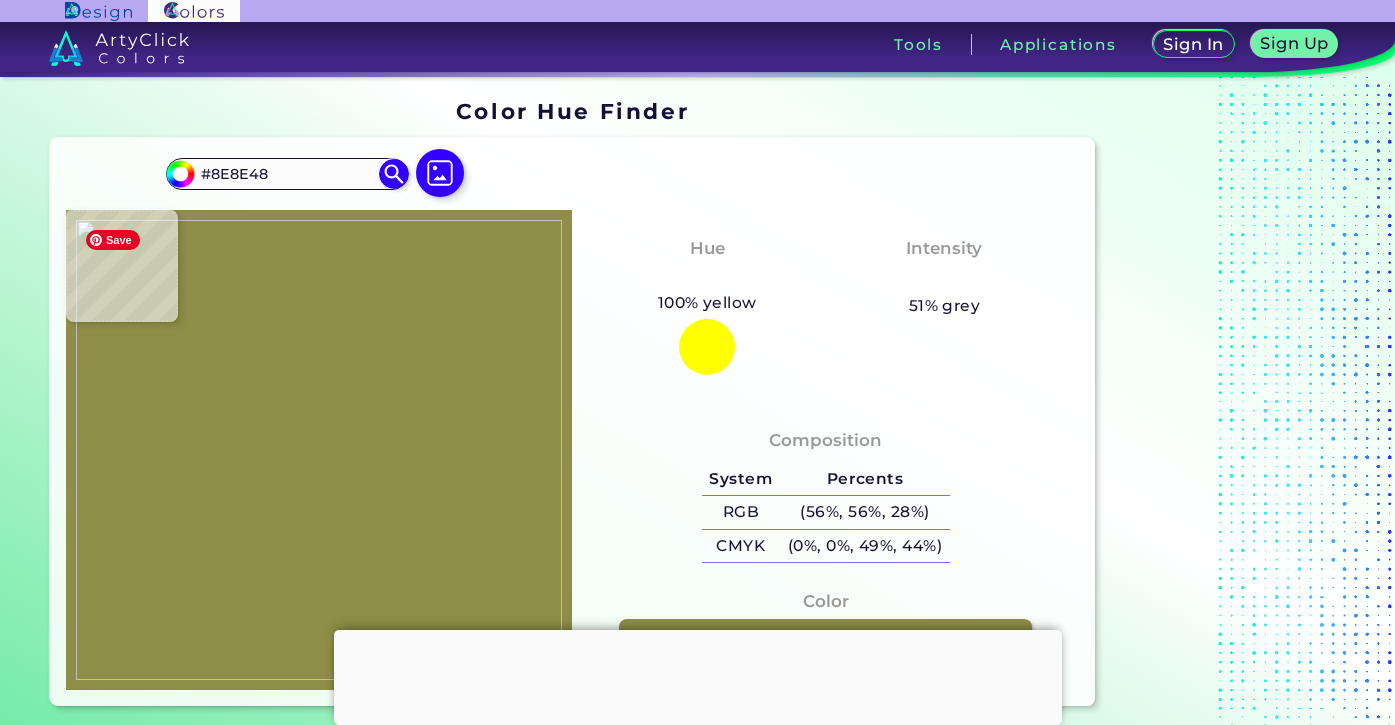 type on "#8A8A44" 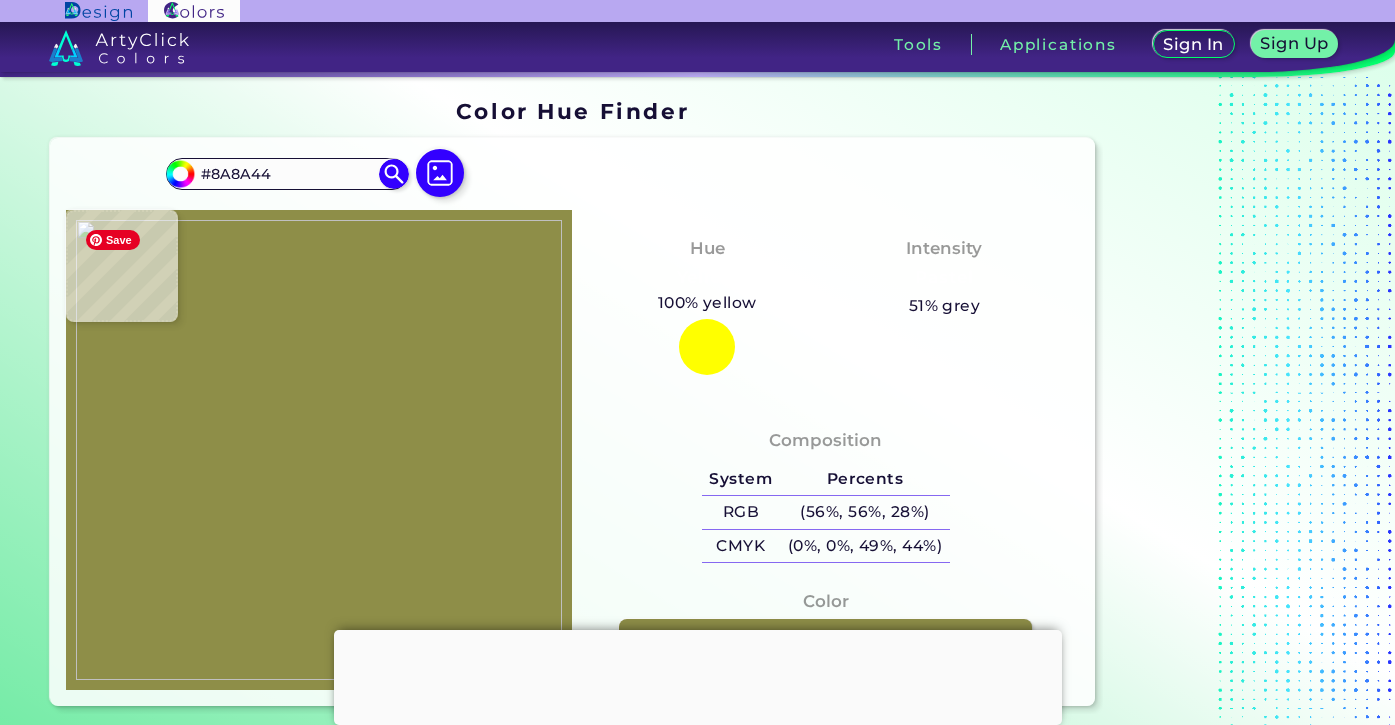 type on "#8b8b45" 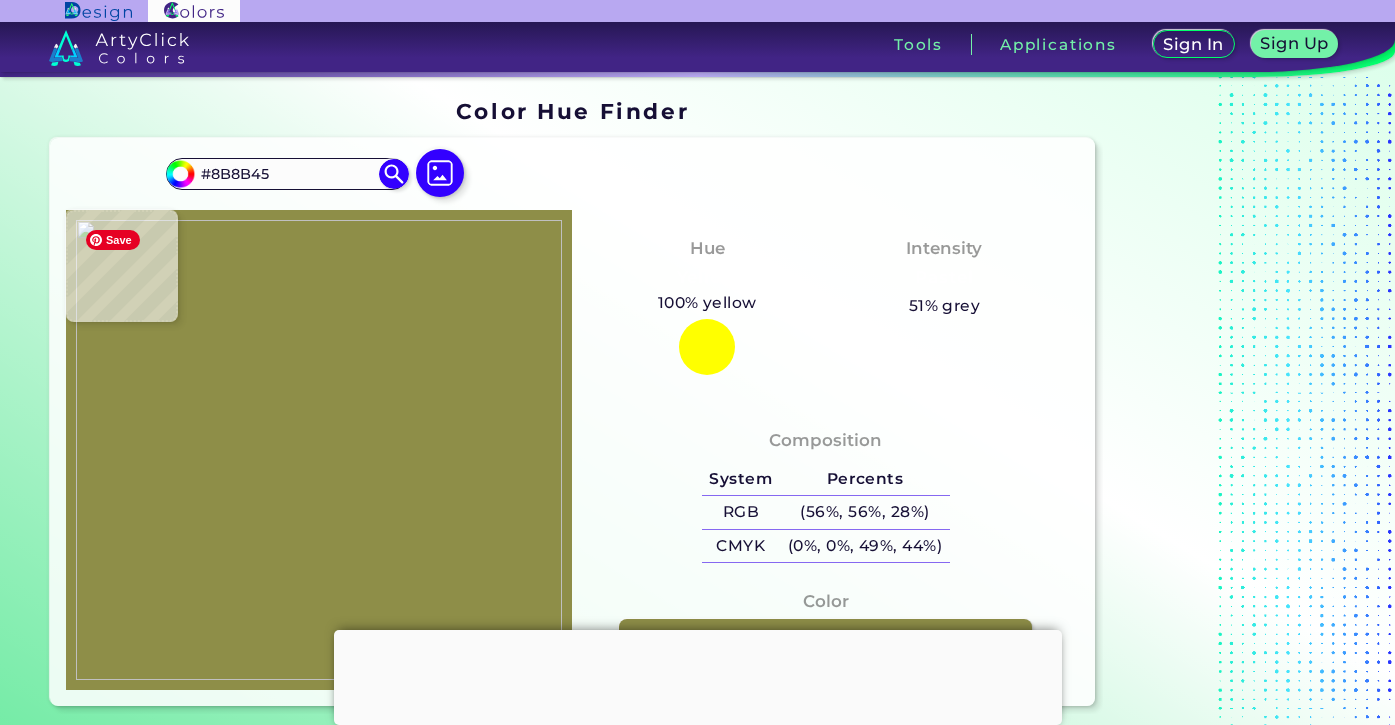 type 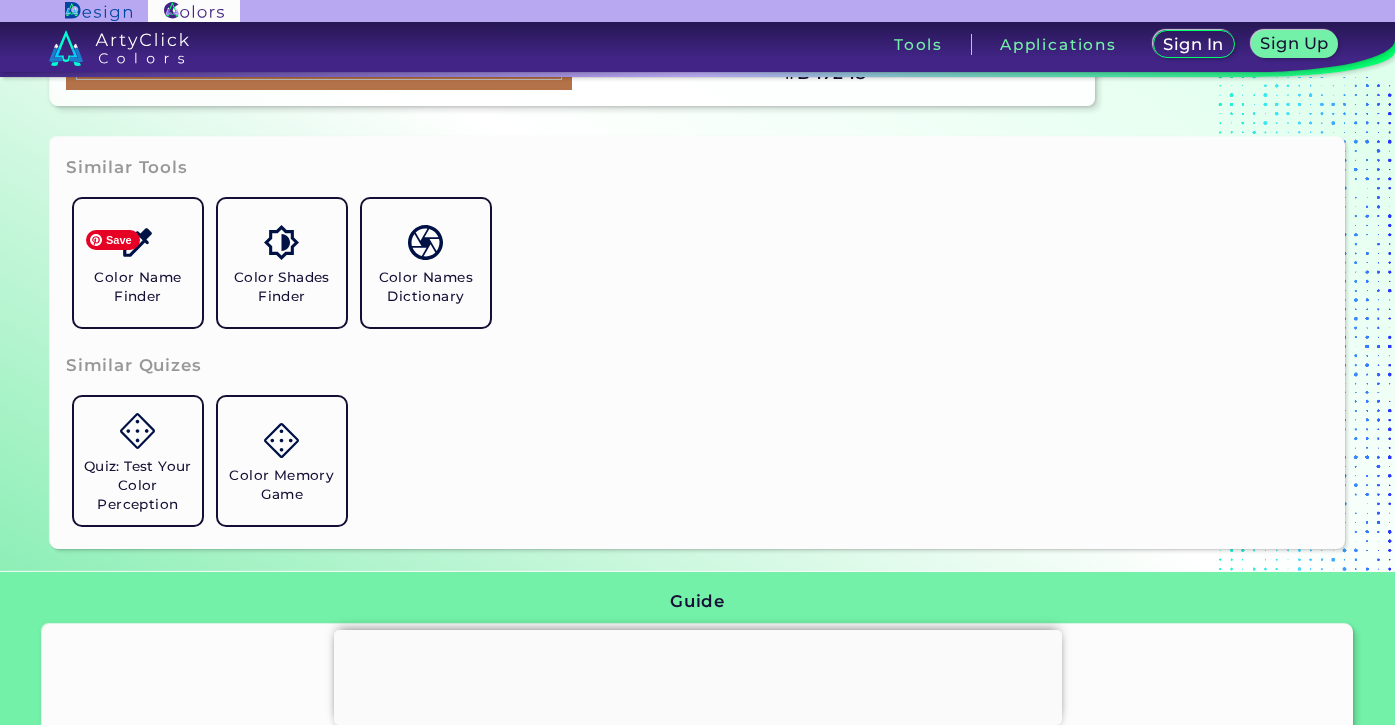 scroll, scrollTop: 637, scrollLeft: 0, axis: vertical 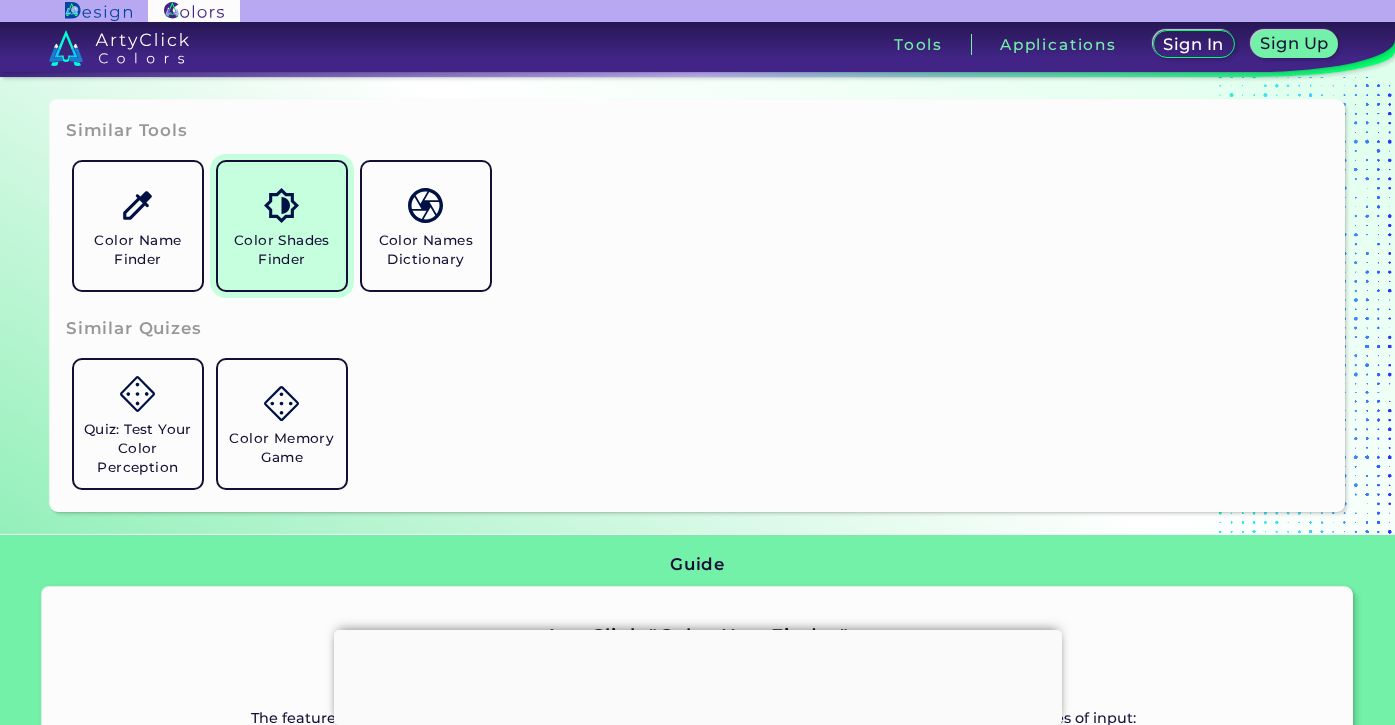 click at bounding box center [281, 205] 